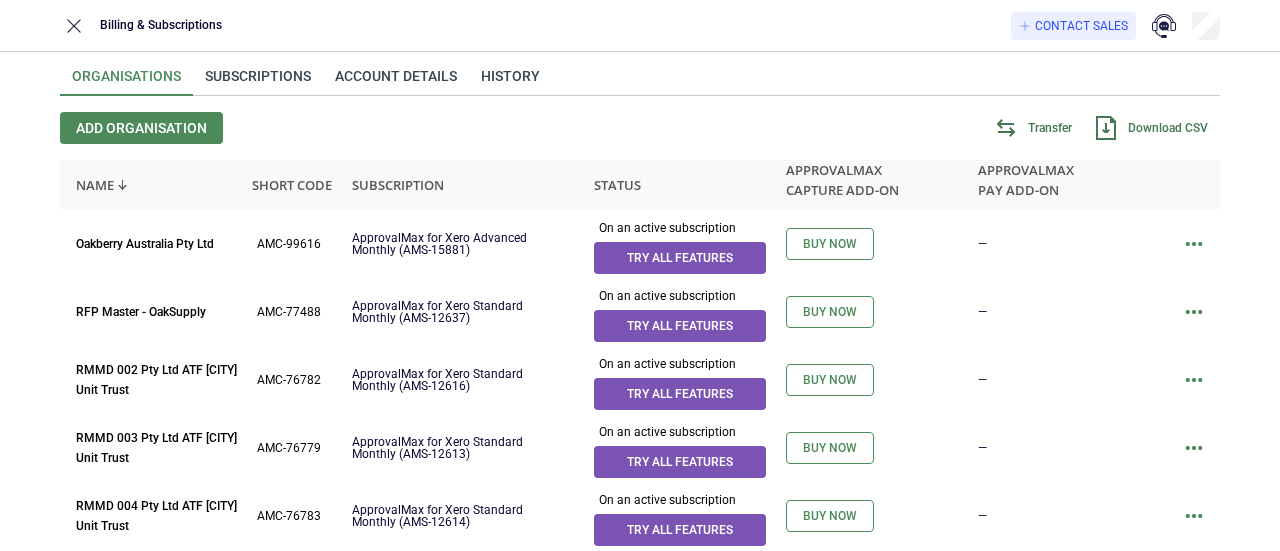 scroll, scrollTop: 0, scrollLeft: 0, axis: both 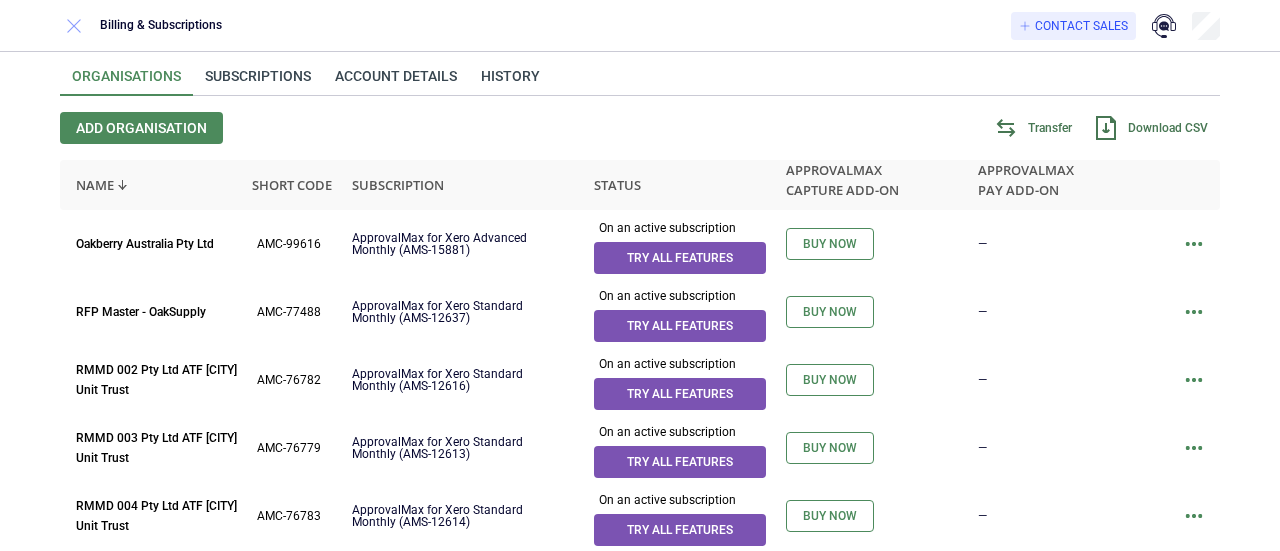 click 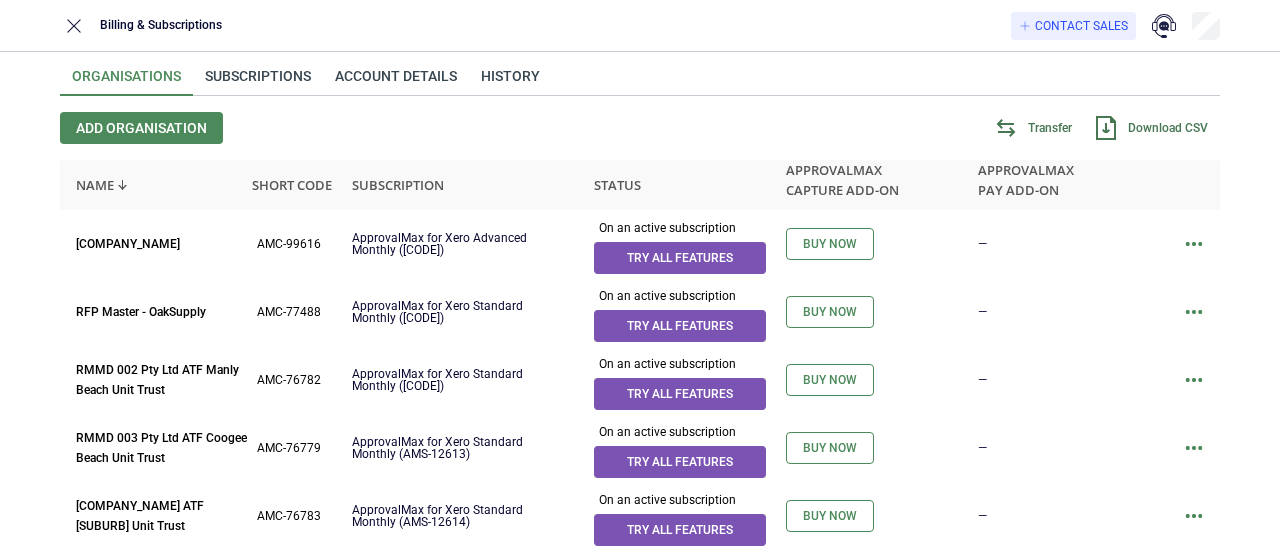 scroll, scrollTop: 0, scrollLeft: 0, axis: both 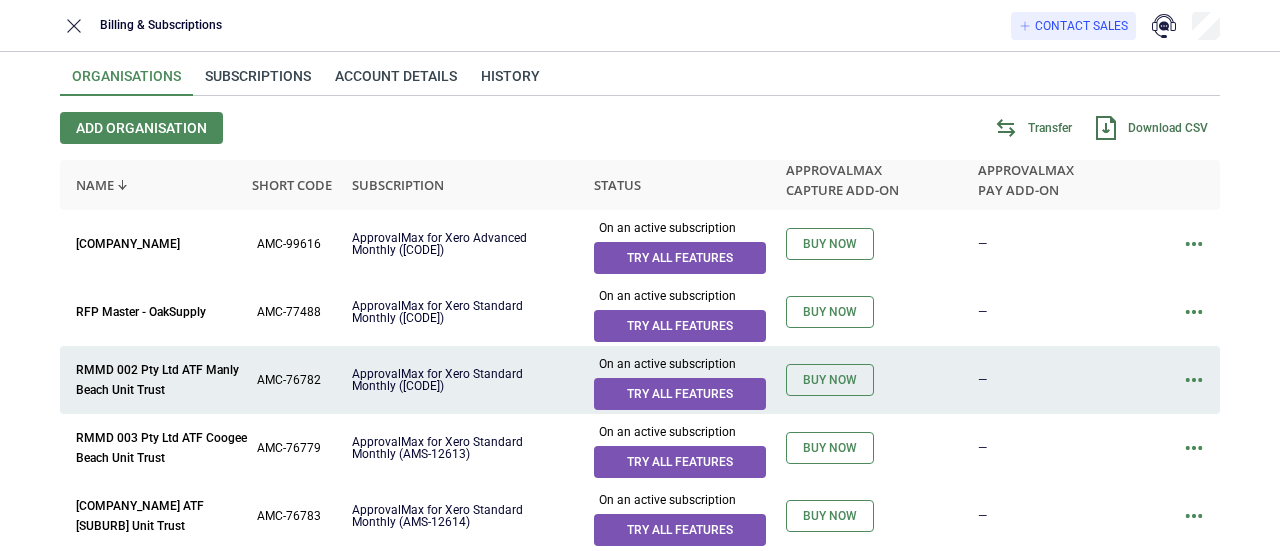 click 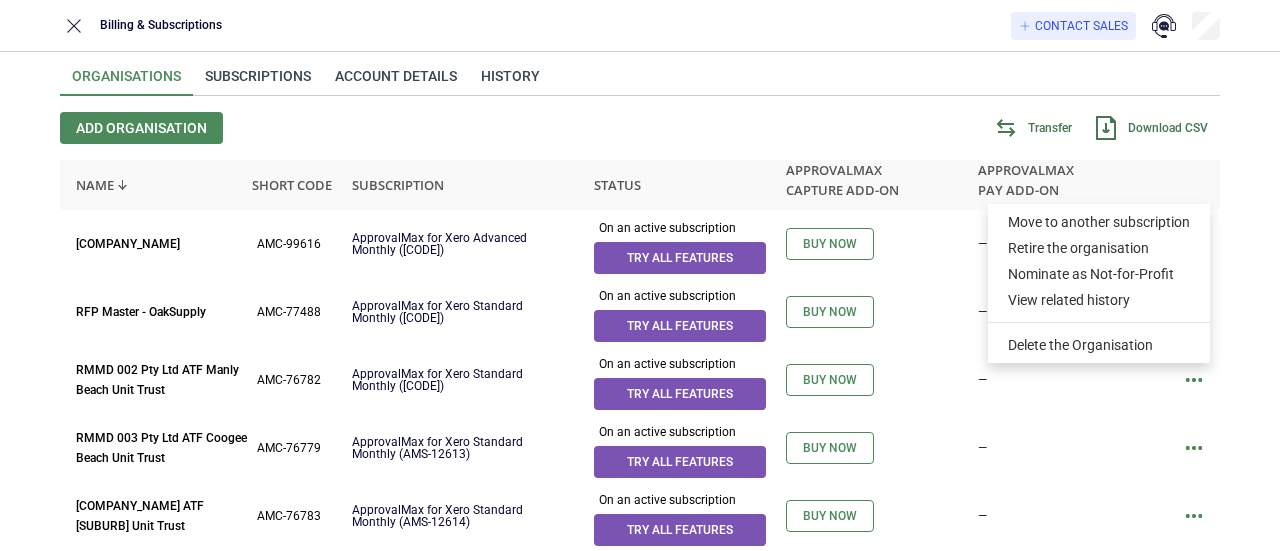 click on "Organisations Subscriptions Account details History Add organisation Transfer Download CSV Name Short code Subscription Status ApprovalMax Capture add-on ApprovalMax Pay add-on [COMPANY_NAME] [CODE] ApprovalMax for Xero Advanced Monthly ([CODE]) On an active subscription Try all features Buy now — [COMPANY_NAME] [CODE] ApprovalMax for Xero Standard Monthly ([CODE]) On an active subscription Try all features Buy now — [COMPANY_NAME] [CODE] ApprovalMax for Xero Standard Monthly ([CODE]) On an active subscription Try all features Buy now — [COMPANY_NAME] [CODE] ApprovalMax for Xero Standard Monthly ([CODE]) On an active subscription Try all features Buy now — [COMPANY_NAME] [CODE] ApprovalMax for Xero Standard Monthly ([CODE]) On an active subscription Try all features Buy now — [COMPANY_NAME] [CODE] ApprovalMax for Xero Standard Monthly ([CODE]) On an active subscription" at bounding box center (640, 1103) 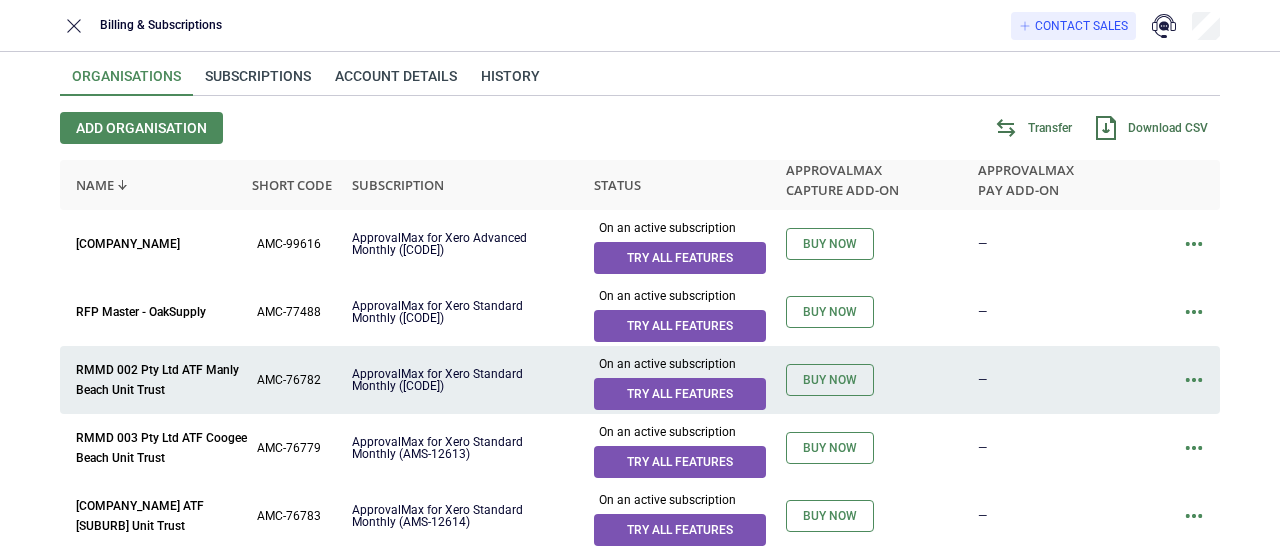 click at bounding box center [1194, 380] 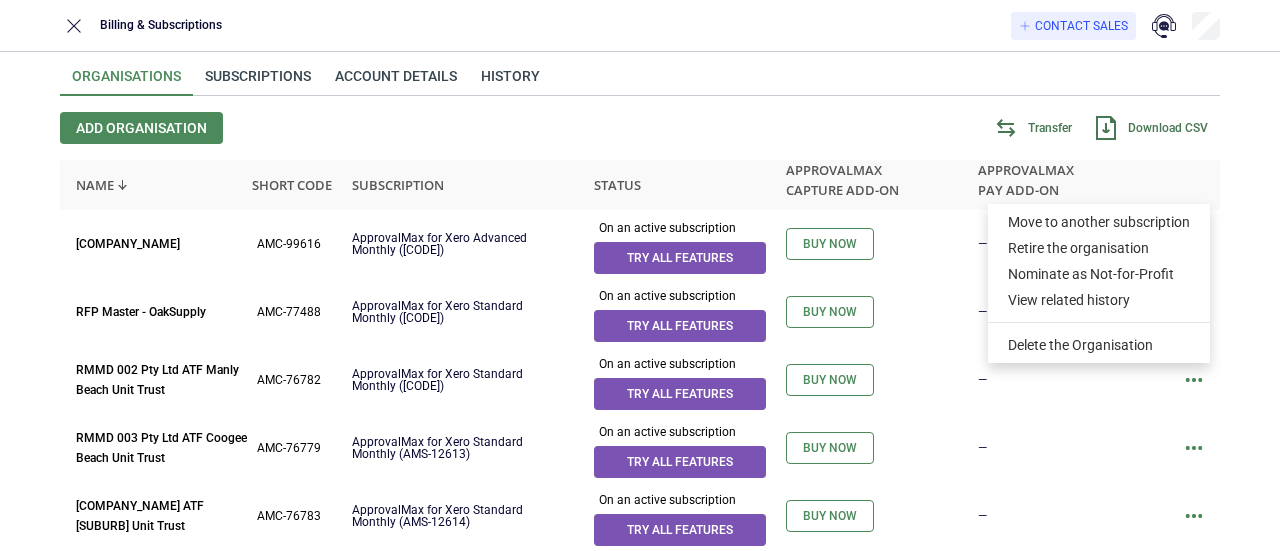 drag, startPoint x: 225, startPoint y: 75, endPoint x: 348, endPoint y: 108, distance: 127.349915 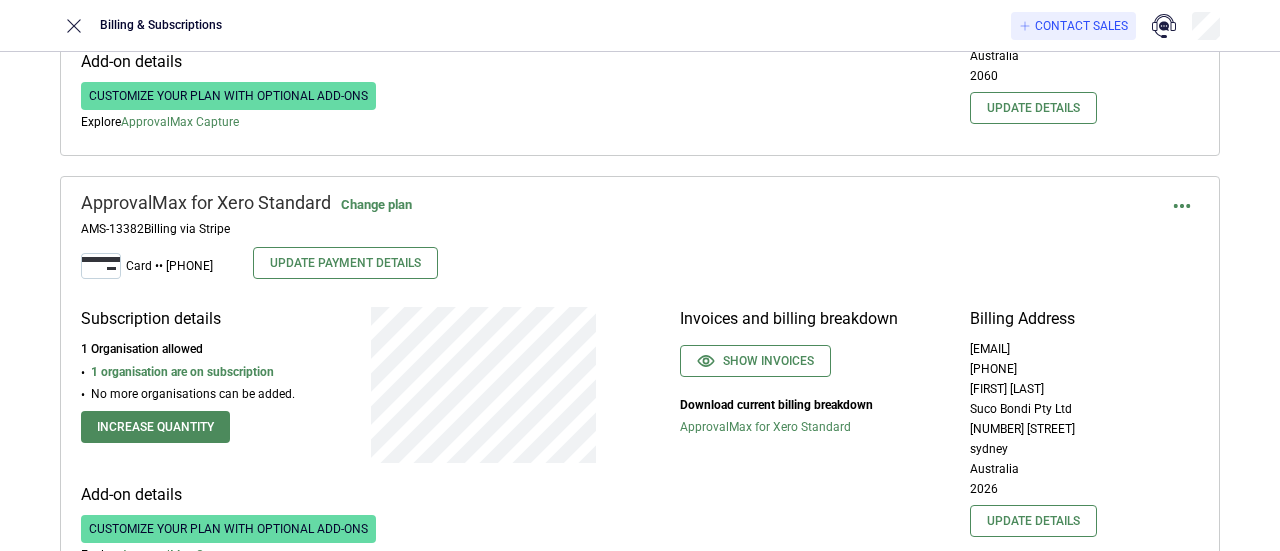 scroll, scrollTop: 500, scrollLeft: 0, axis: vertical 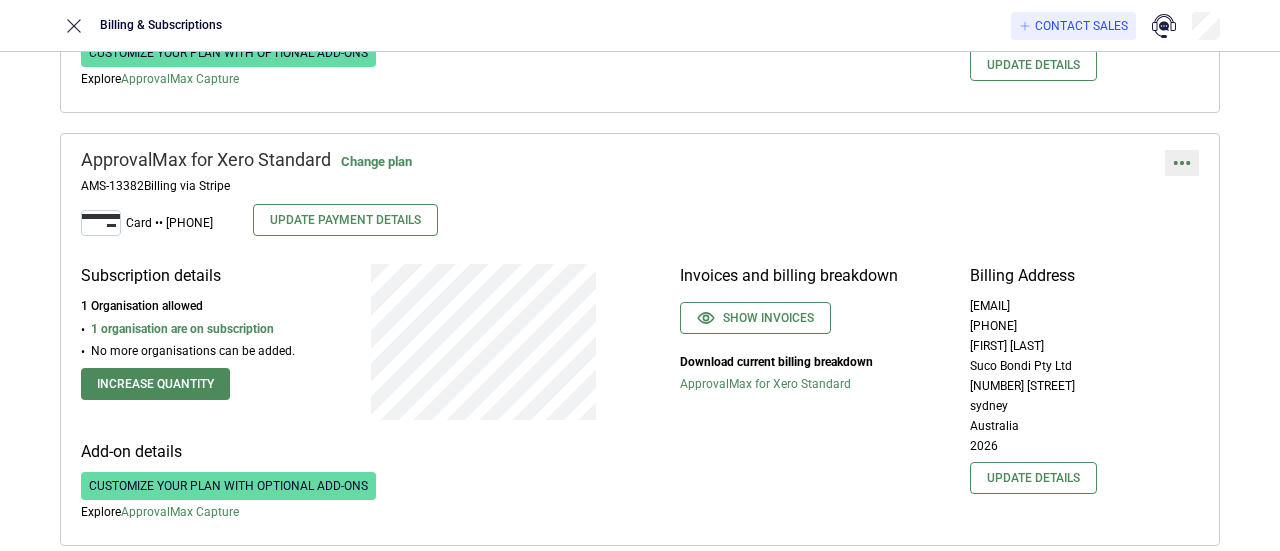 click 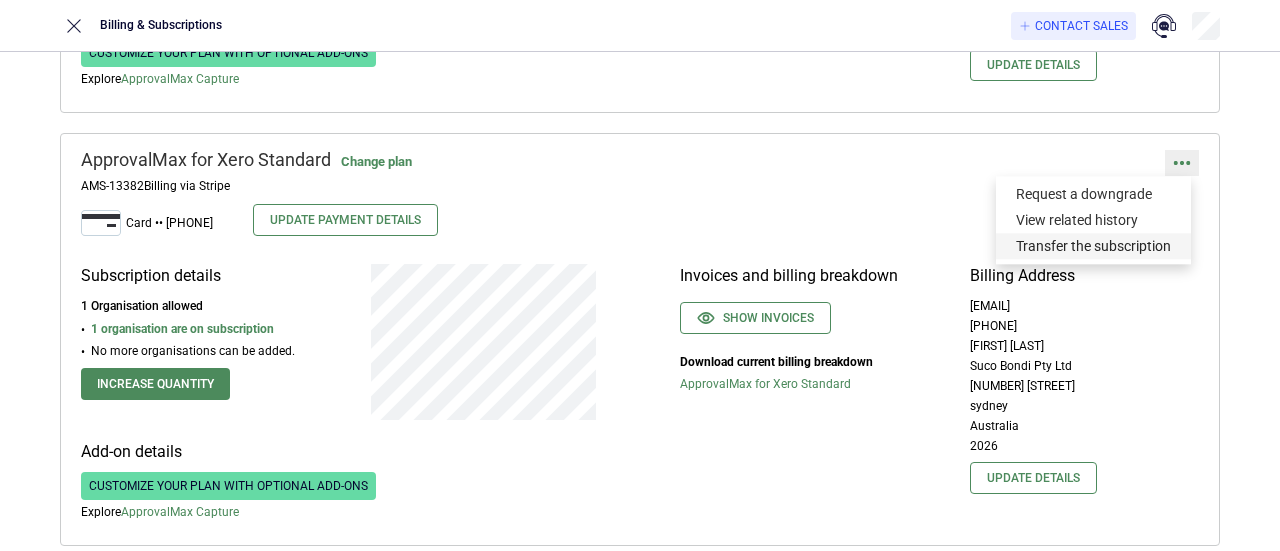 click on "Transfer the subscription" at bounding box center [1093, 246] 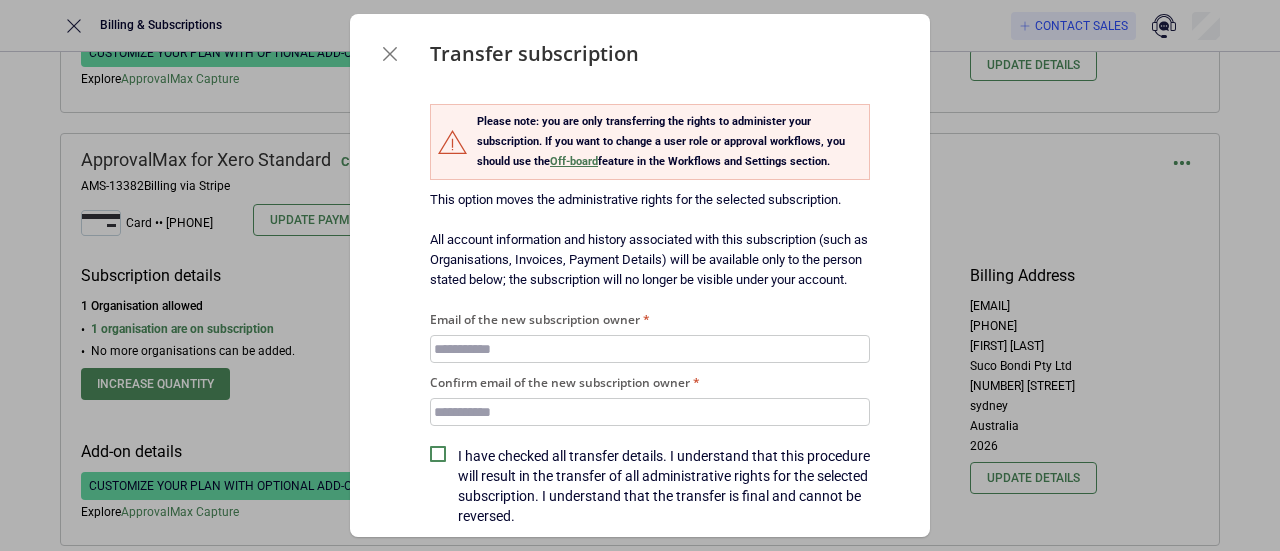 click on "Email of the new subscription owner" at bounding box center (650, 349) 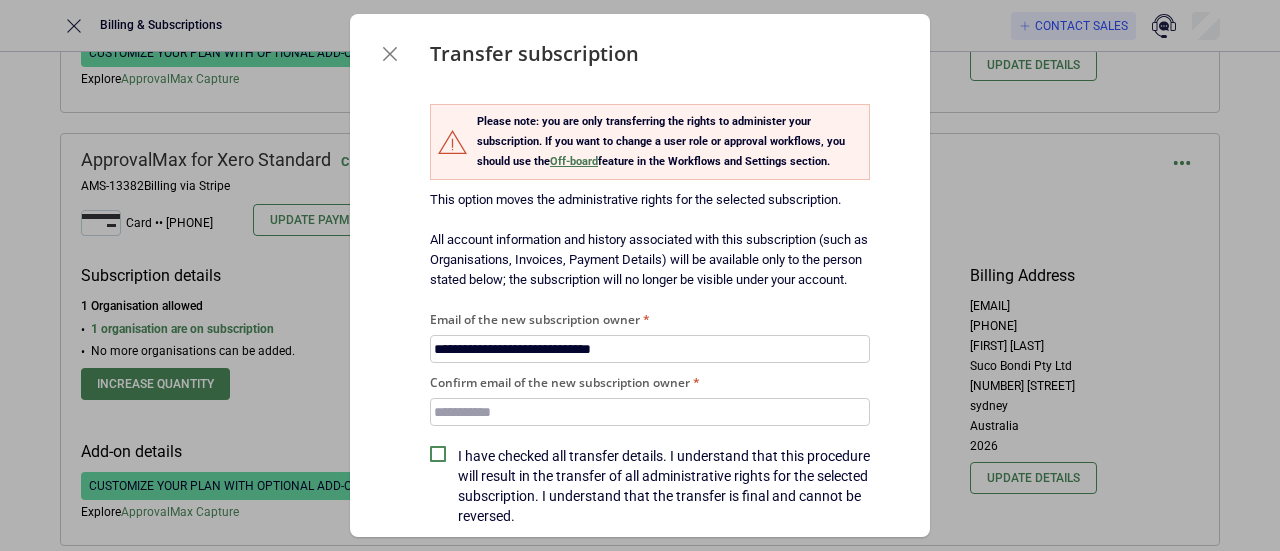 type on "**********" 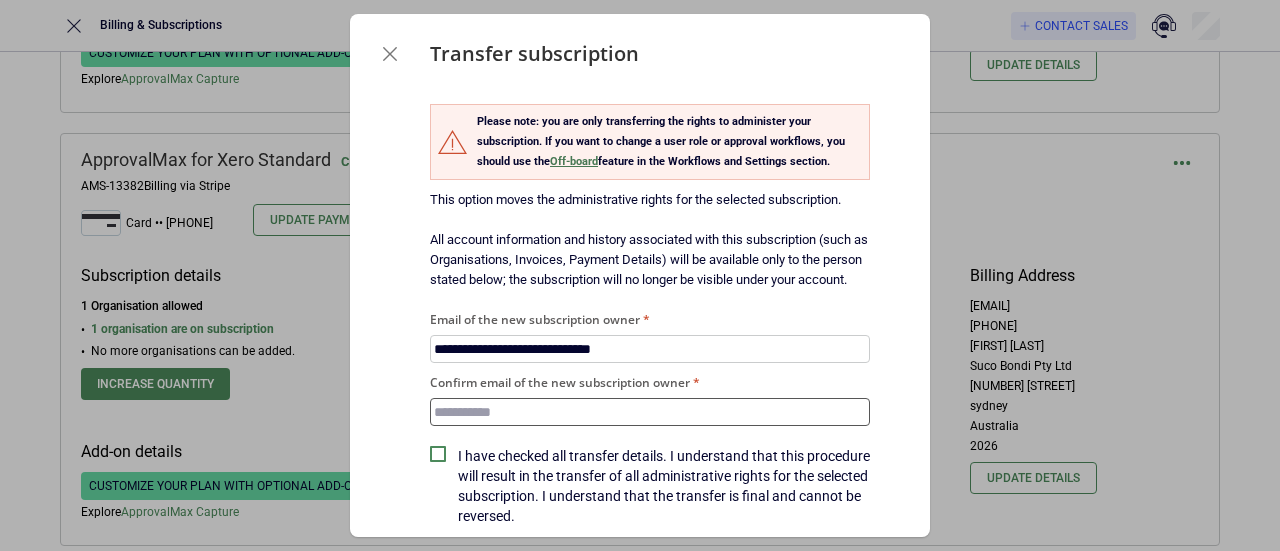 click on "Confirm email of the new subscription owner" at bounding box center [650, 412] 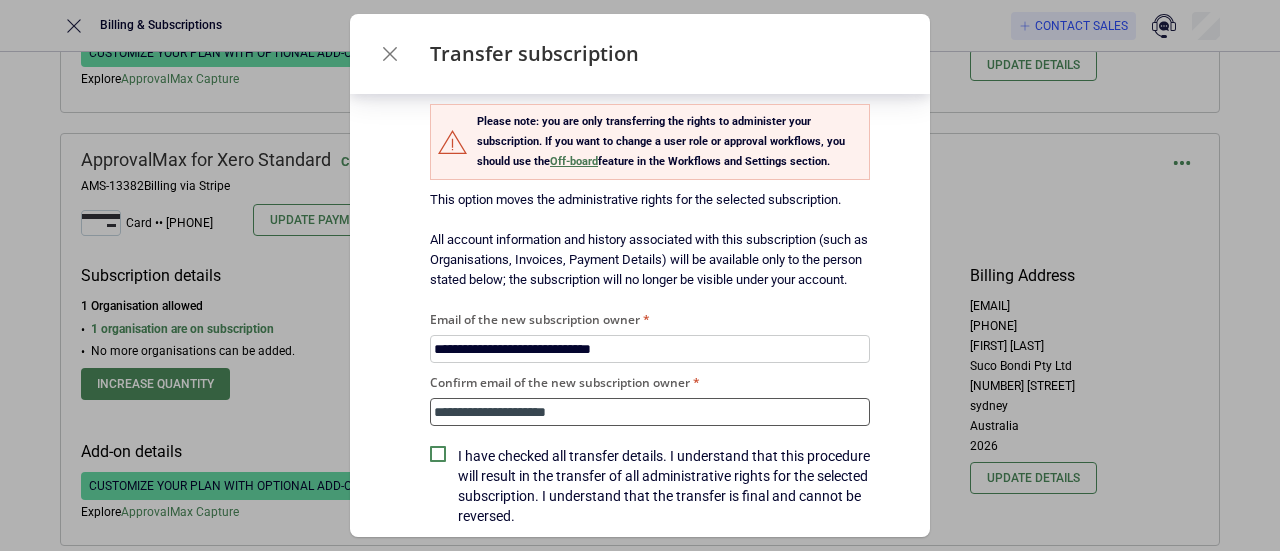 scroll, scrollTop: 98, scrollLeft: 0, axis: vertical 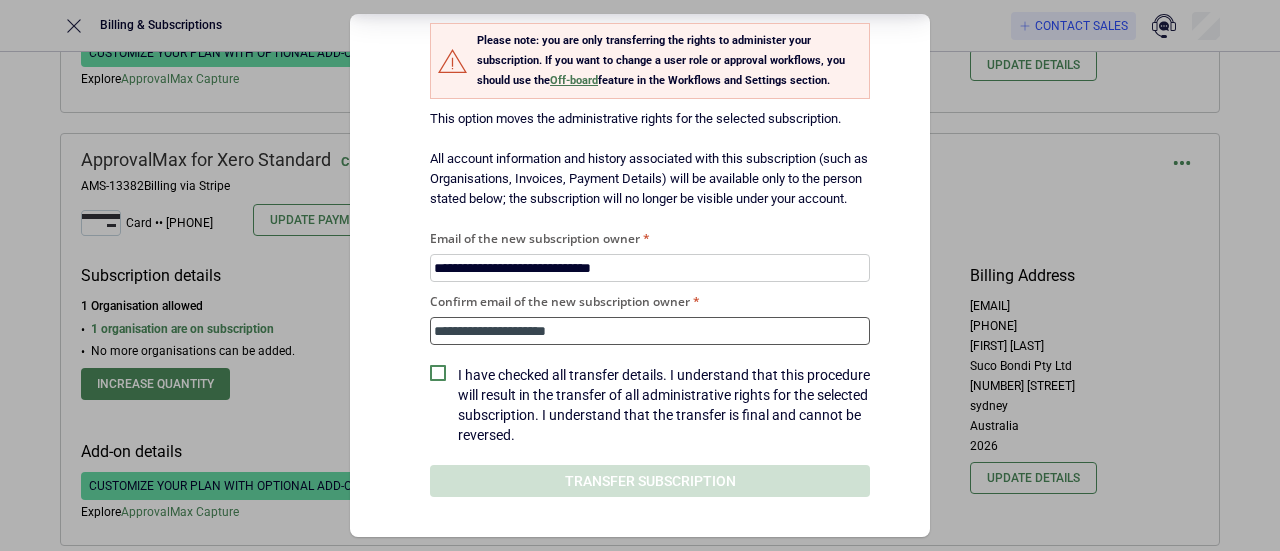 type on "**********" 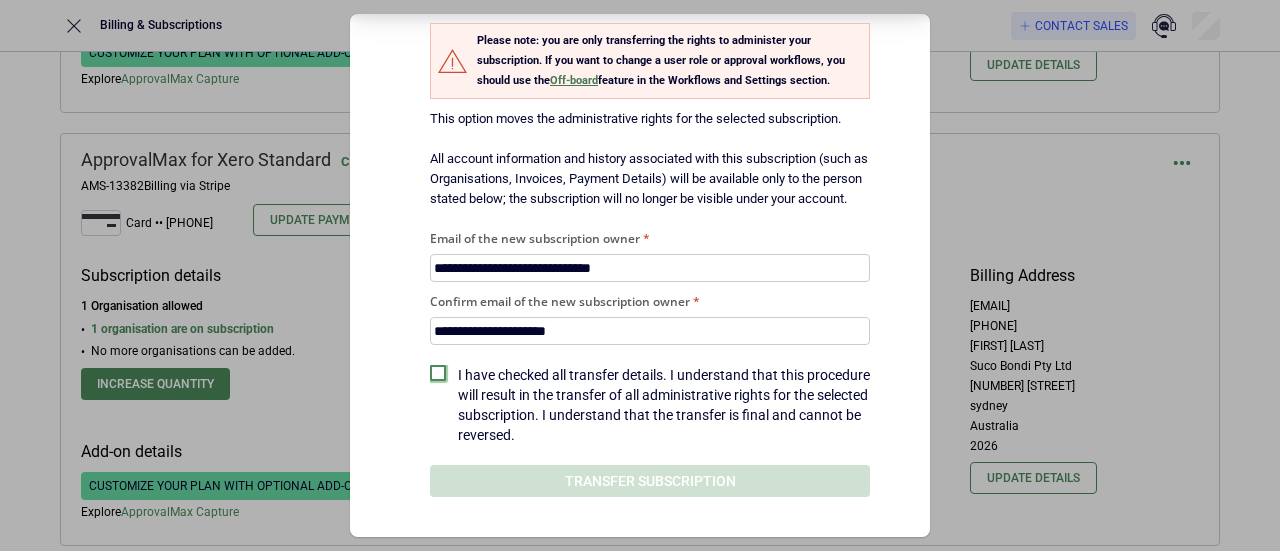 click at bounding box center [438, 373] 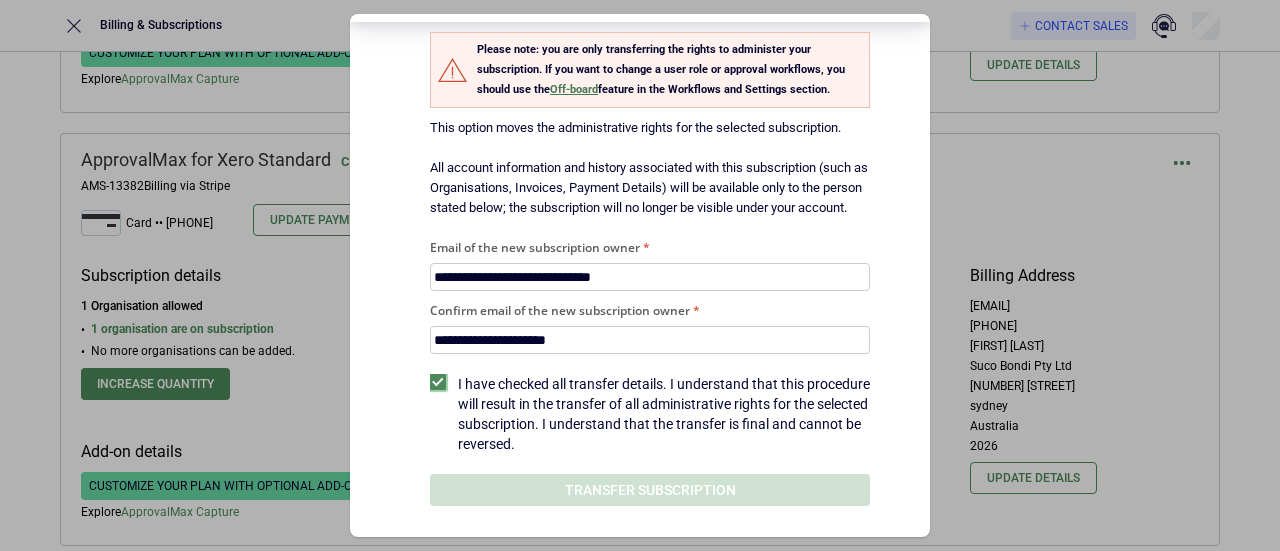 scroll, scrollTop: 98, scrollLeft: 0, axis: vertical 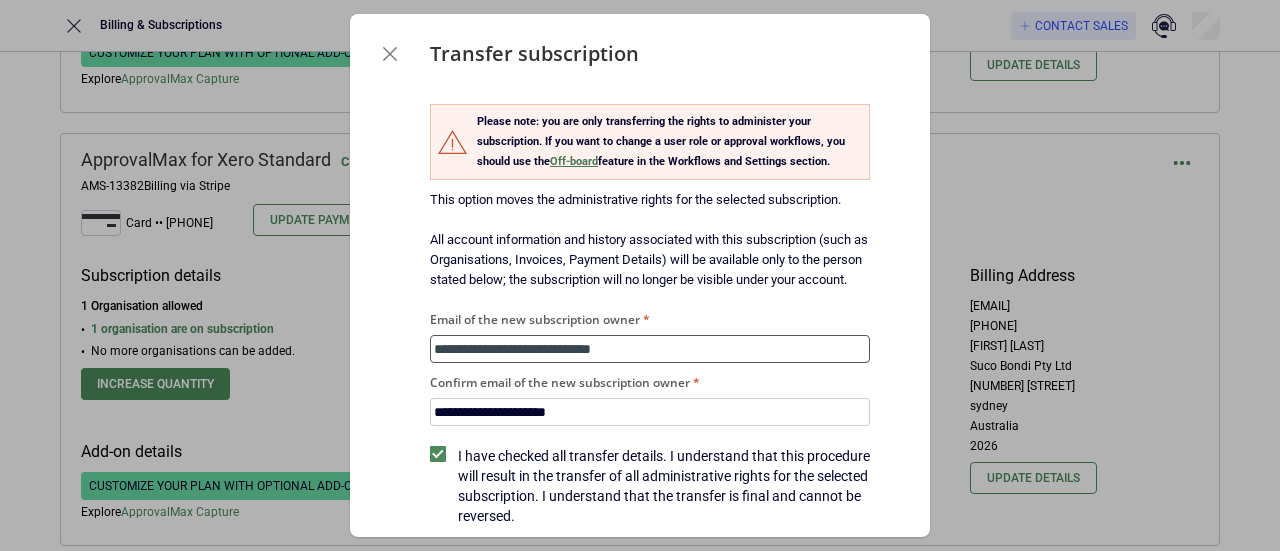 click on "**********" at bounding box center (650, 349) 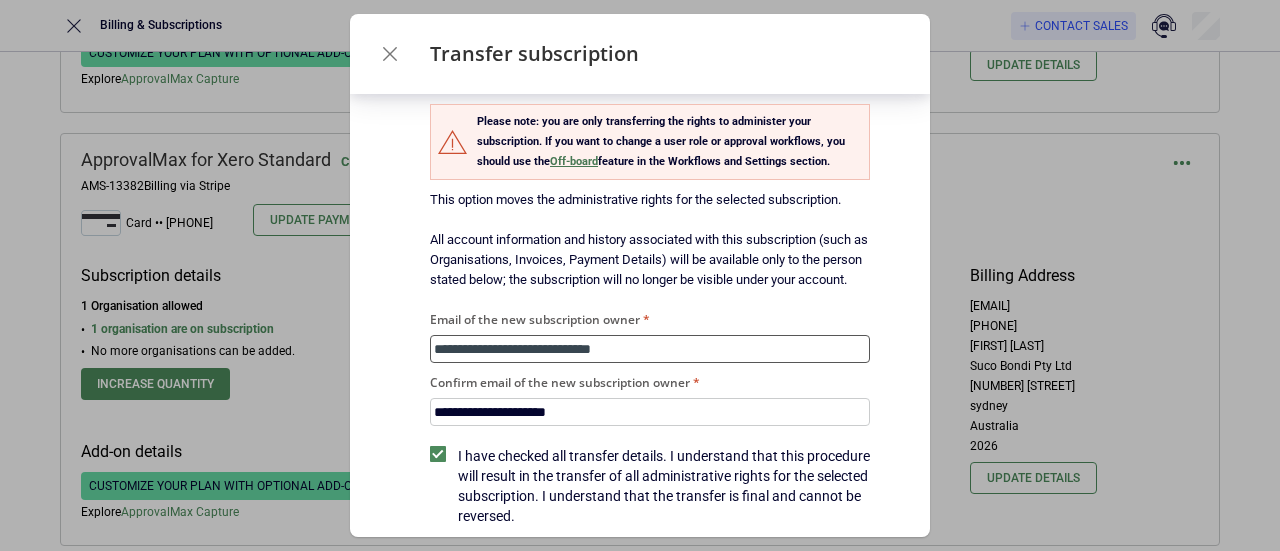 scroll, scrollTop: 98, scrollLeft: 0, axis: vertical 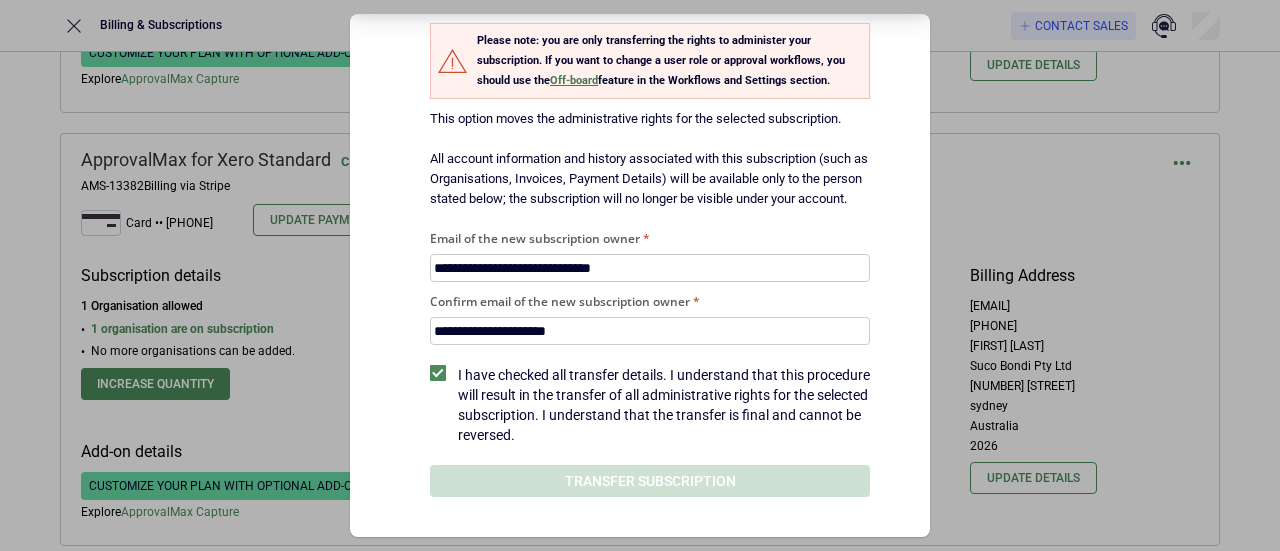 click on "I have checked all transfer details. I understand that this procedure will result in the transfer of all administrative rights for the selected subscription. I understand that the transfer is final and cannot be reversed." at bounding box center [664, 405] 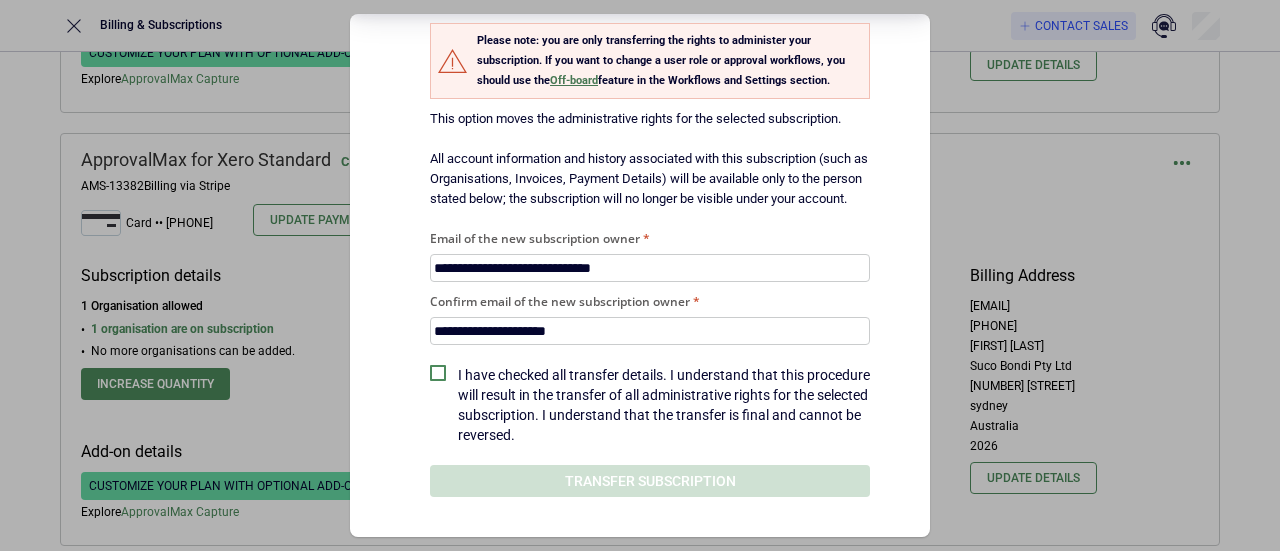 click on "**********" at bounding box center (640, 275) 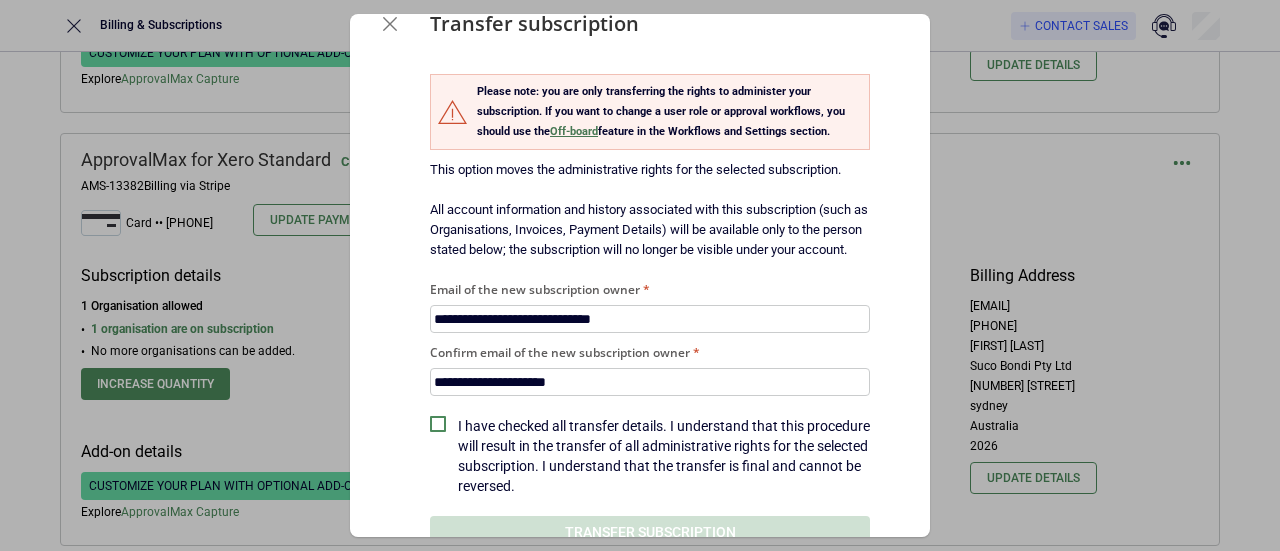 scroll, scrollTop: 0, scrollLeft: 0, axis: both 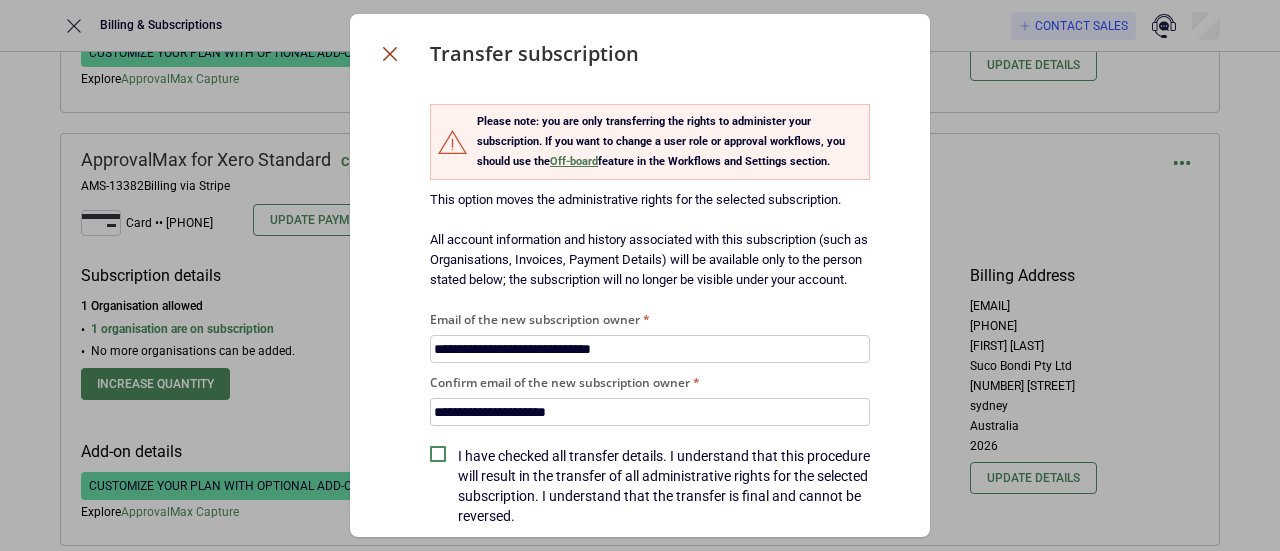 click 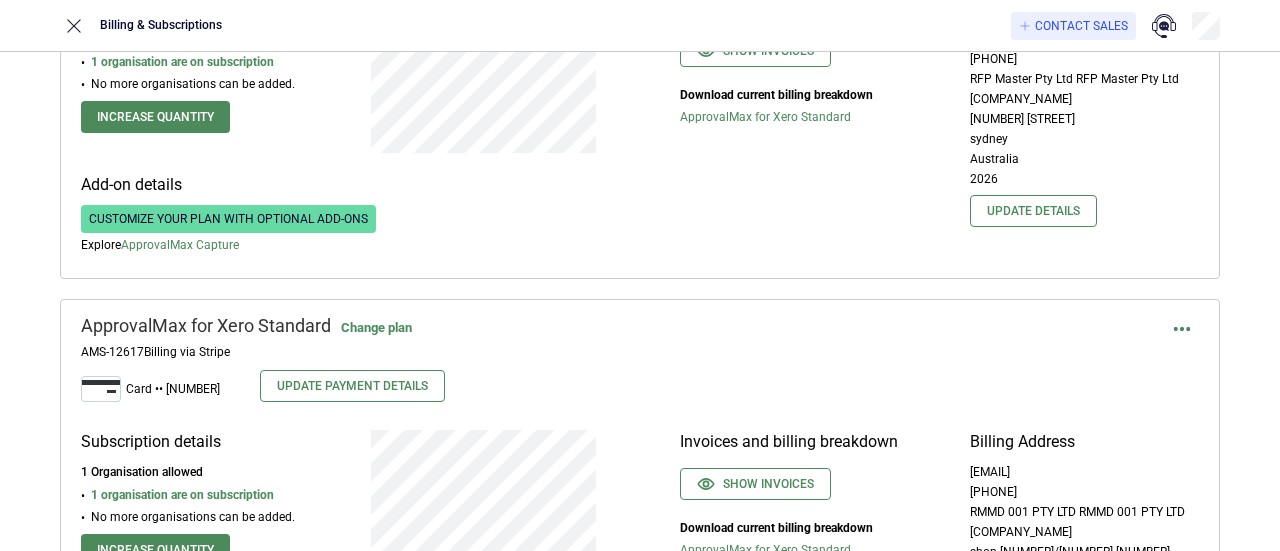 scroll, scrollTop: 1400, scrollLeft: 0, axis: vertical 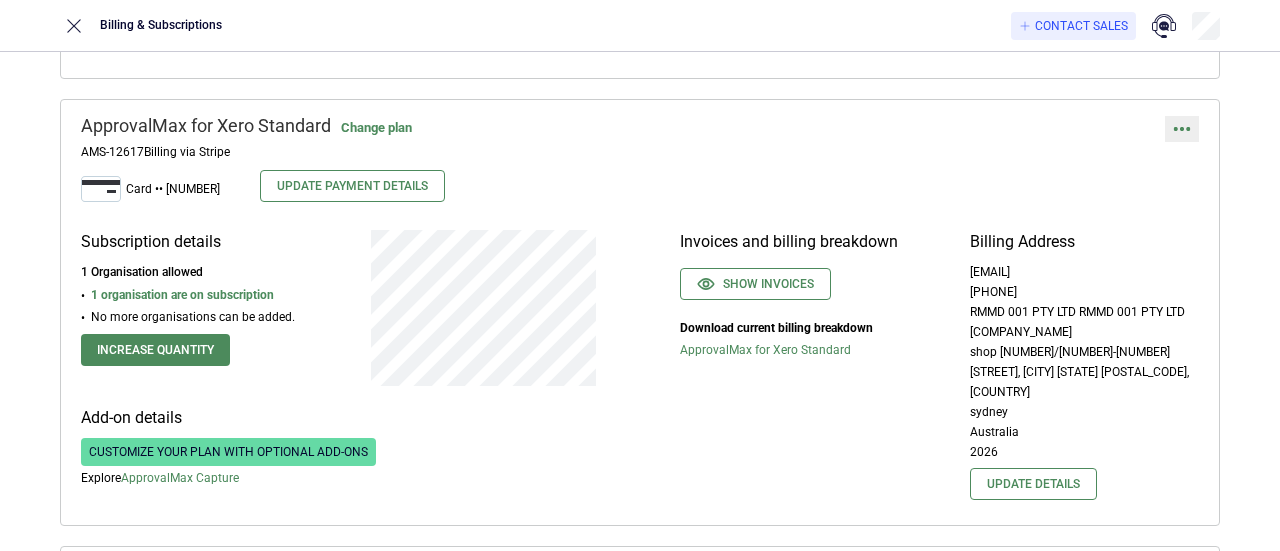 click 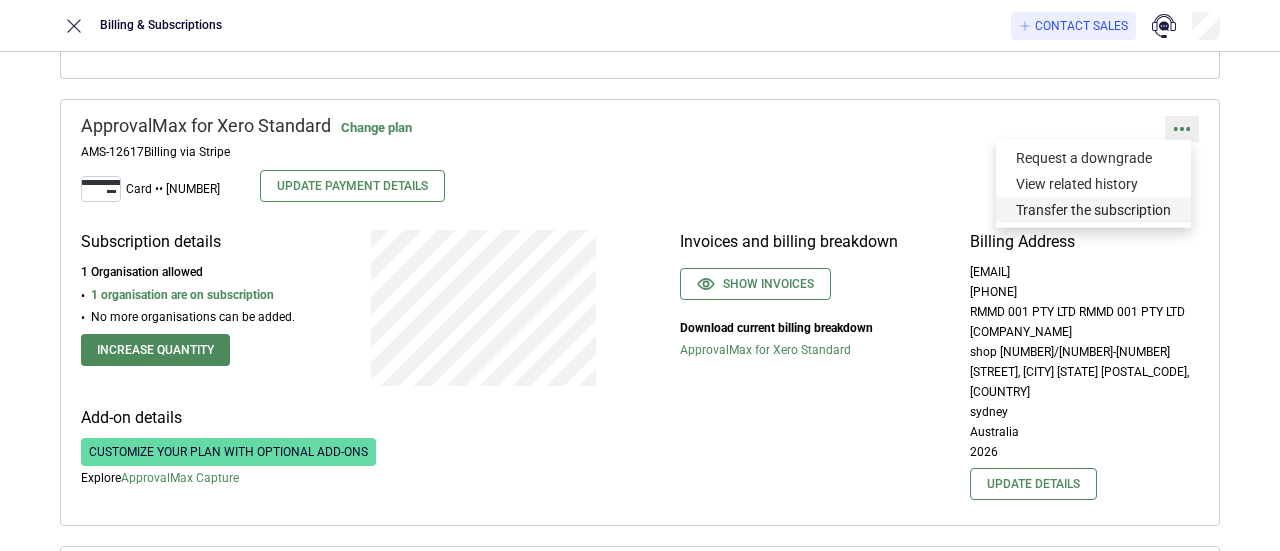 click on "Transfer the subscription" at bounding box center [1093, 210] 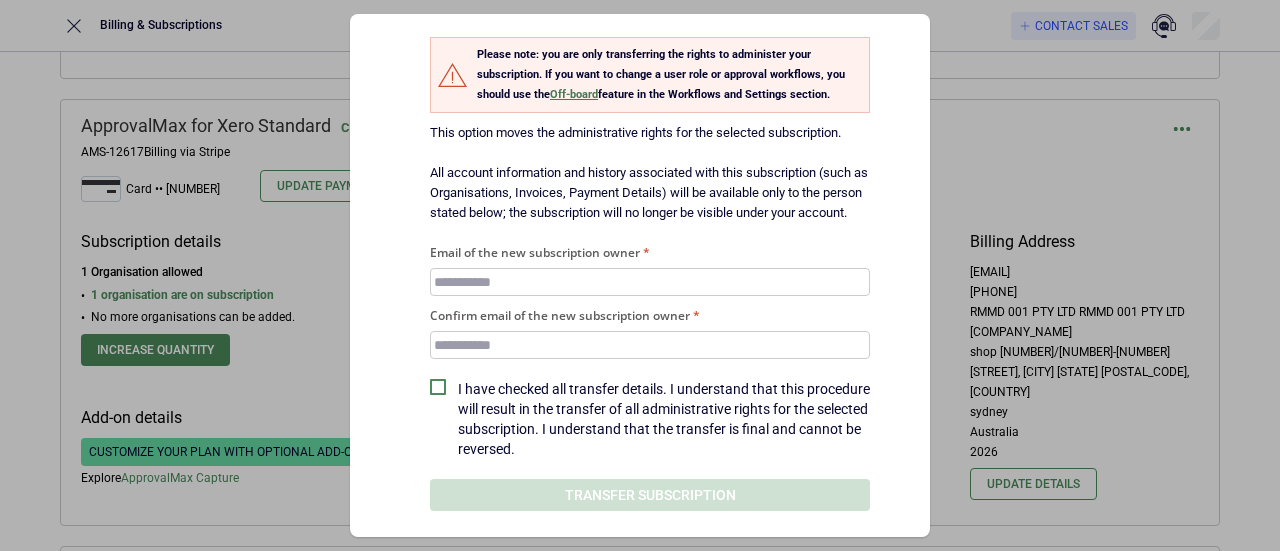 scroll, scrollTop: 98, scrollLeft: 0, axis: vertical 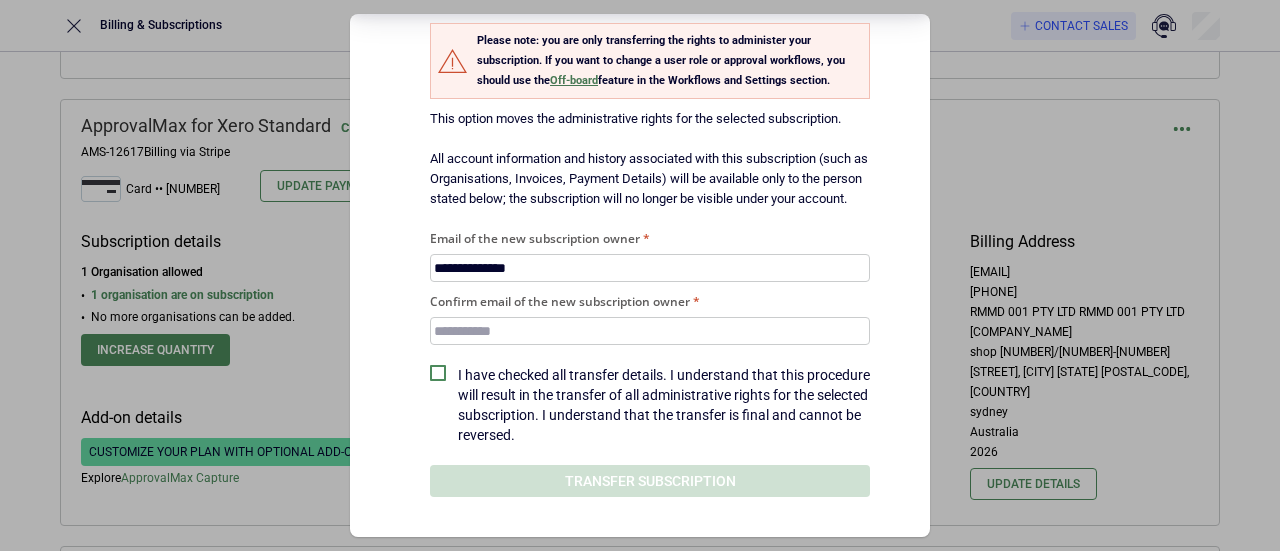 type on "**********" 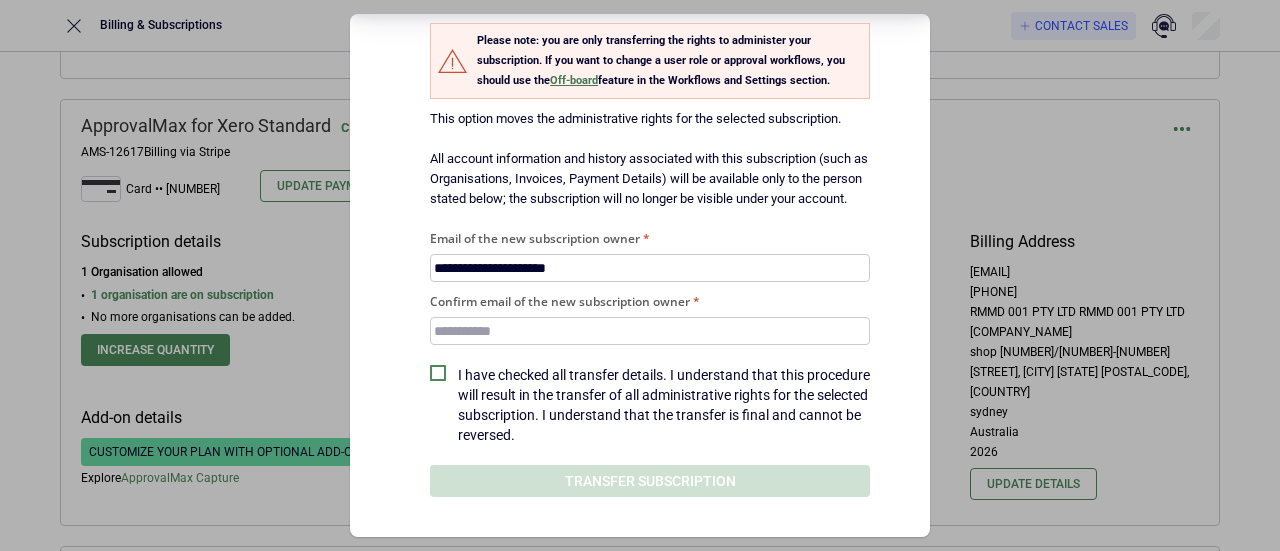 type on "**********" 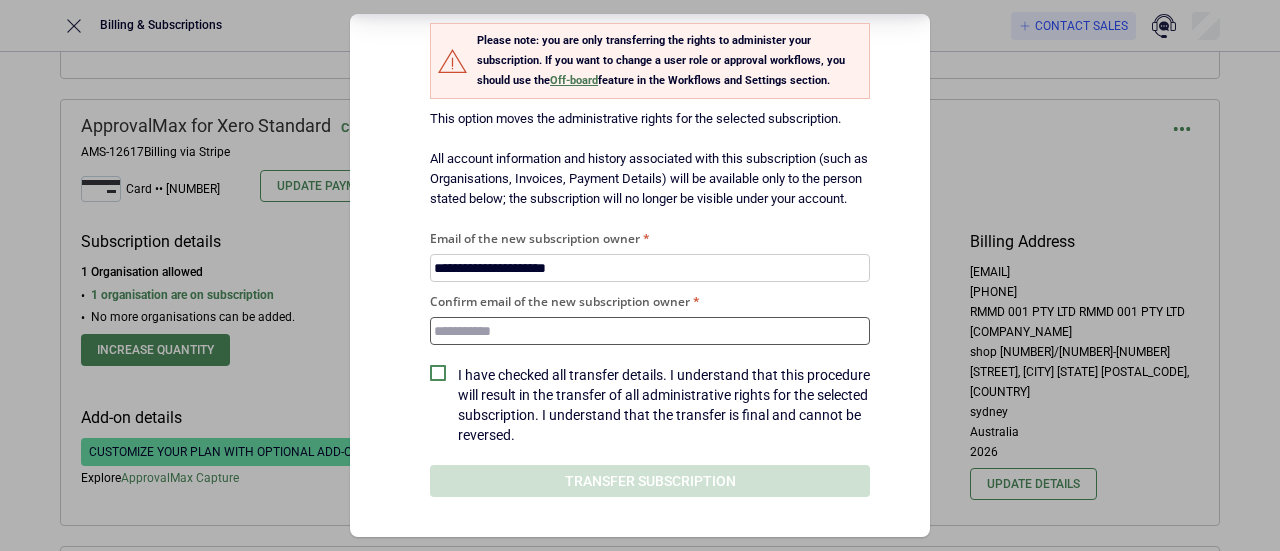 click on "Confirm email of the new subscription owner" at bounding box center (650, 331) 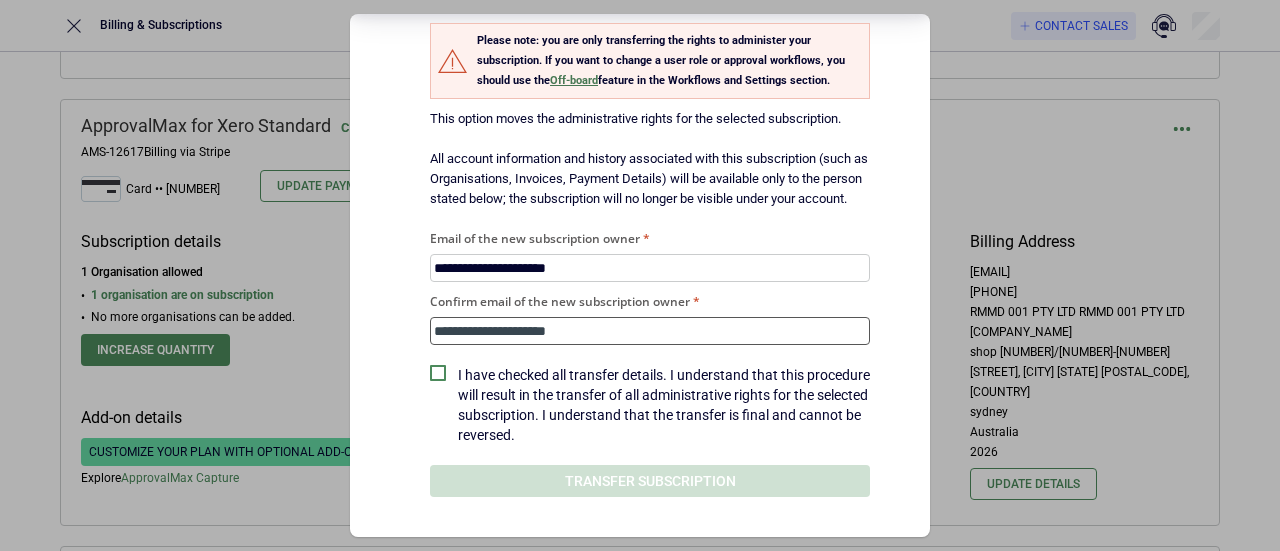 type on "**********" 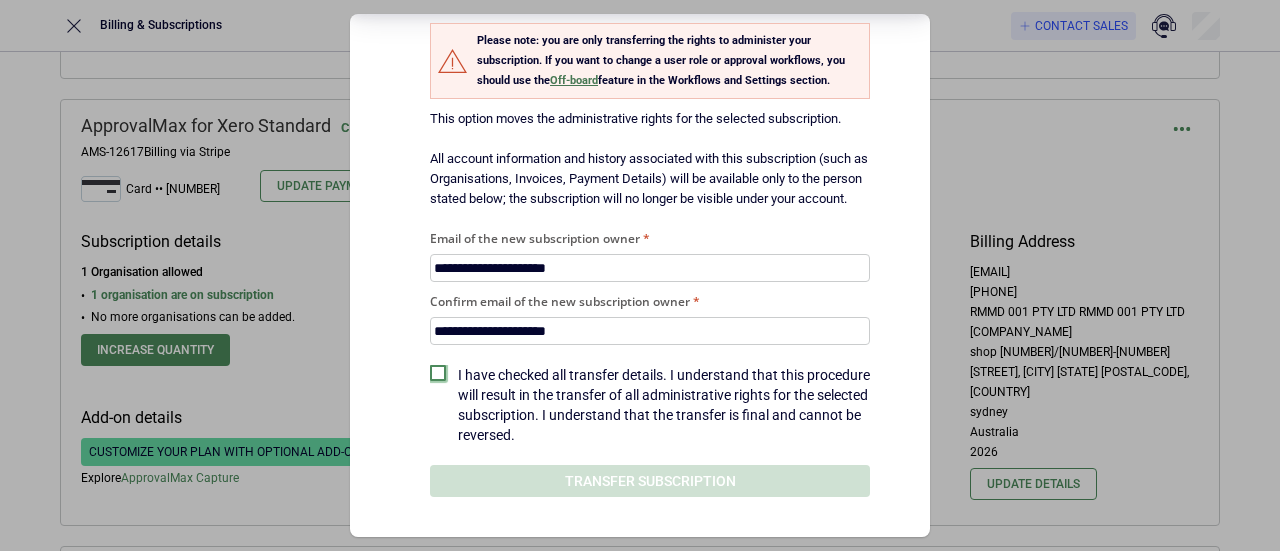 click at bounding box center [438, 373] 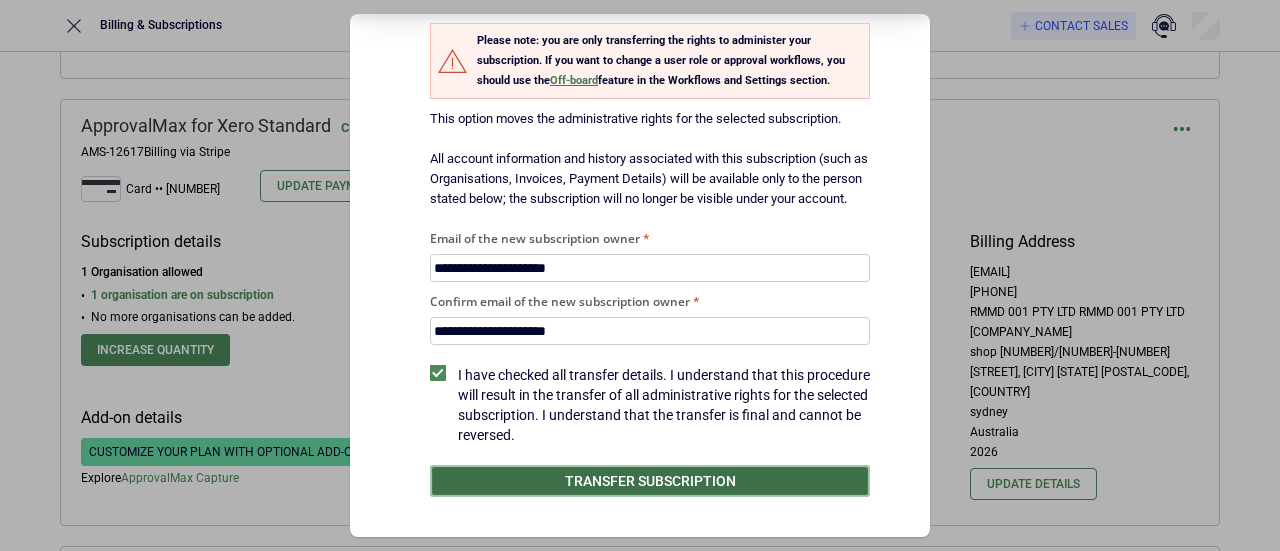 click on "Transfer subscription" at bounding box center [650, 481] 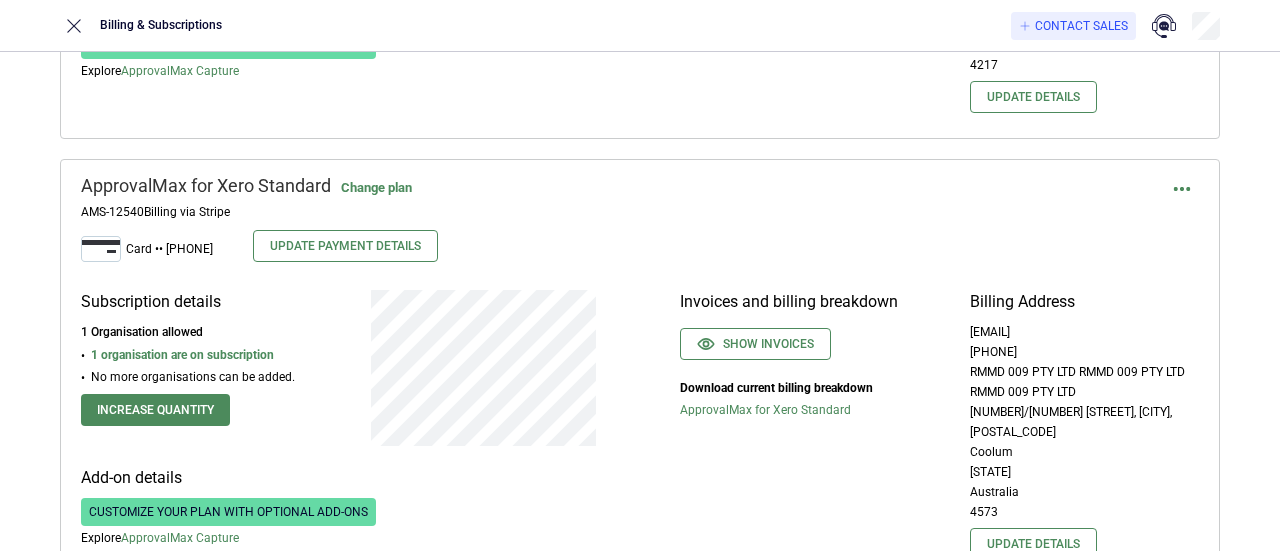 scroll, scrollTop: 11882, scrollLeft: 0, axis: vertical 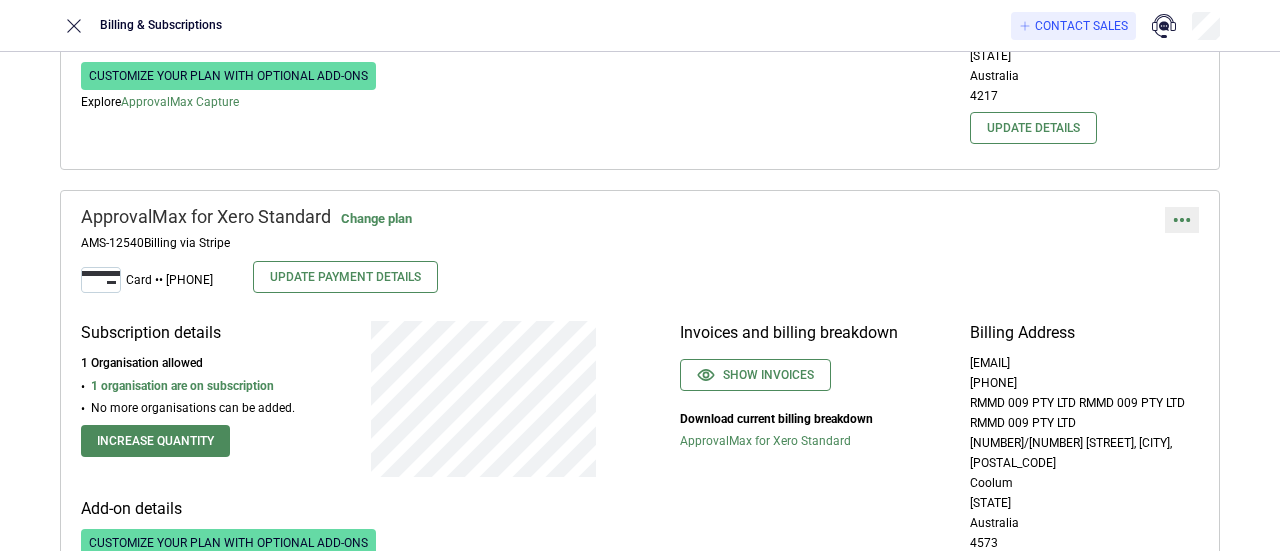click at bounding box center [1182, 220] 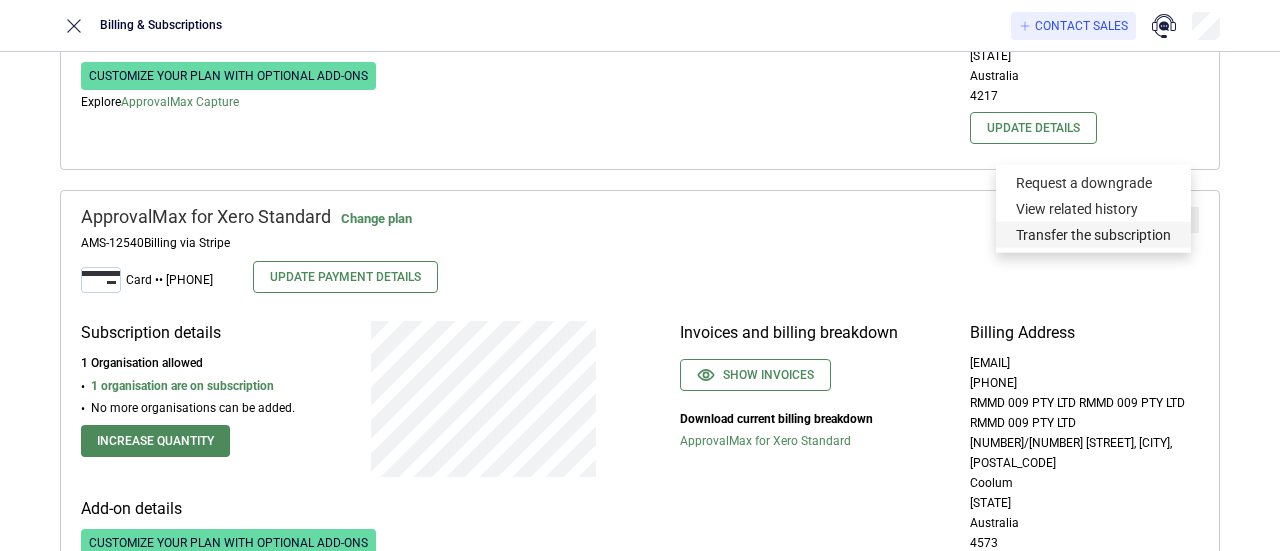 click on "Transfer the subscription" at bounding box center [1093, 235] 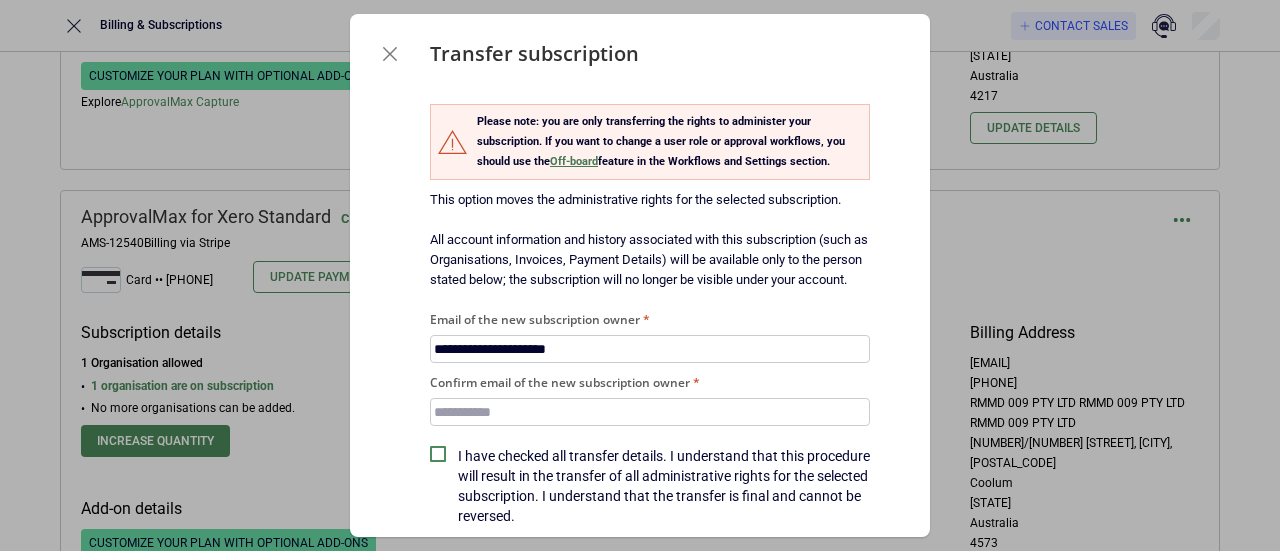 type on "**********" 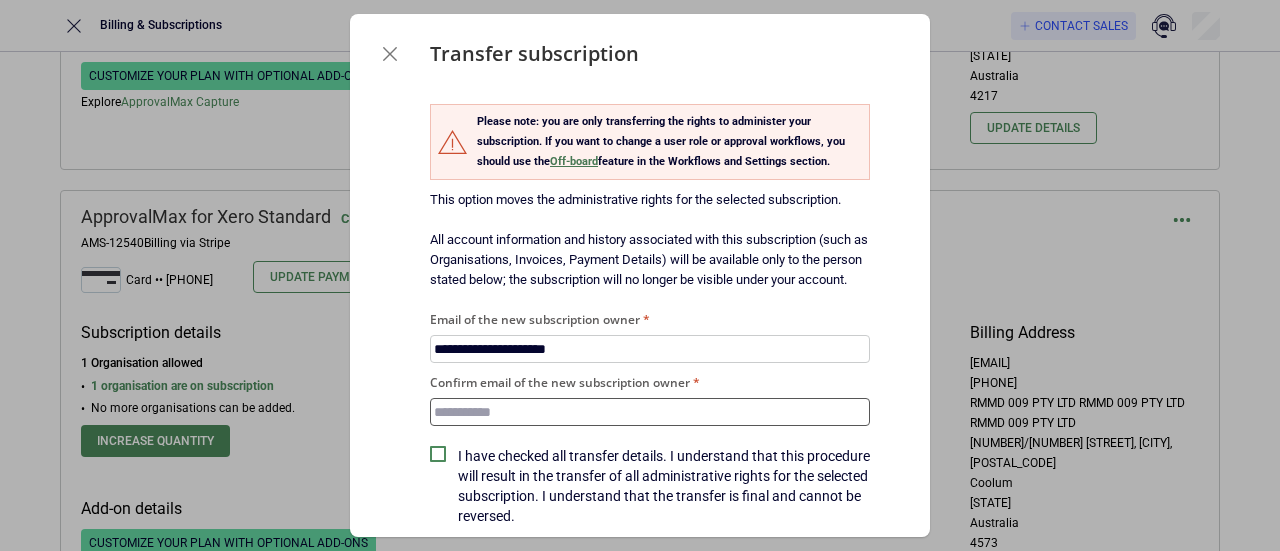 click on "Confirm email of the new subscription owner" at bounding box center (650, 412) 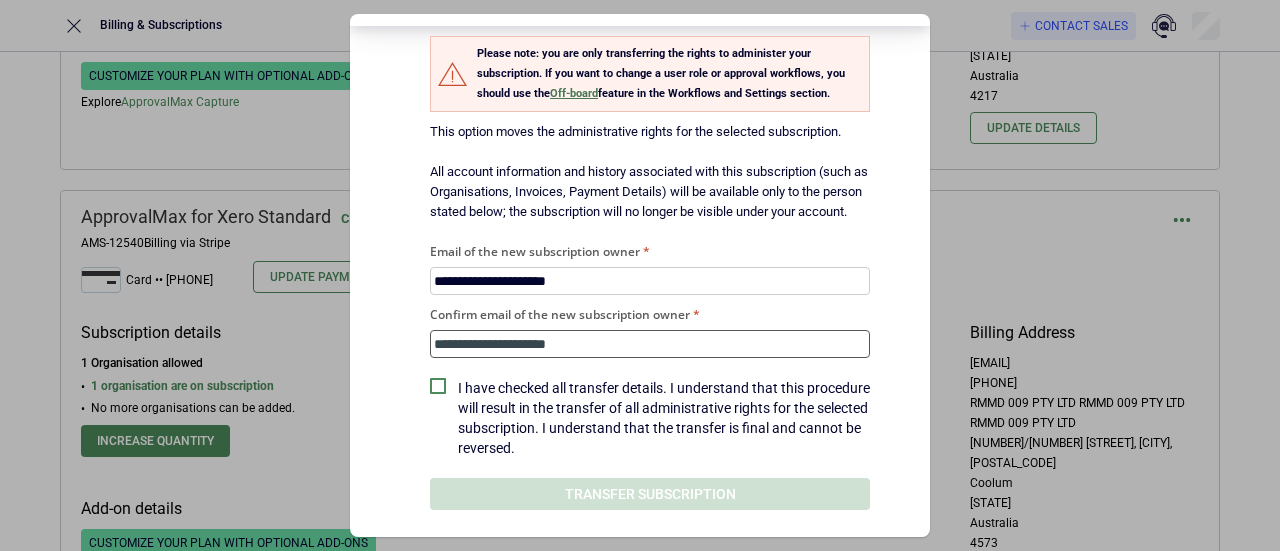 scroll, scrollTop: 98, scrollLeft: 0, axis: vertical 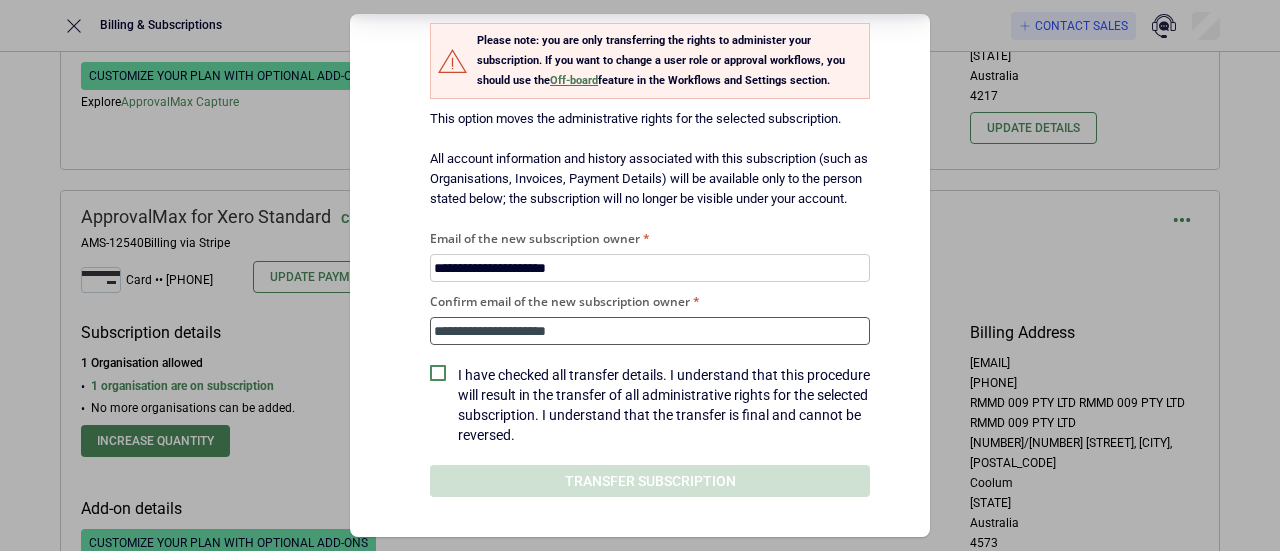 type on "**********" 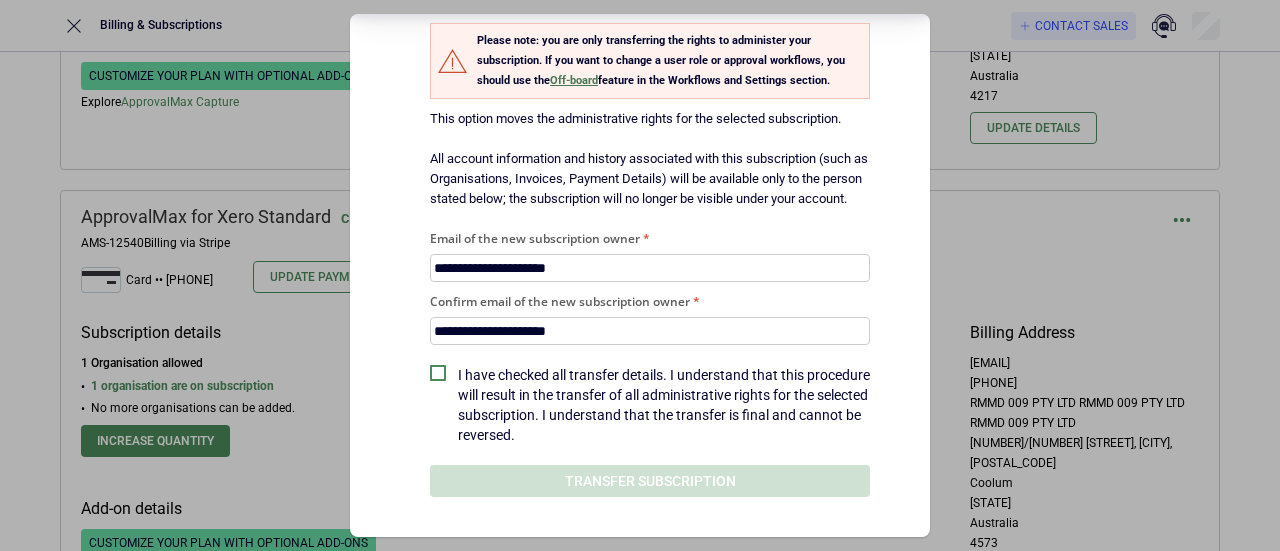 click on "I have checked all transfer details. I understand that this procedure will result in the transfer of all administrative rights for the selected subscription. I understand that the transfer is final and cannot be reversed." at bounding box center (664, 405) 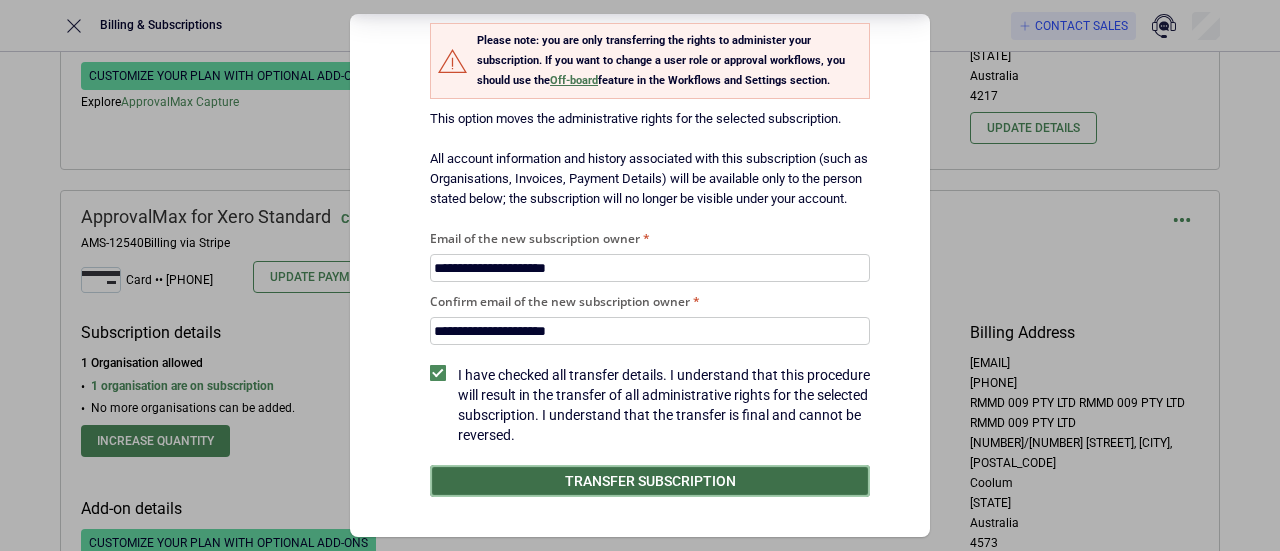 click on "Transfer subscription" at bounding box center [650, 481] 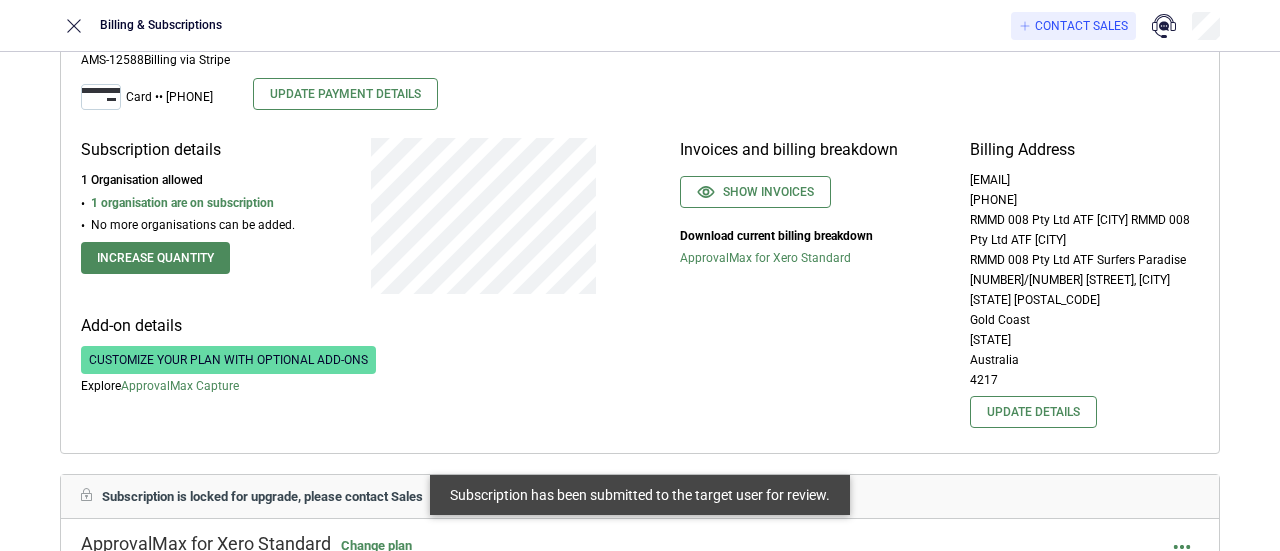 scroll, scrollTop: 11482, scrollLeft: 0, axis: vertical 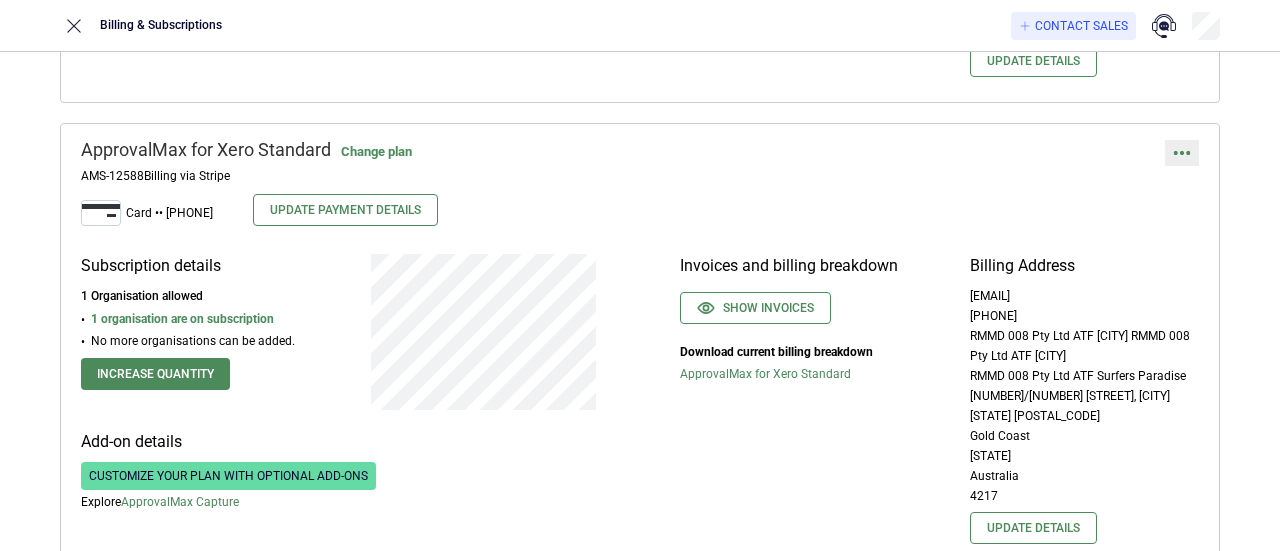 click at bounding box center (1182, 153) 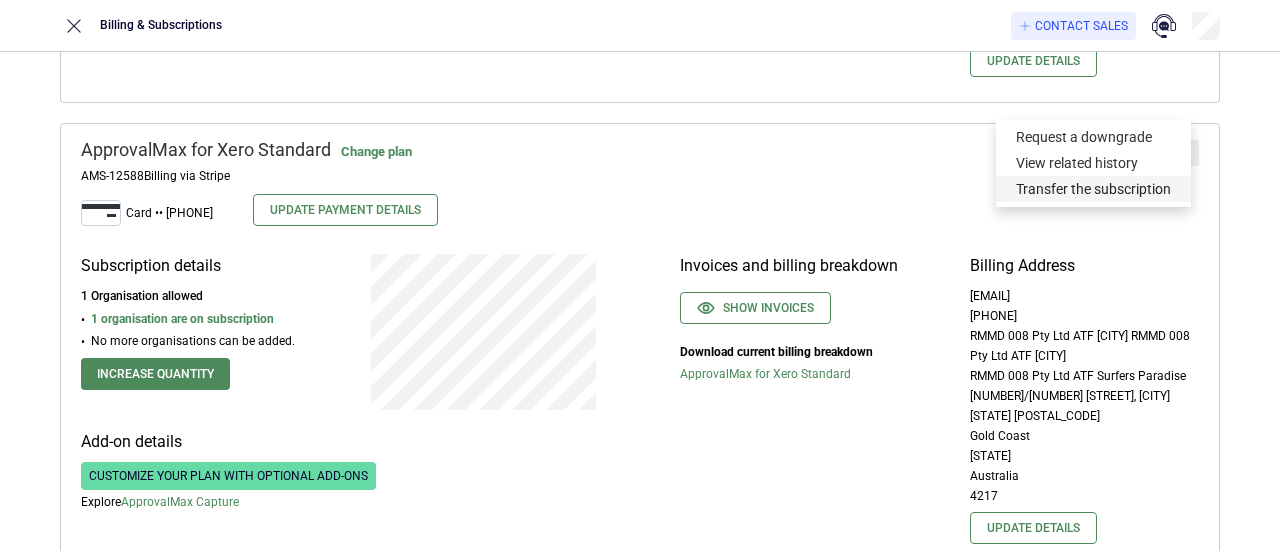 click on "Transfer the subscription" at bounding box center [1093, 189] 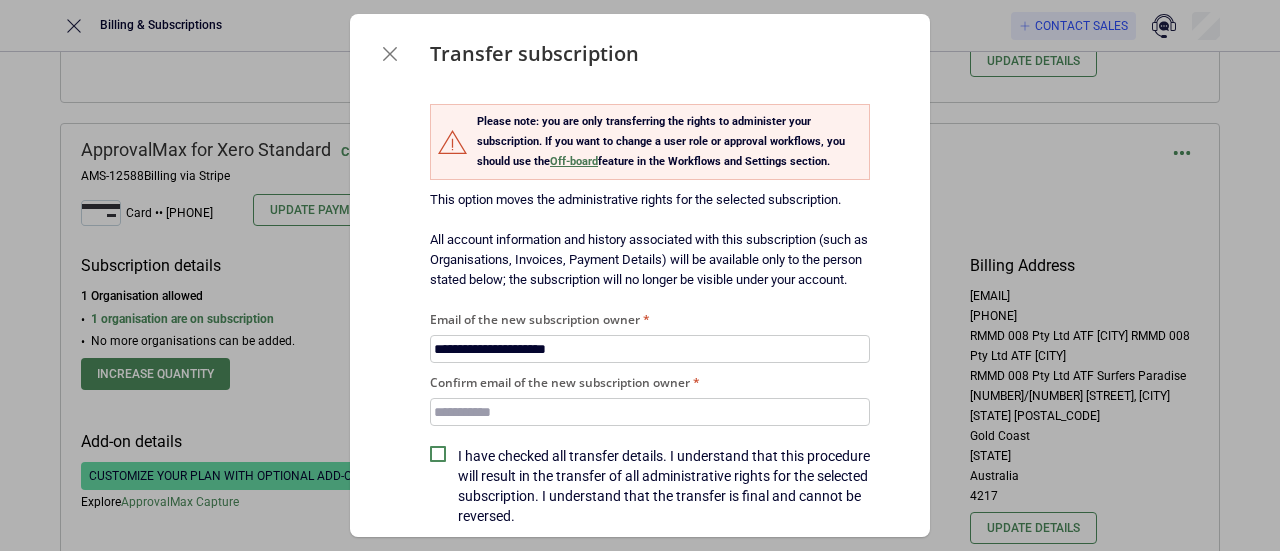type on "**********" 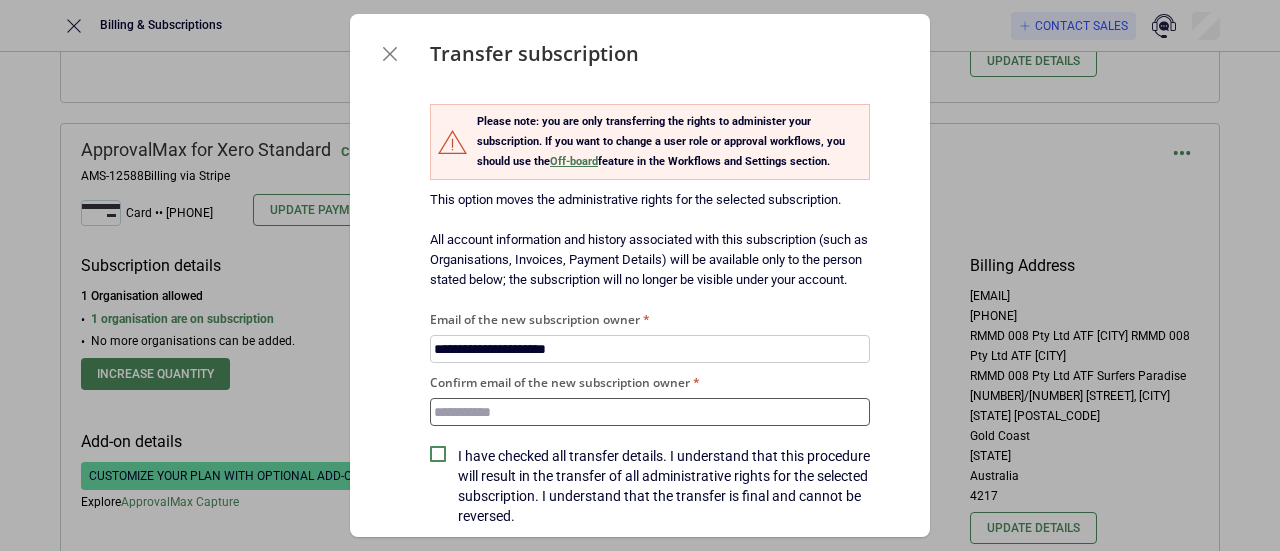 click on "Confirm email of the new subscription owner" at bounding box center (650, 412) 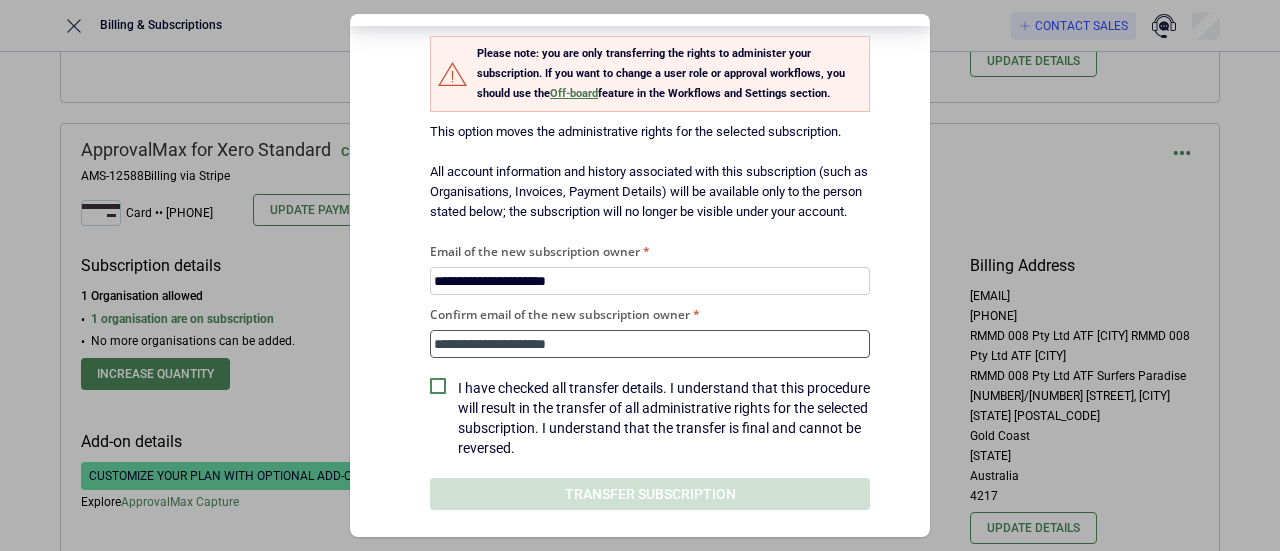 scroll, scrollTop: 98, scrollLeft: 0, axis: vertical 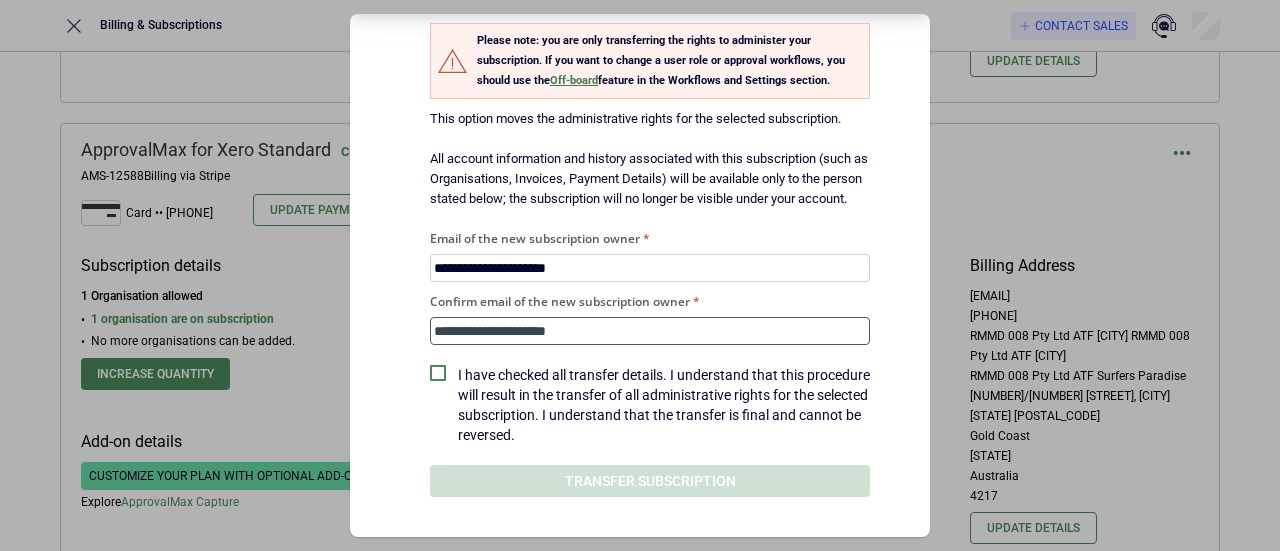 type on "**********" 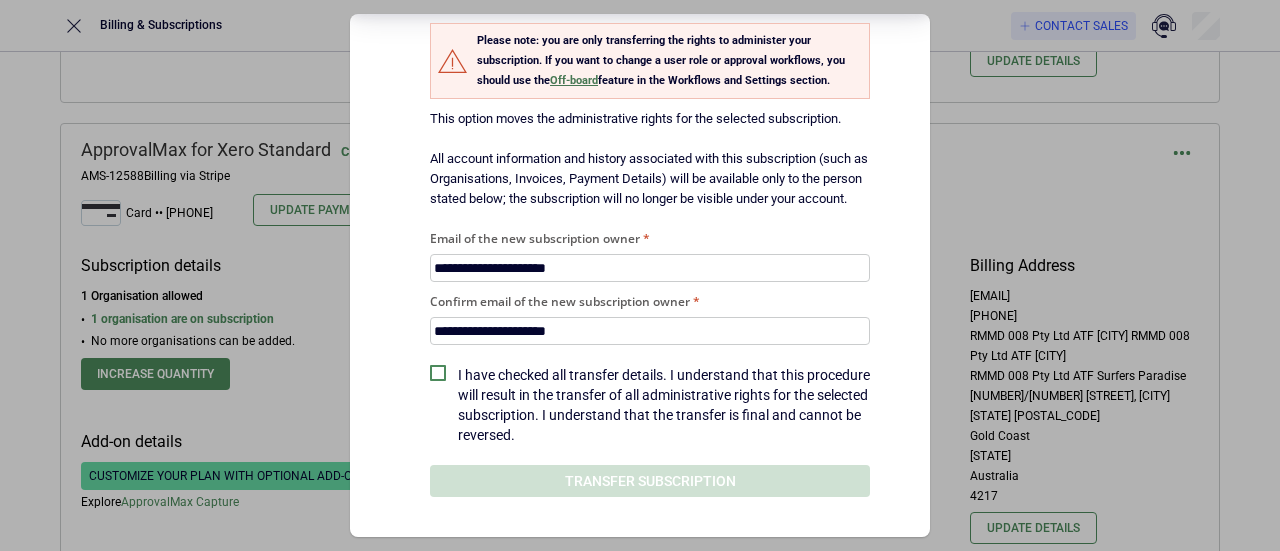click on "I have checked all transfer details. I understand that this procedure will result in the transfer of all administrative rights for the selected subscription. I understand that the transfer is final and cannot be reversed." at bounding box center [664, 405] 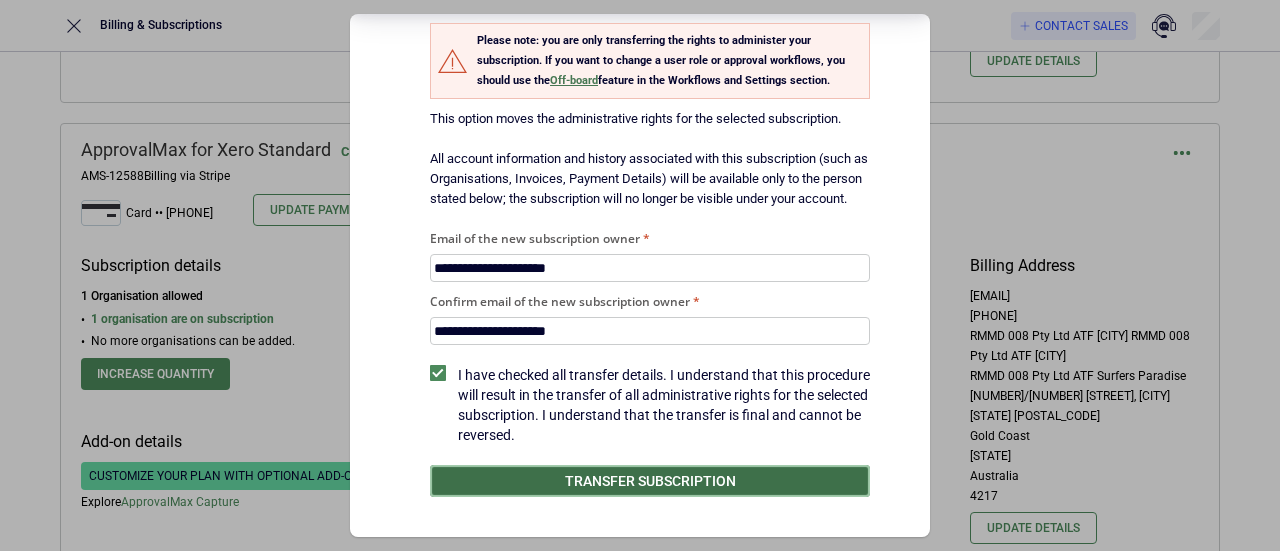 click on "Transfer subscription" at bounding box center (650, 481) 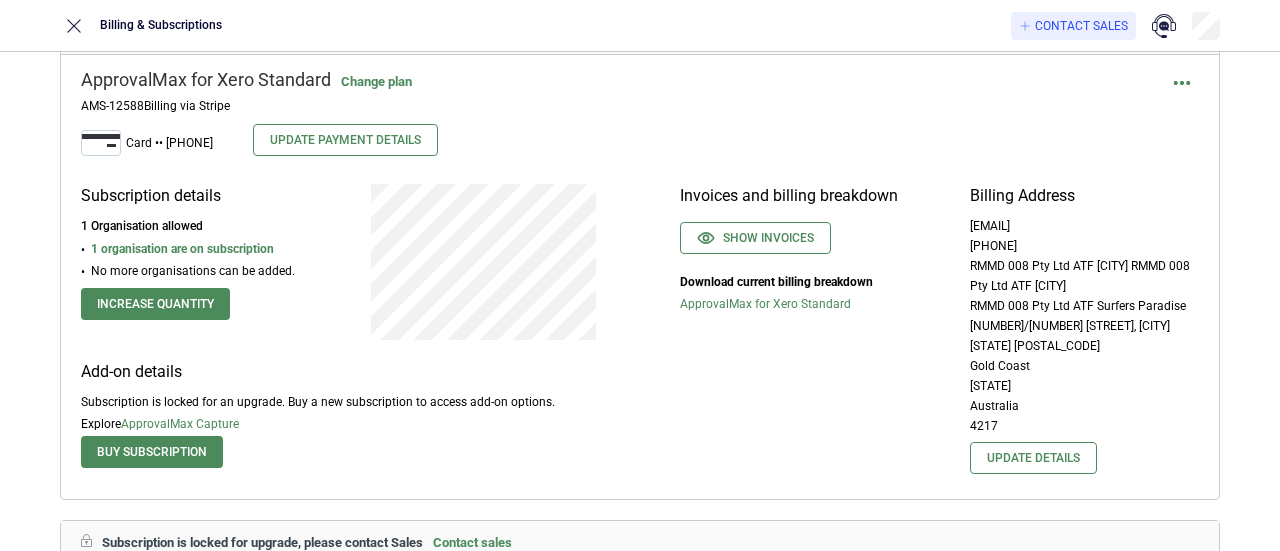 scroll, scrollTop: 11496, scrollLeft: 0, axis: vertical 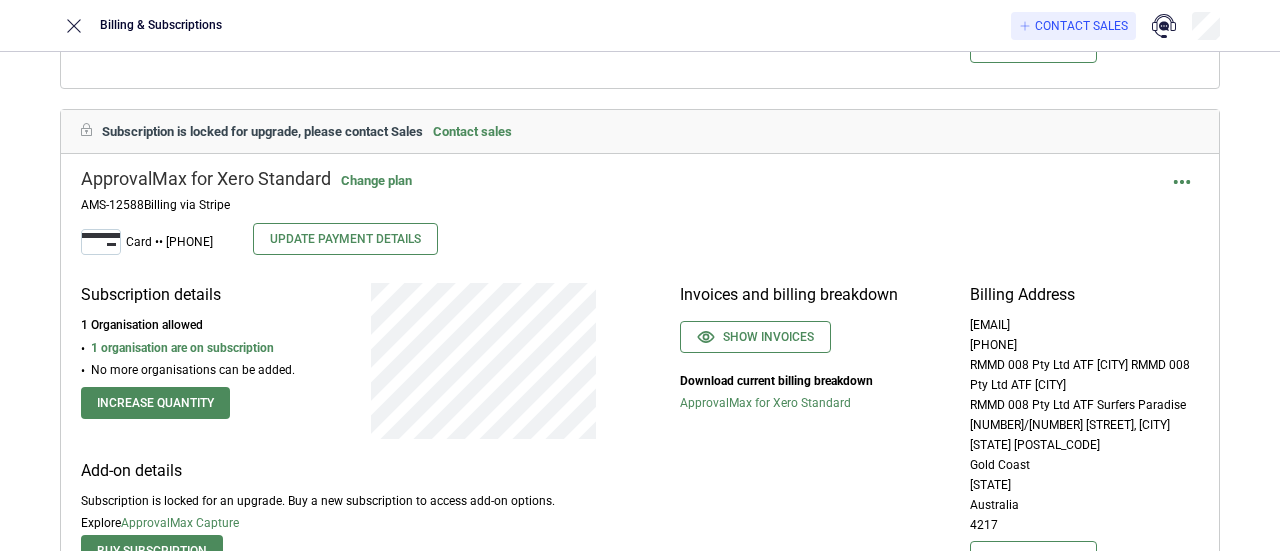 click at bounding box center (1182, 212) 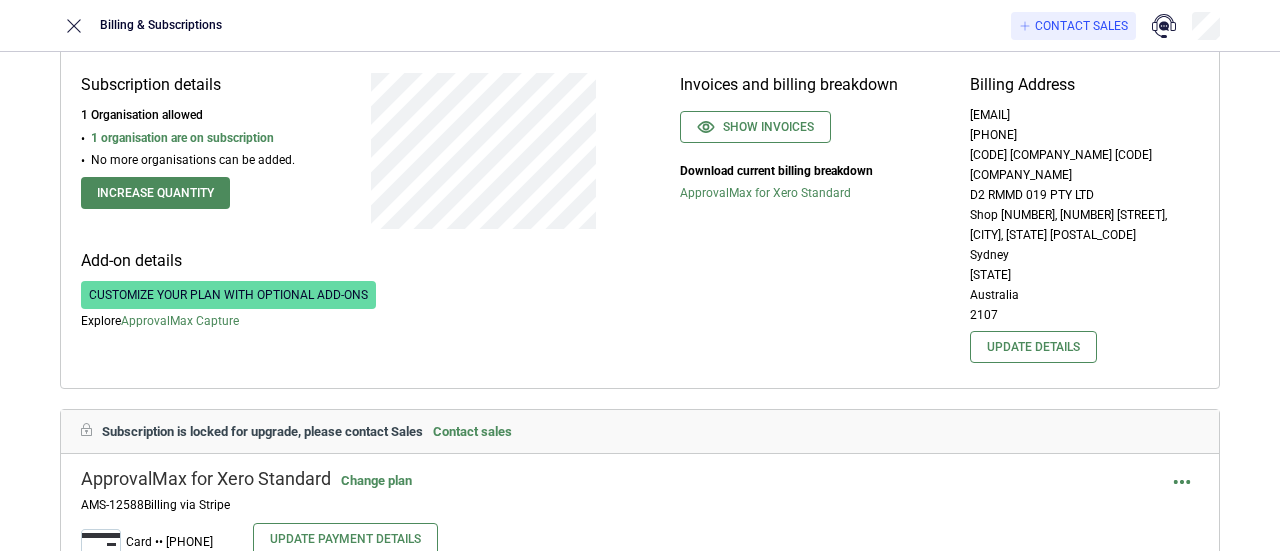 scroll, scrollTop: 10996, scrollLeft: 0, axis: vertical 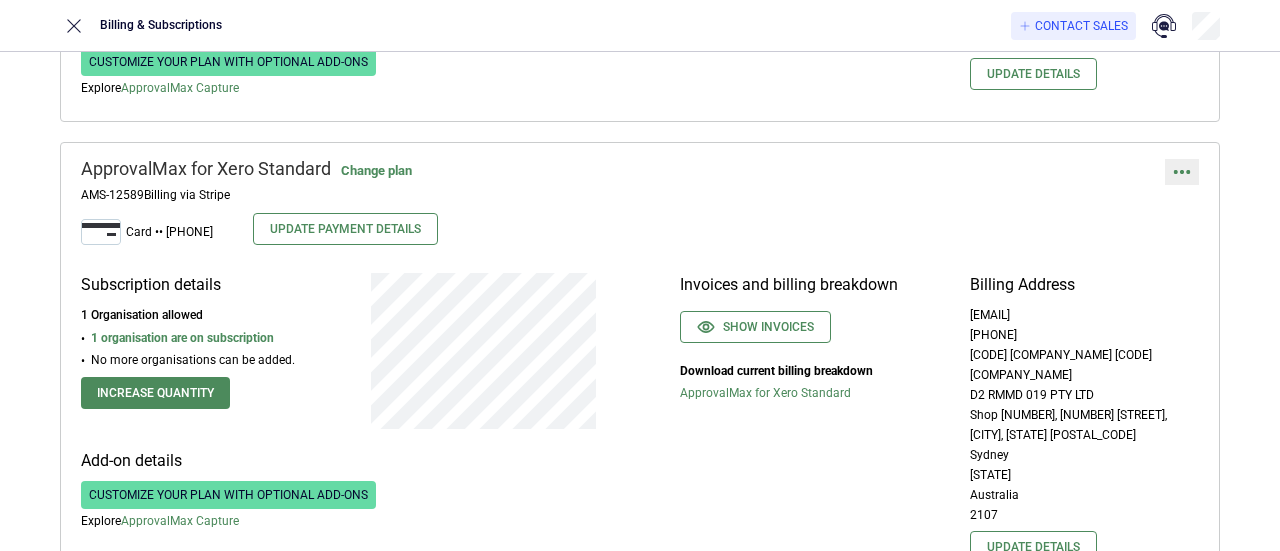click 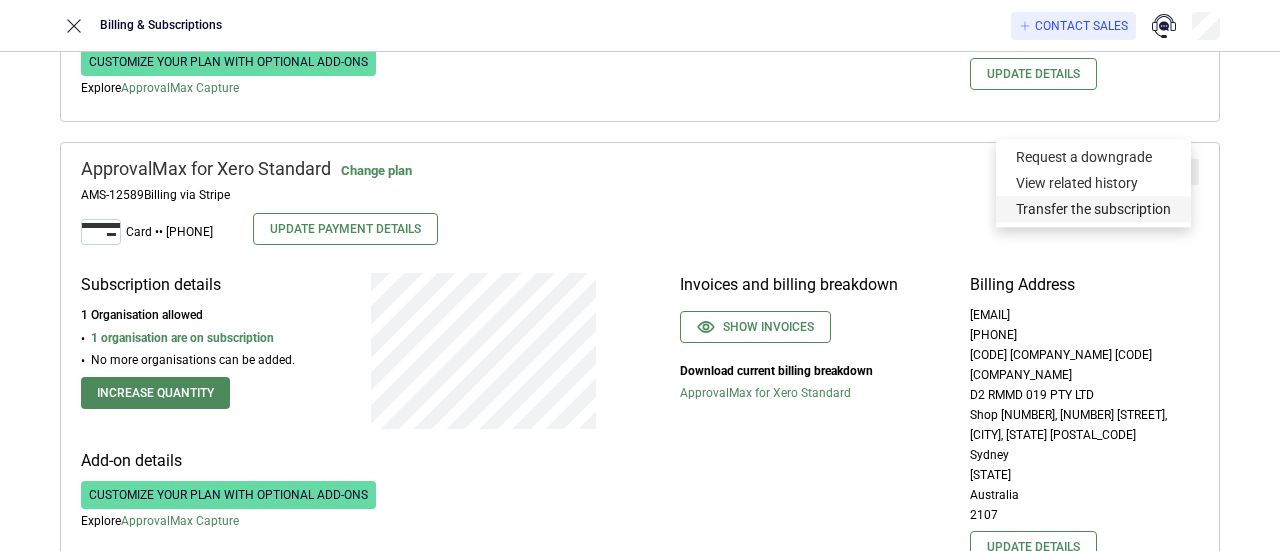 click on "Transfer the subscription" at bounding box center (1093, 209) 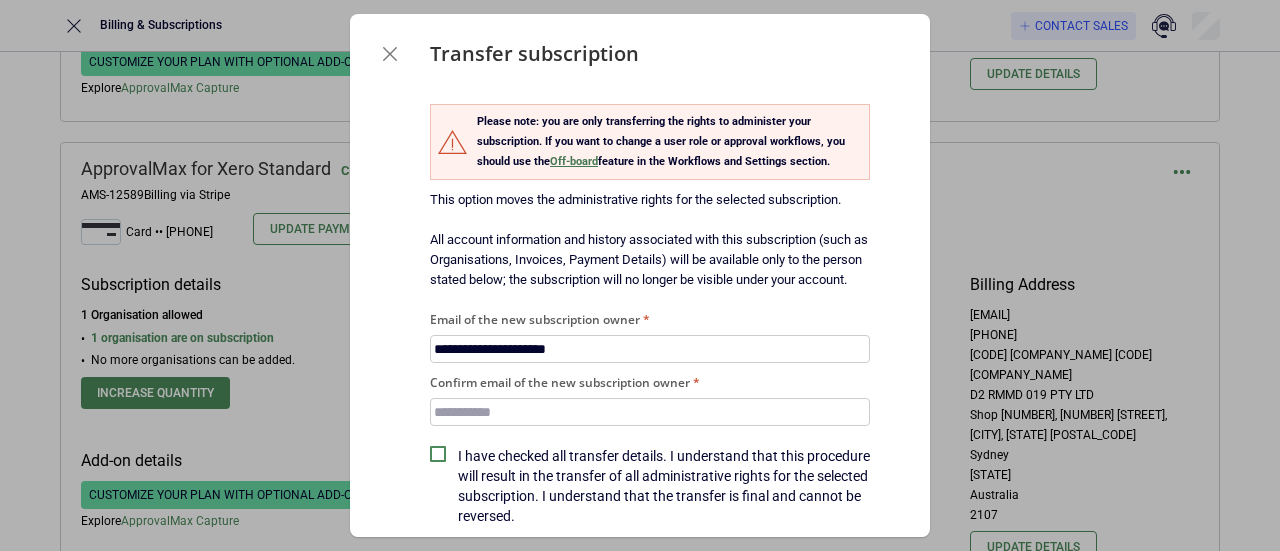 type on "**********" 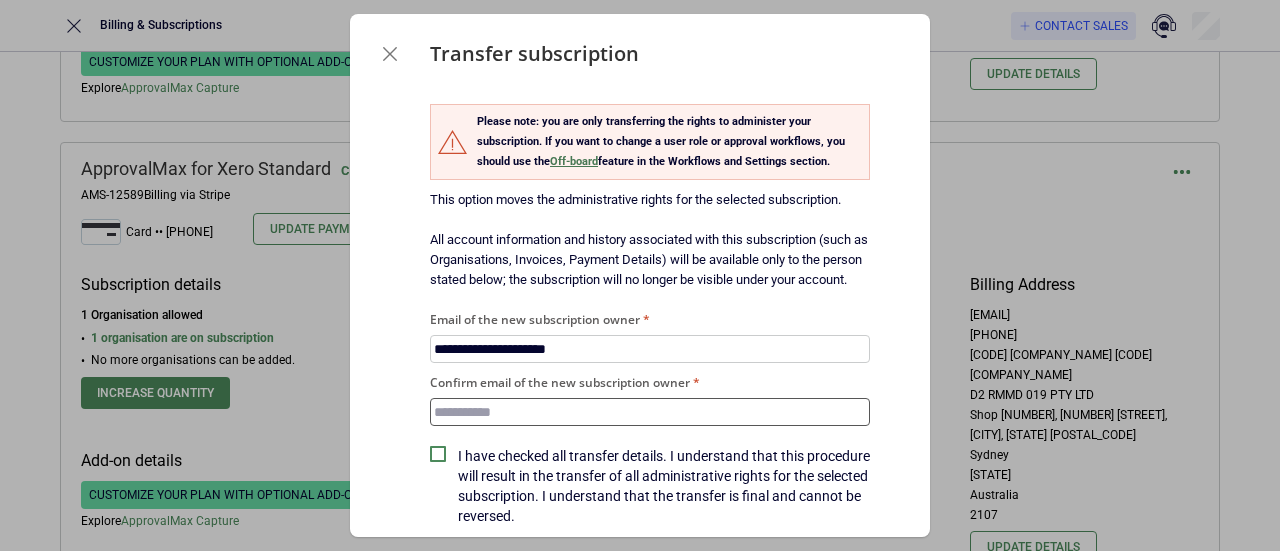 click on "Confirm email of the new subscription owner" at bounding box center (650, 412) 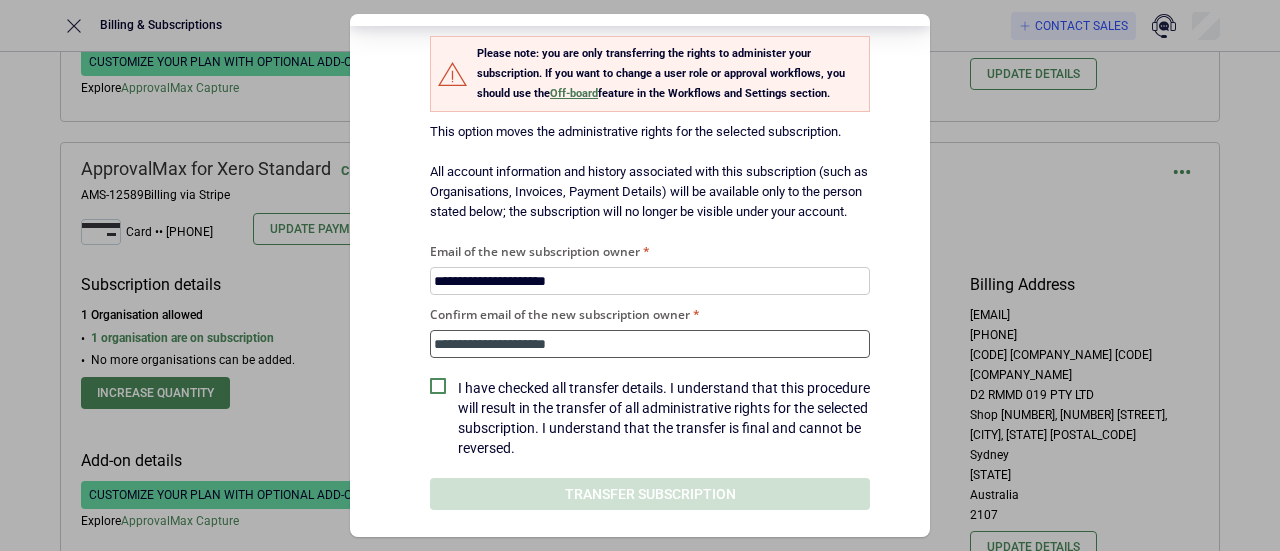 scroll, scrollTop: 98, scrollLeft: 0, axis: vertical 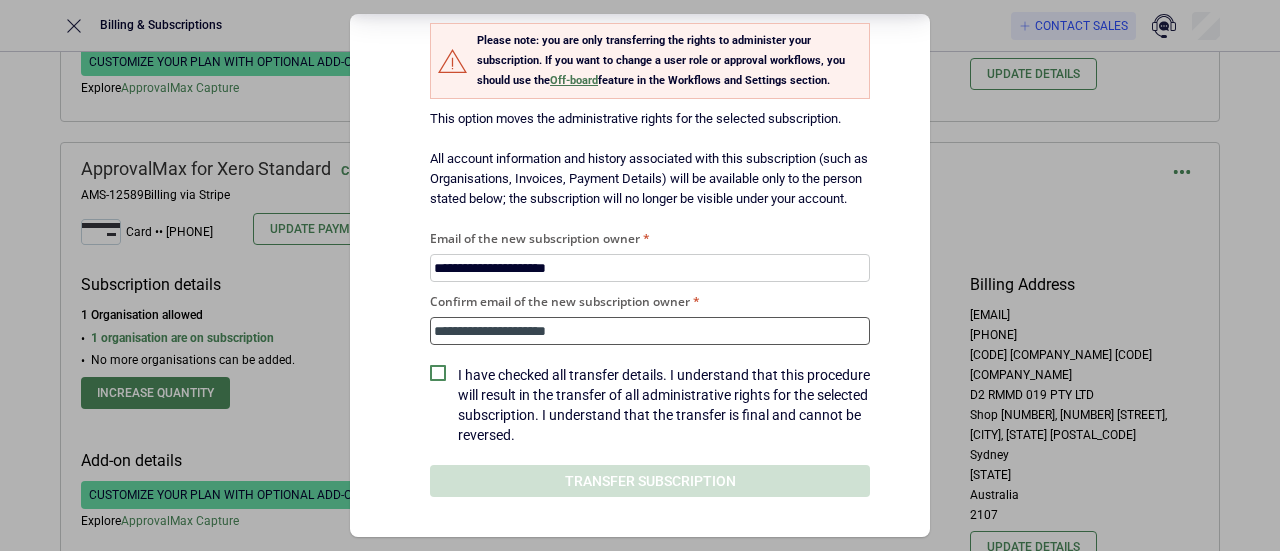 type on "**********" 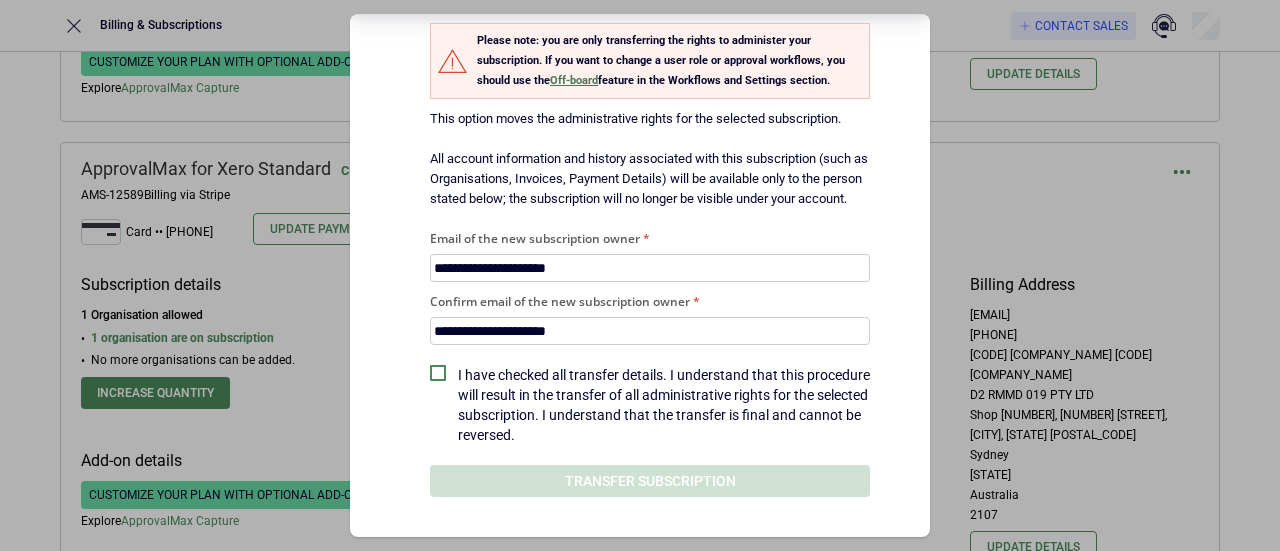 click on "I have checked all transfer details. I understand that this procedure will result in the transfer of all administrative rights for the selected subscription. I understand that the transfer is final and cannot be reversed." at bounding box center [664, 405] 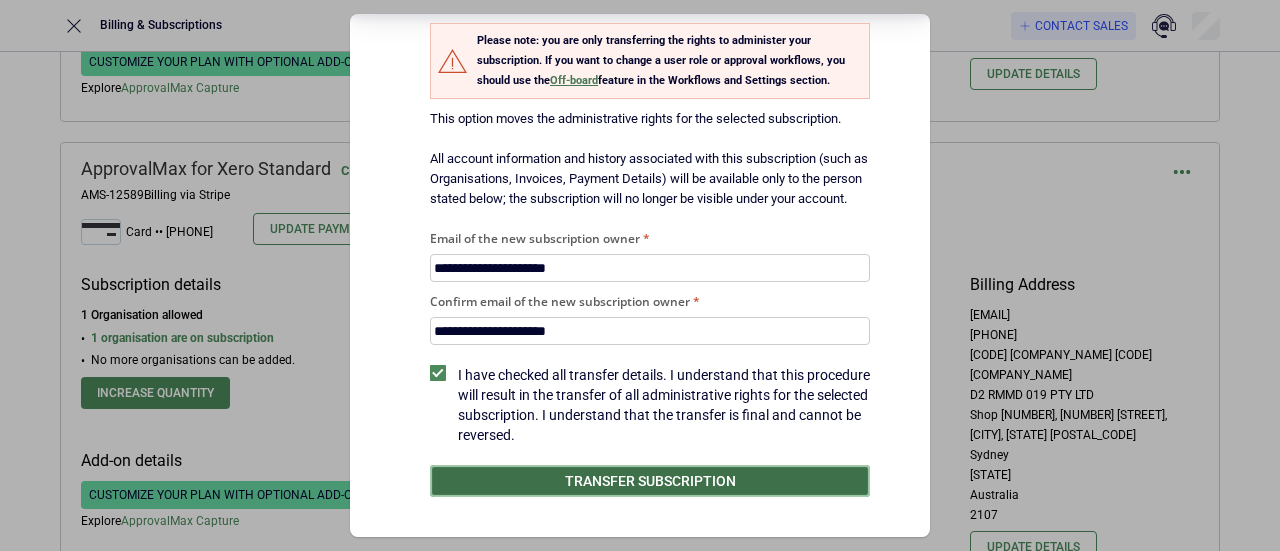 click on "Transfer subscription" at bounding box center (650, 481) 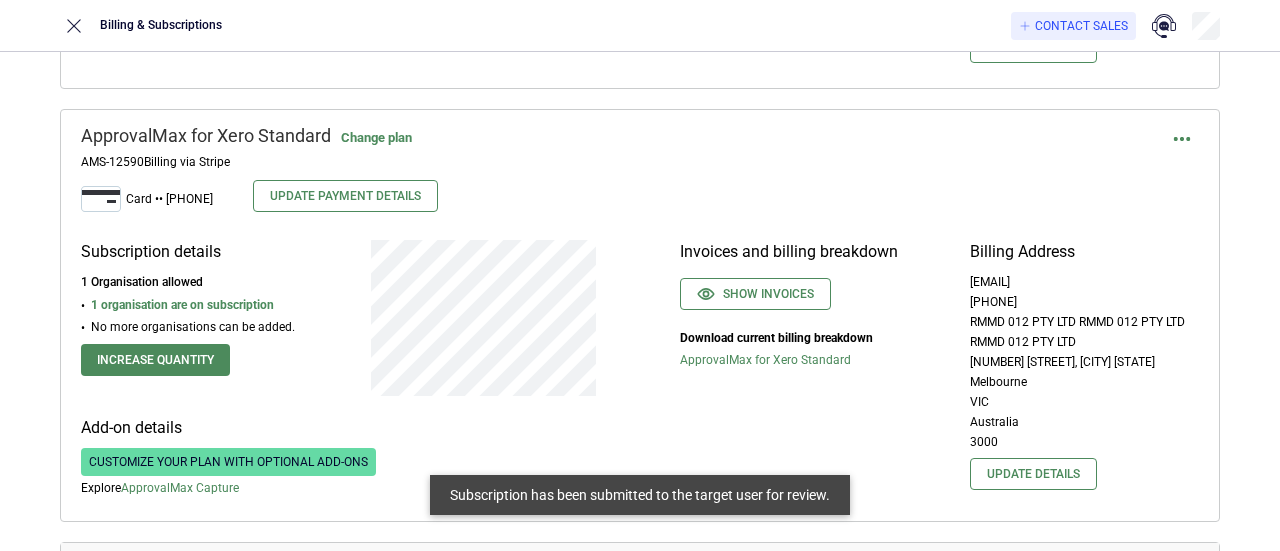 scroll, scrollTop: 10496, scrollLeft: 0, axis: vertical 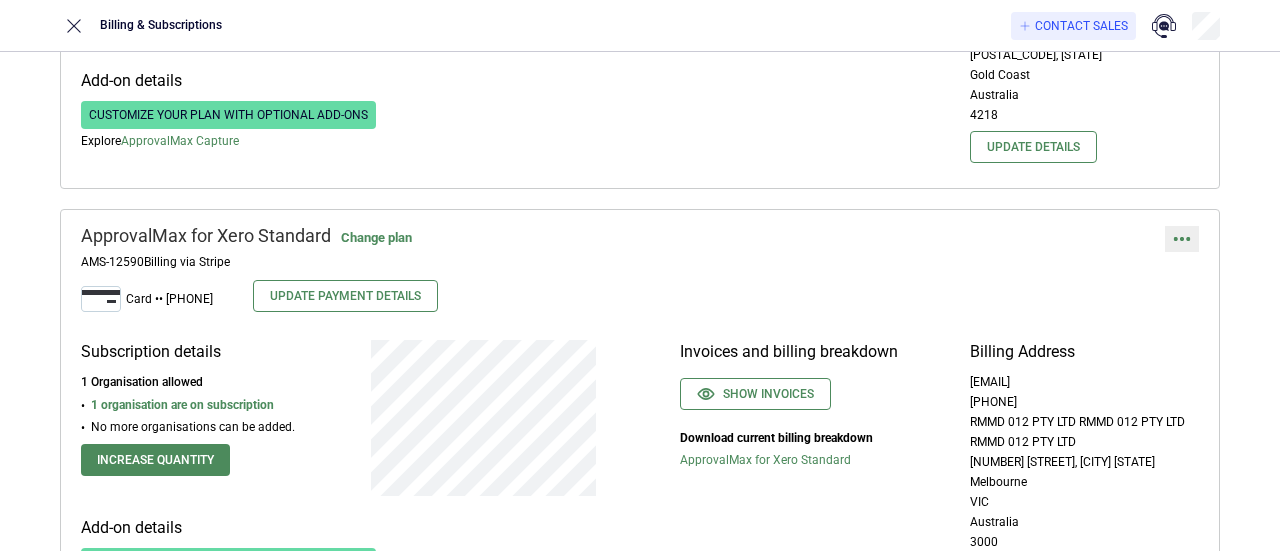 click 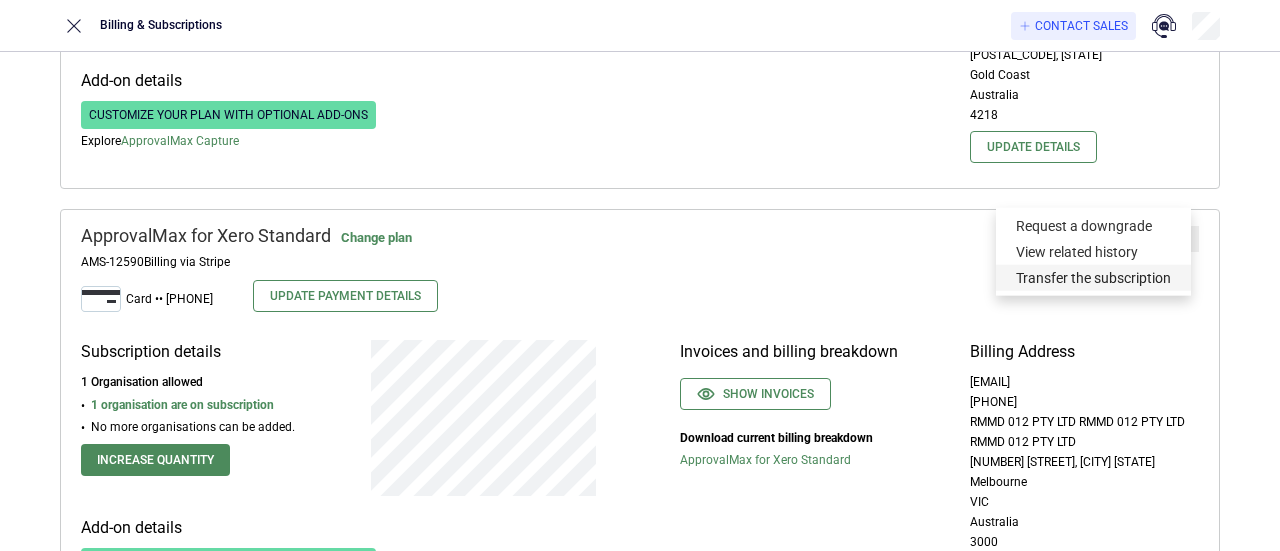 click on "Transfer the subscription" at bounding box center (1093, 278) 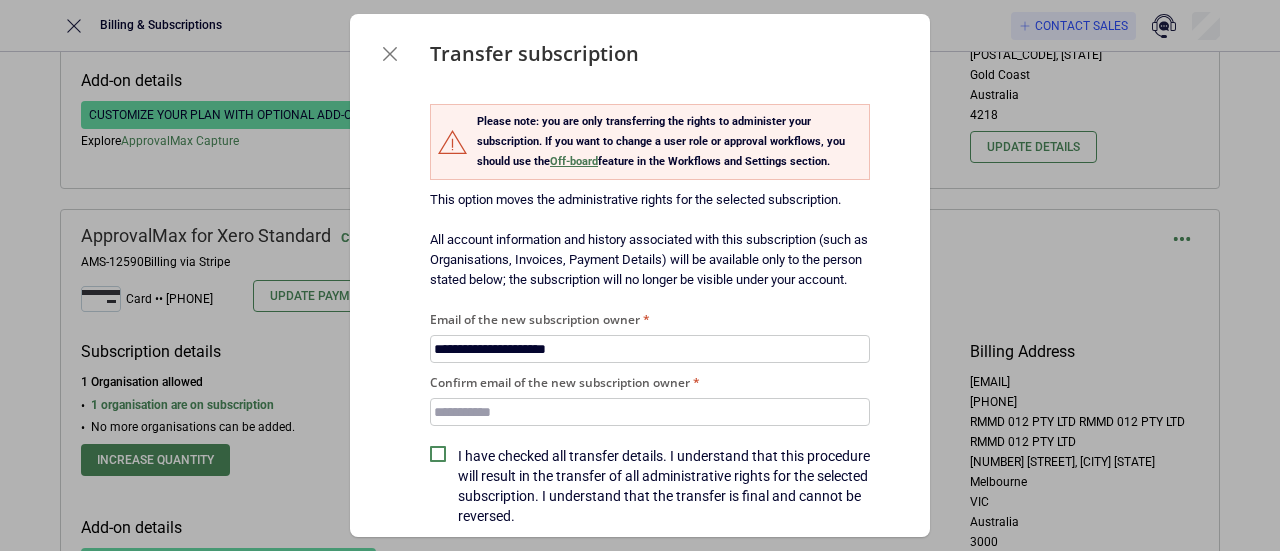 type on "**********" 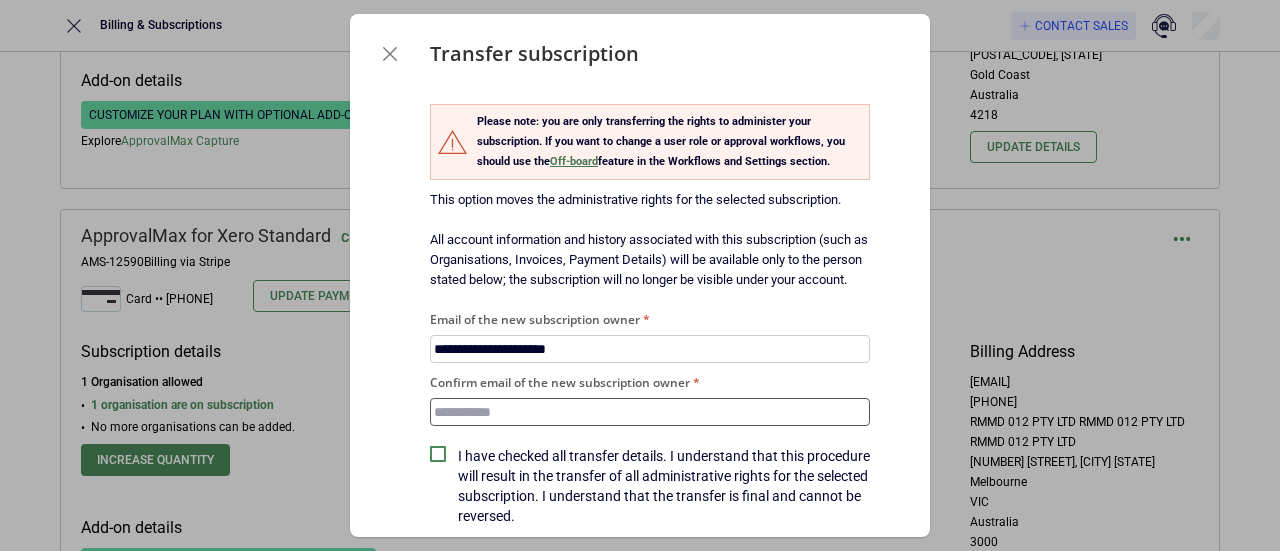 click on "Confirm email of the new subscription owner" at bounding box center (650, 412) 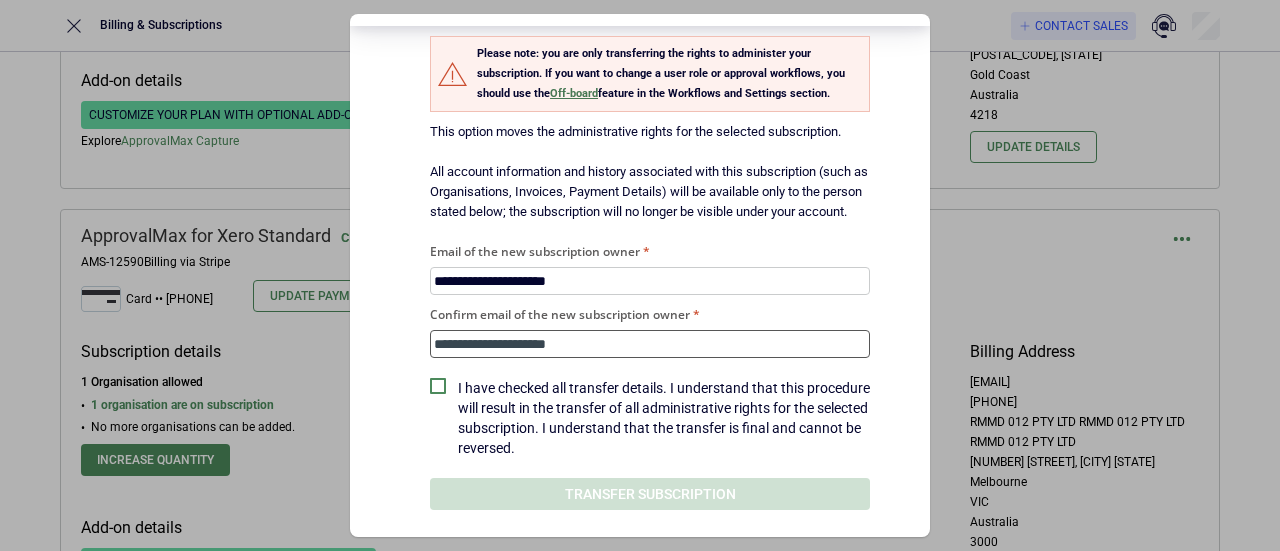 scroll, scrollTop: 98, scrollLeft: 0, axis: vertical 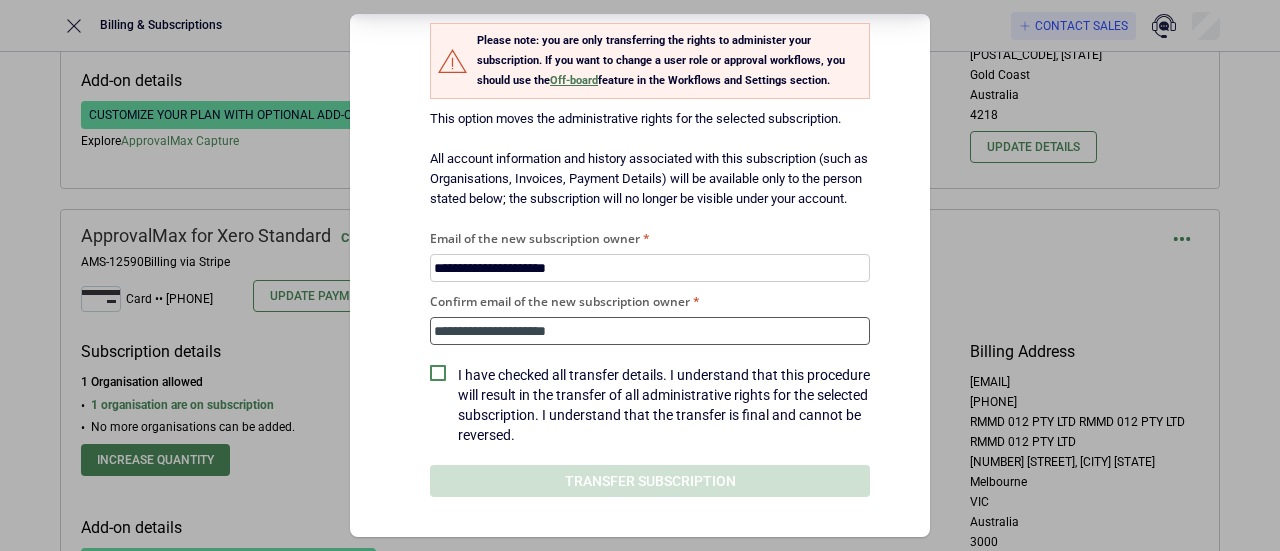 type on "**********" 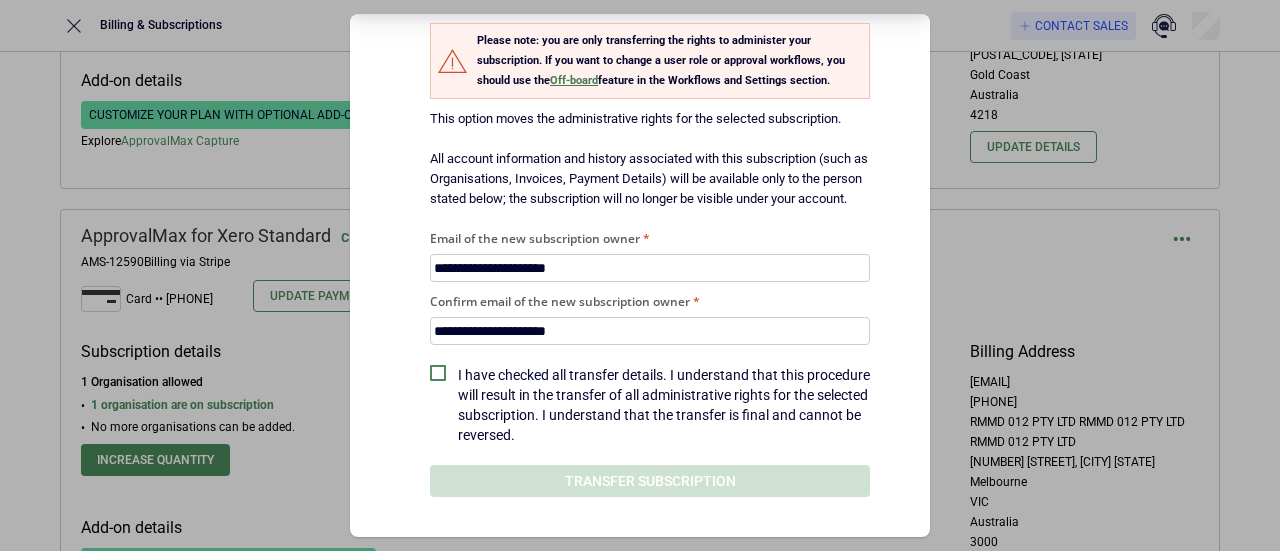click on "I have checked all transfer details. I understand that this procedure will result in the transfer of all administrative rights for the selected subscription. I understand that the transfer is final and cannot be reversed." at bounding box center (664, 405) 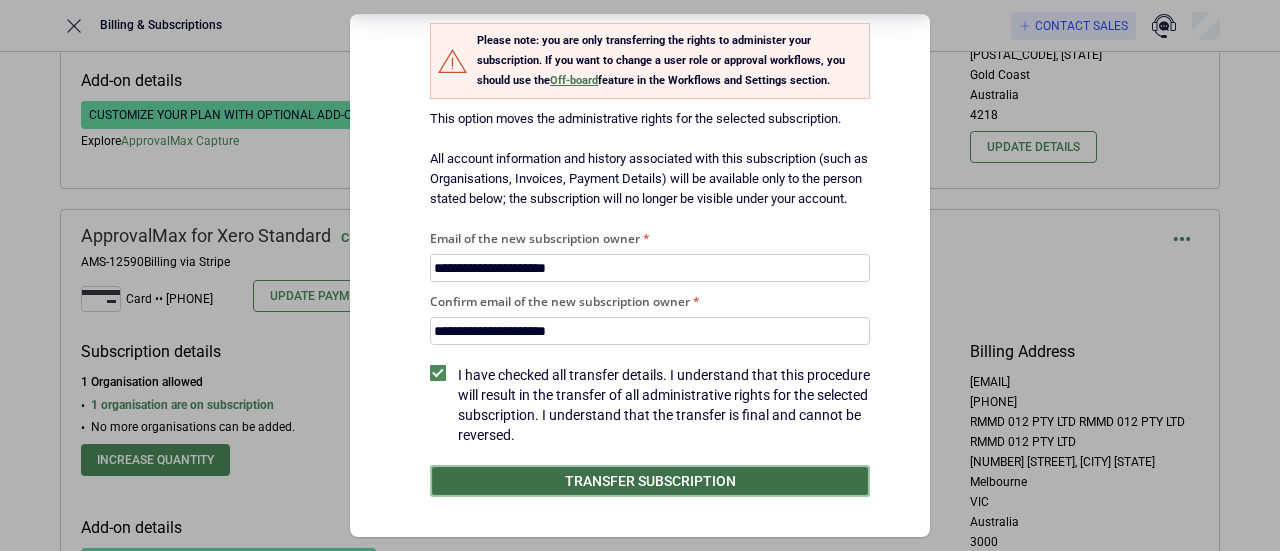 click on "Transfer subscription" at bounding box center (650, 481) 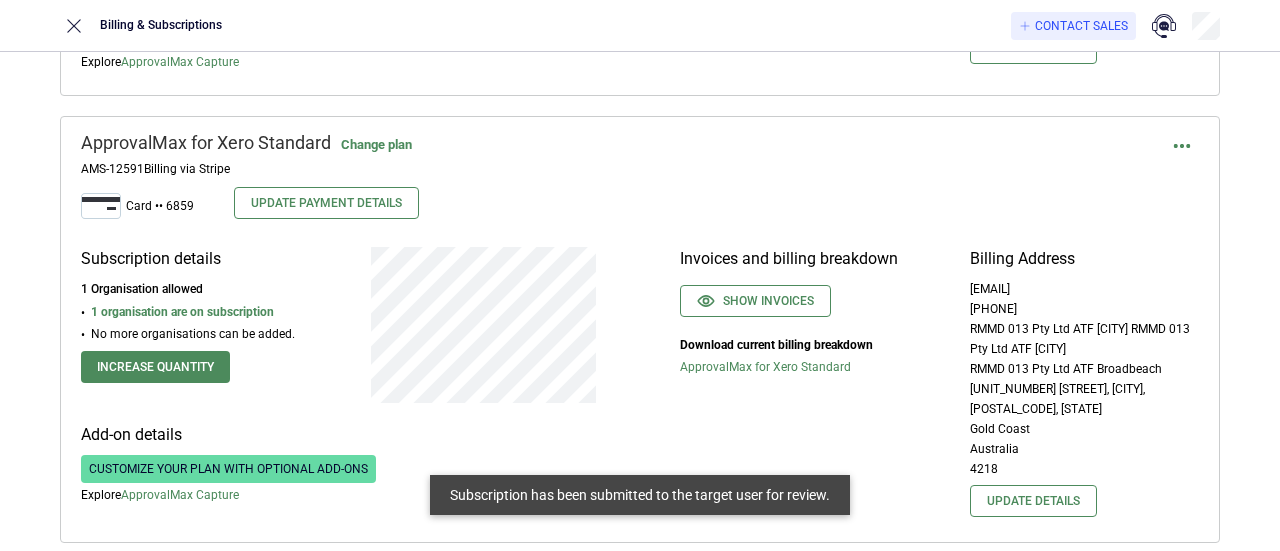 scroll, scrollTop: 10096, scrollLeft: 0, axis: vertical 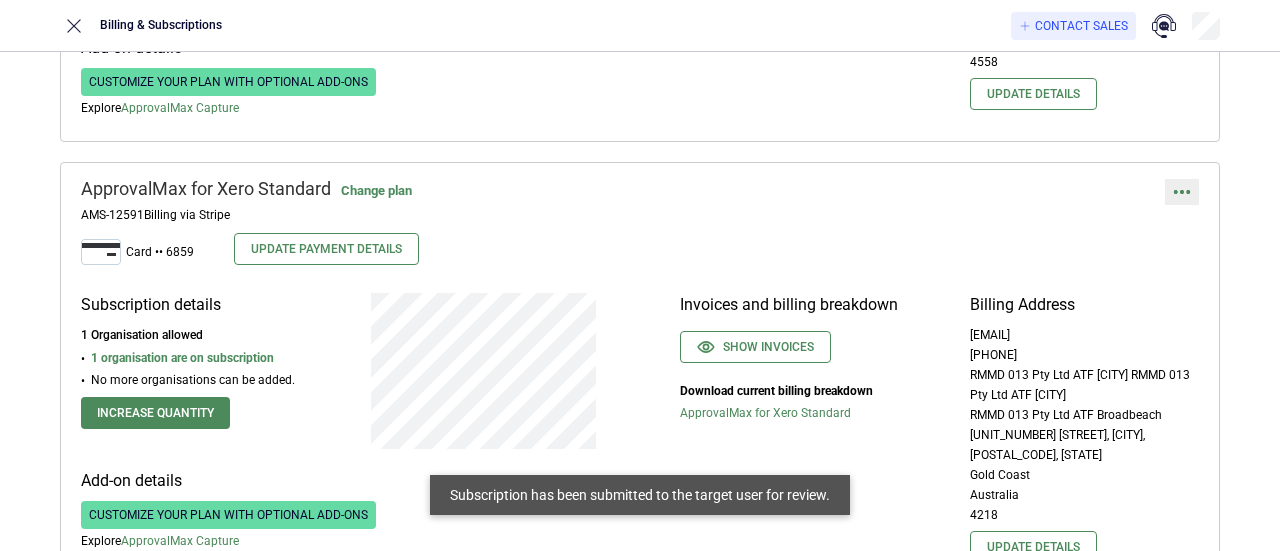 click at bounding box center [1182, 192] 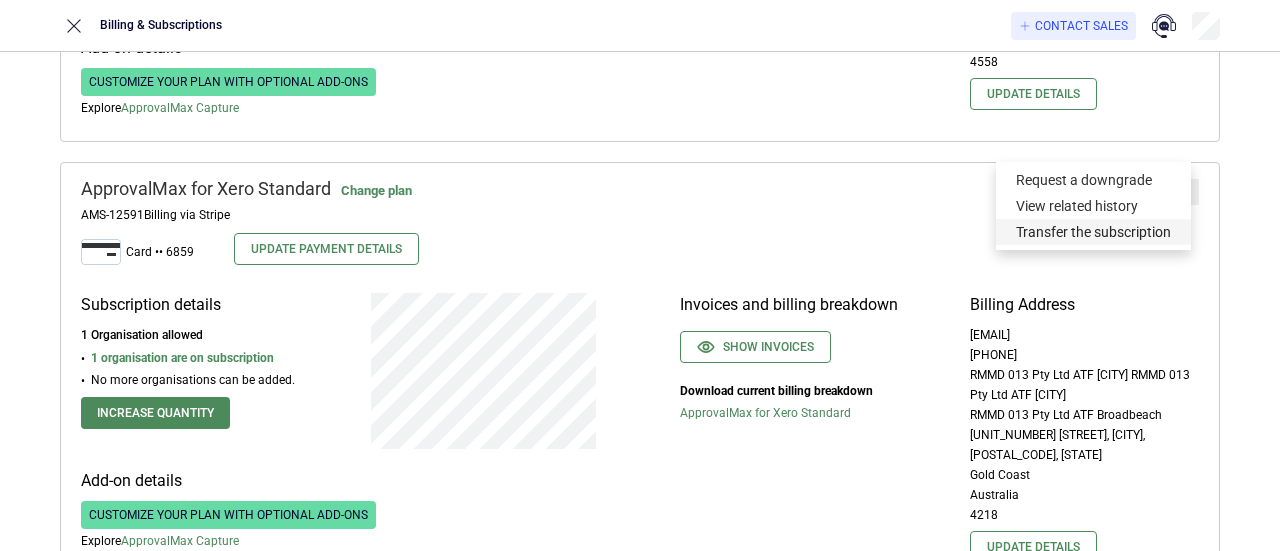 click on "Transfer the subscription" at bounding box center (1093, 232) 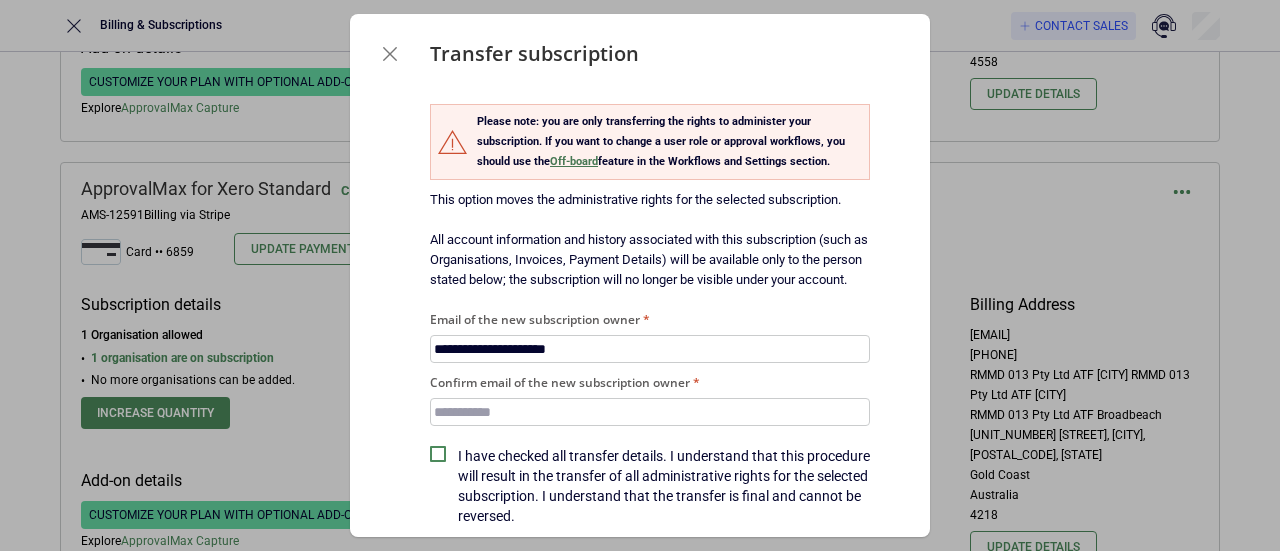 type on "**********" 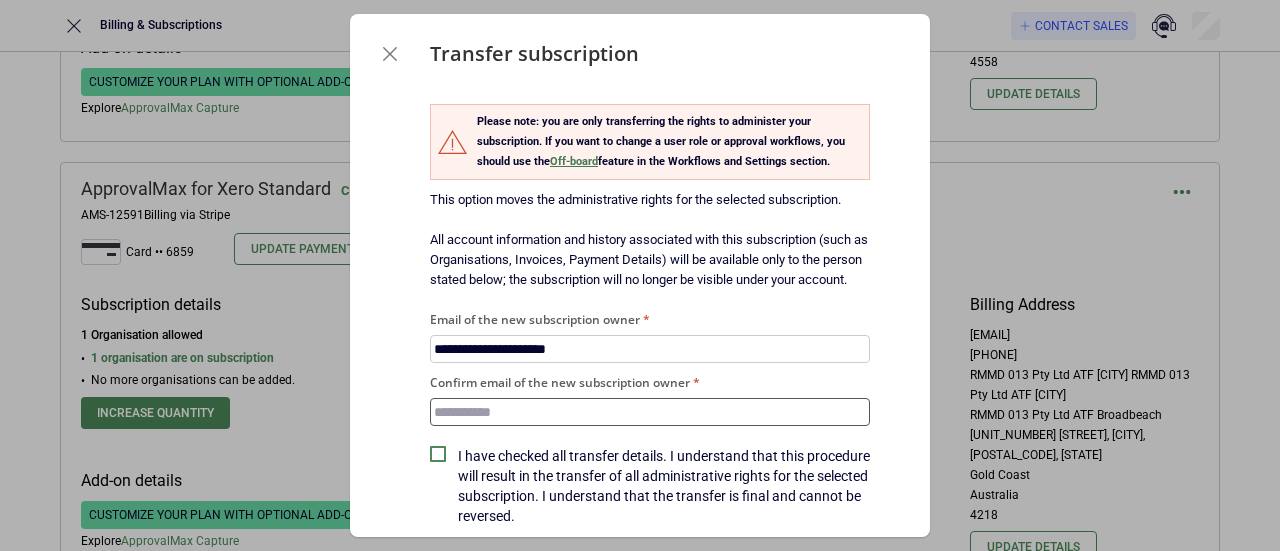 click on "Confirm email of the new subscription owner" at bounding box center (650, 412) 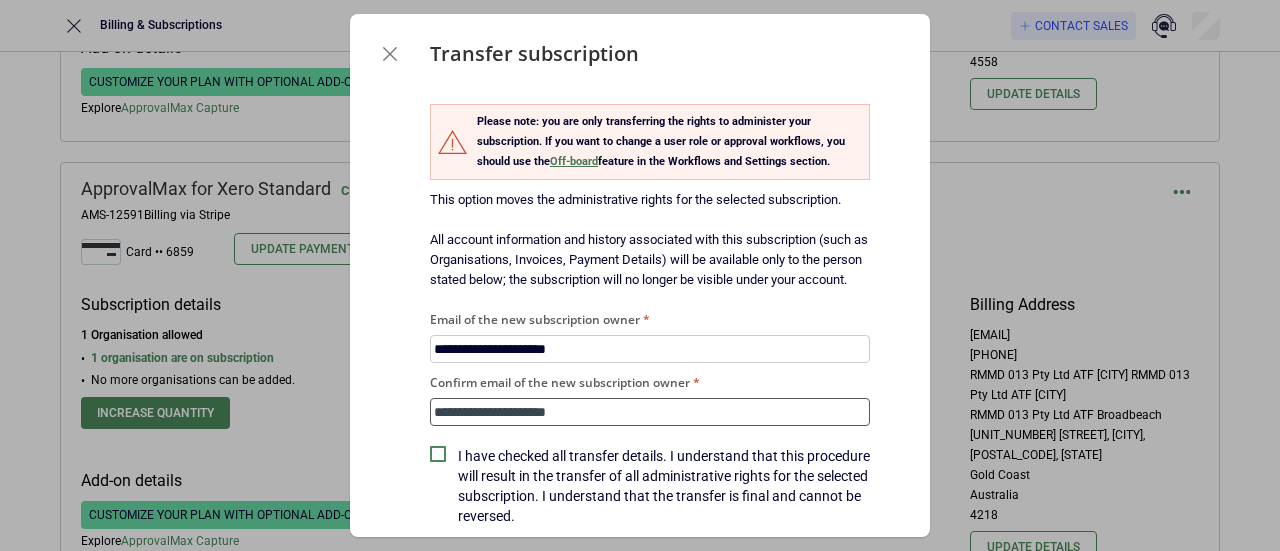 type on "**********" 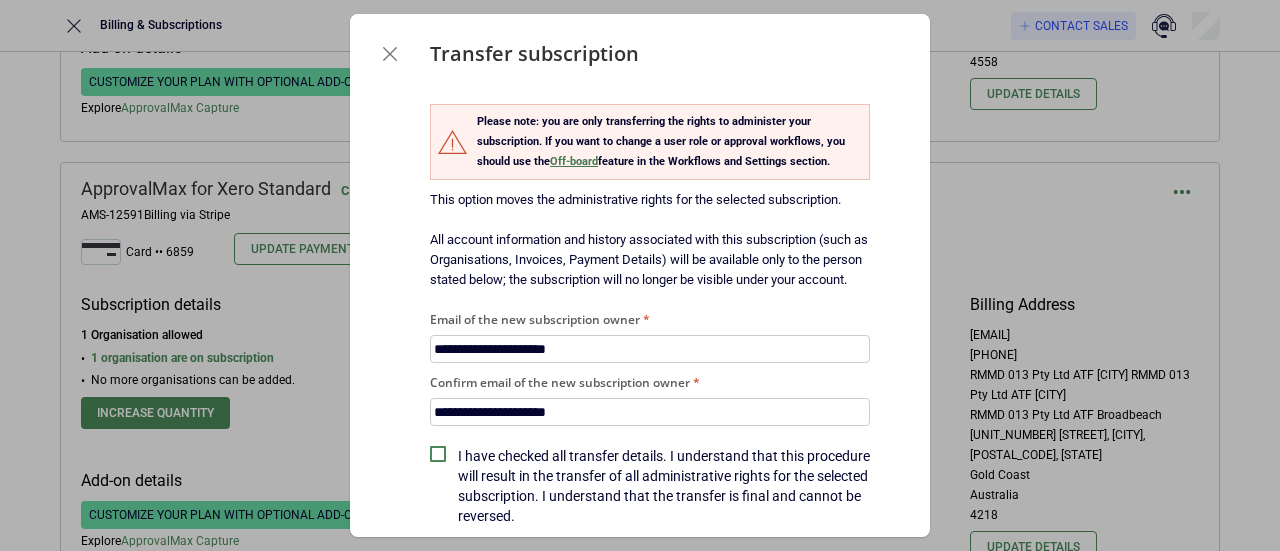 click on "I have checked all transfer details. I understand that this procedure will result in the transfer of all administrative rights for the selected subscription. I understand that the transfer is final and cannot be reversed." at bounding box center (664, 486) 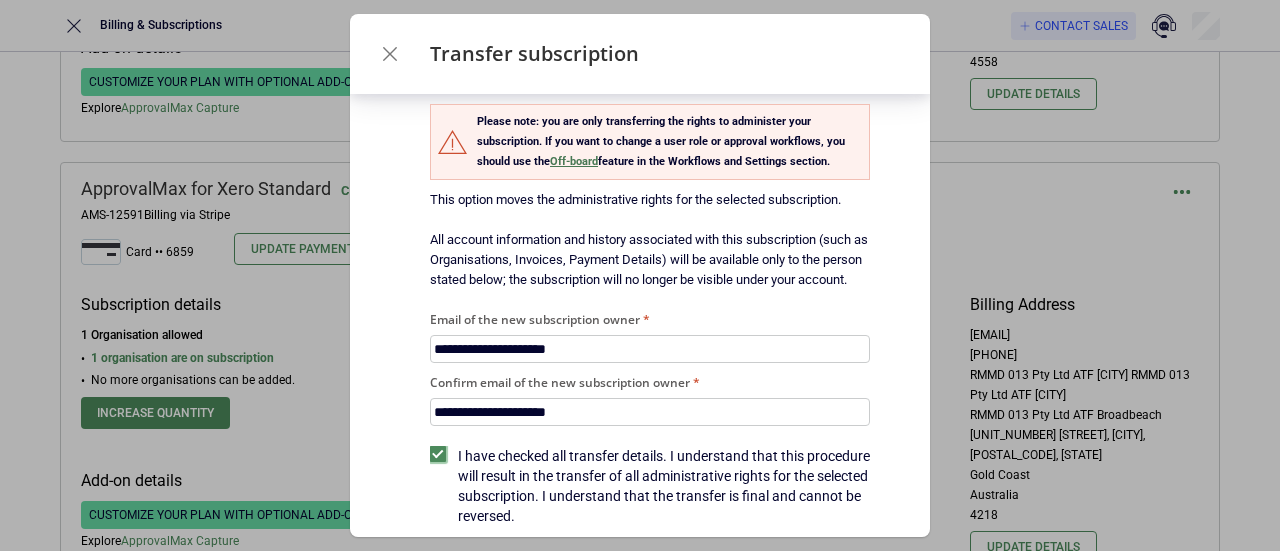scroll, scrollTop: 98, scrollLeft: 0, axis: vertical 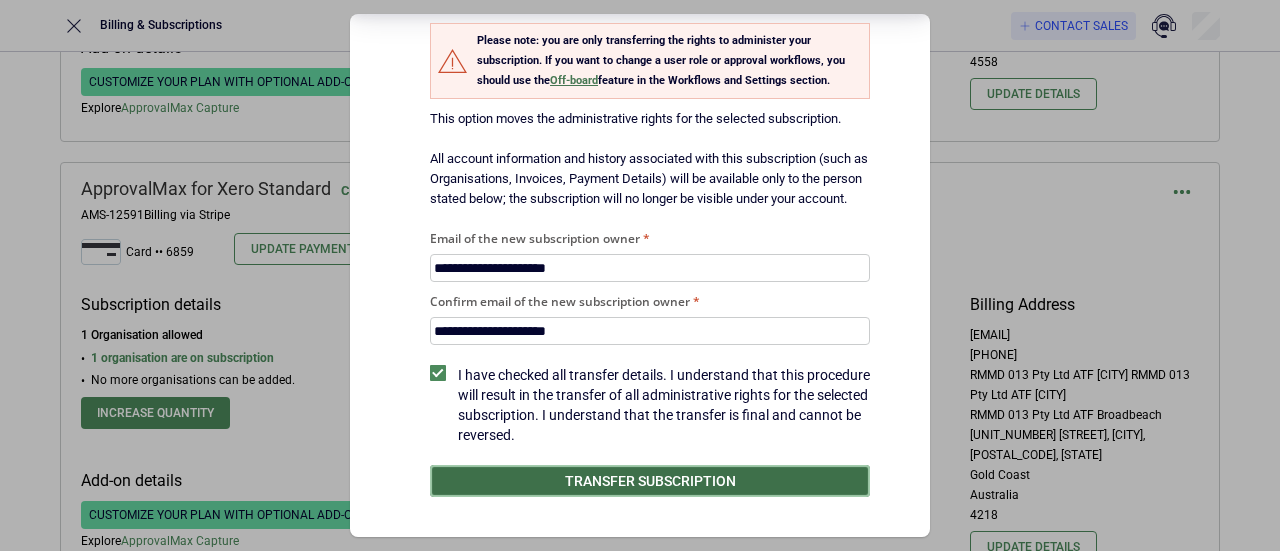 click on "Transfer subscription" at bounding box center (650, 481) 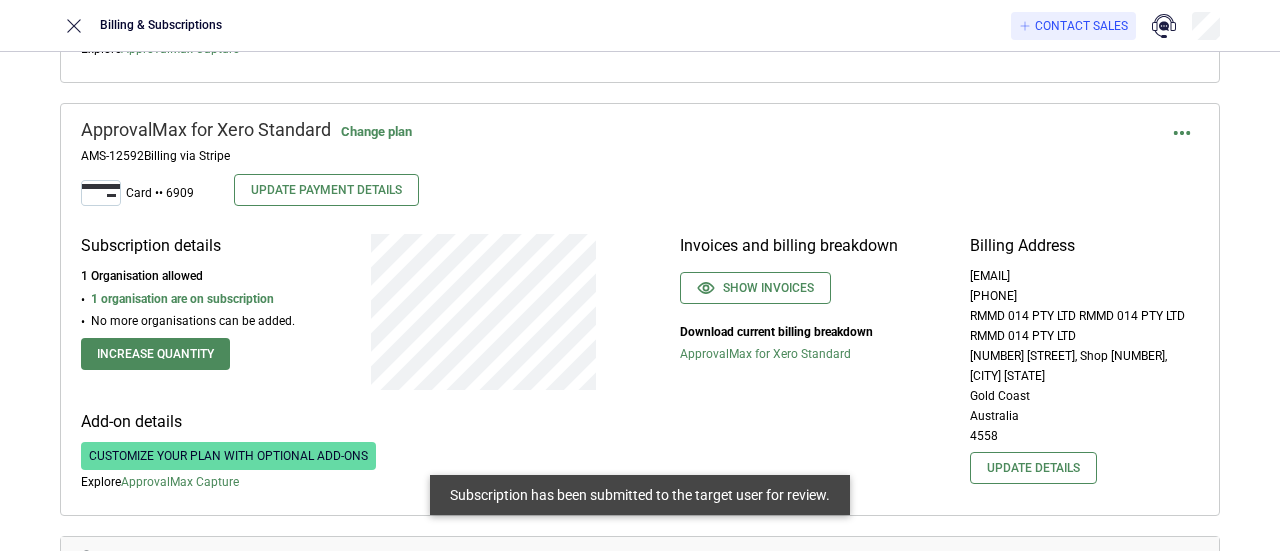 scroll, scrollTop: 9696, scrollLeft: 0, axis: vertical 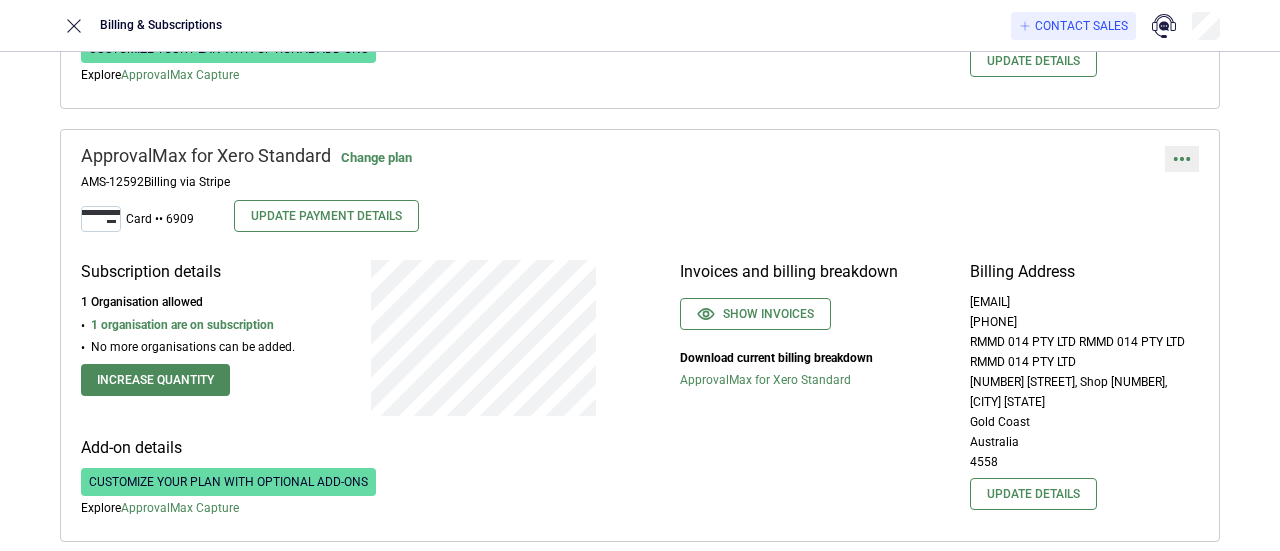 click 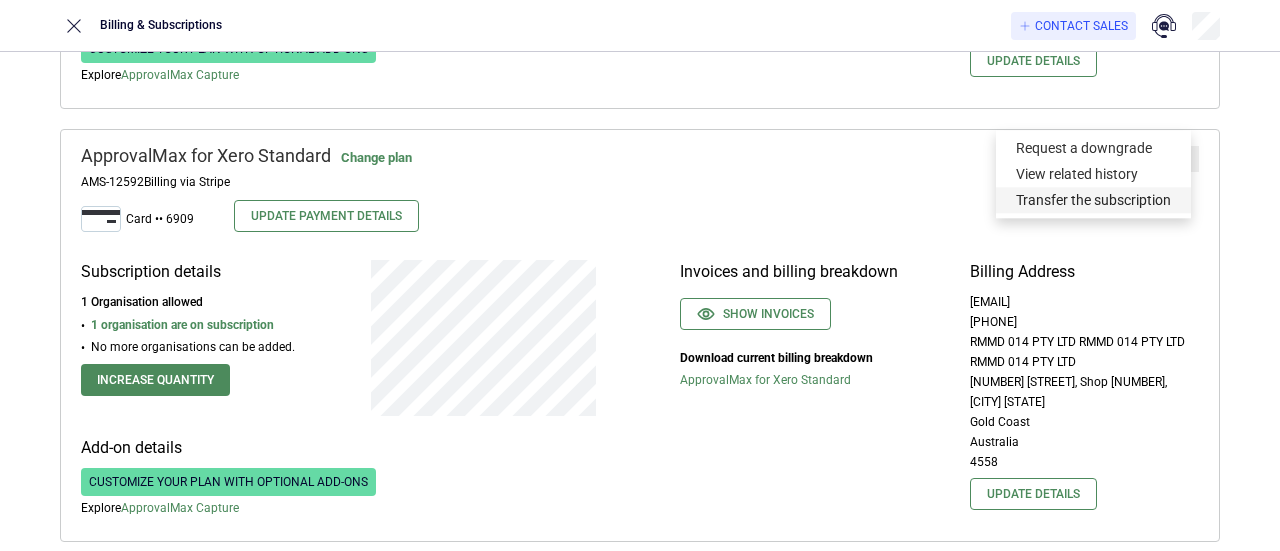click on "Transfer the subscription" at bounding box center (1093, 200) 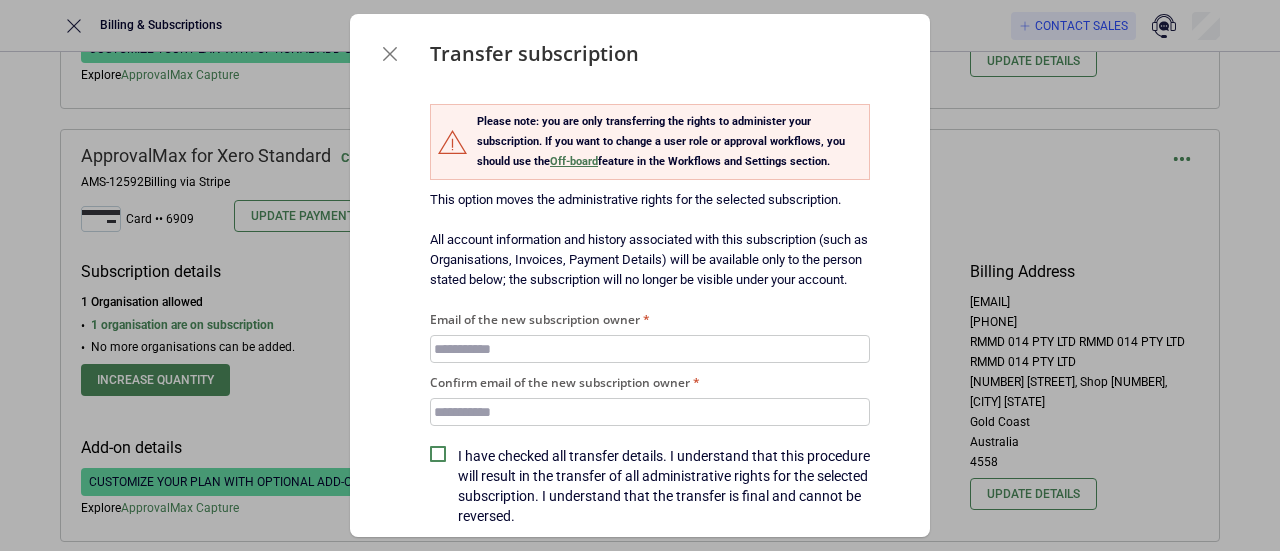 click on "Email of the new subscription owner" at bounding box center (650, 349) 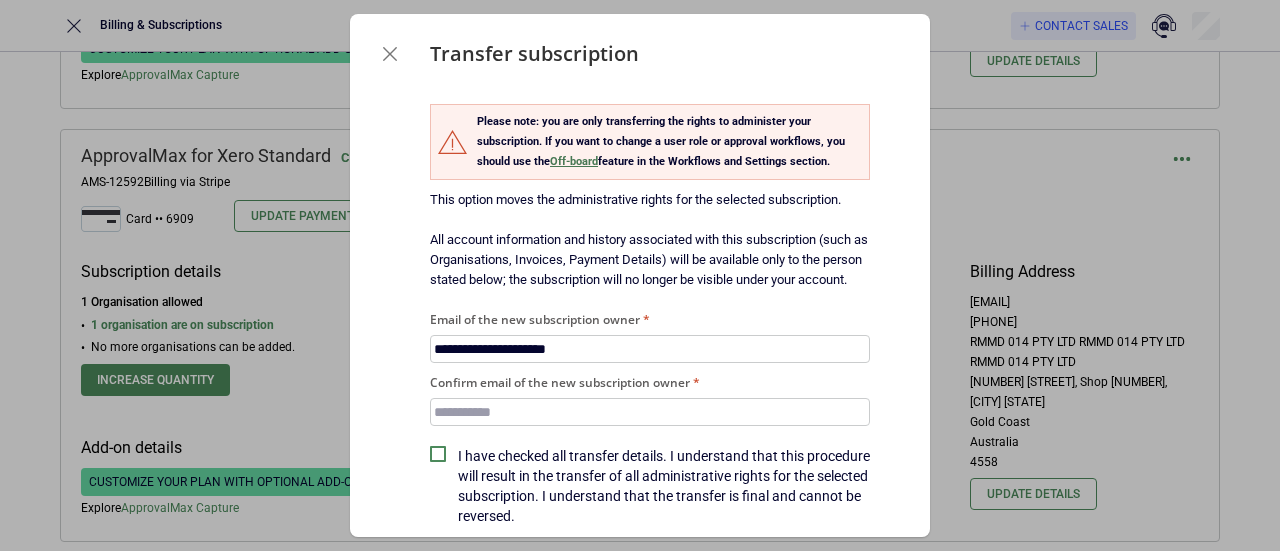 type on "**********" 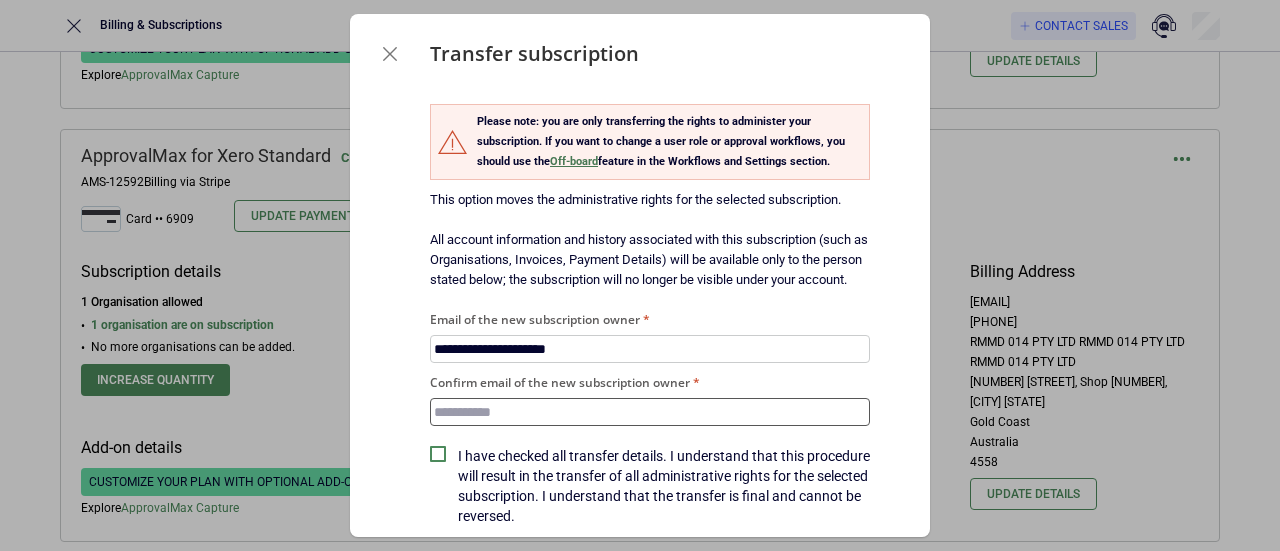 click on "Confirm email of the new subscription owner" at bounding box center [650, 412] 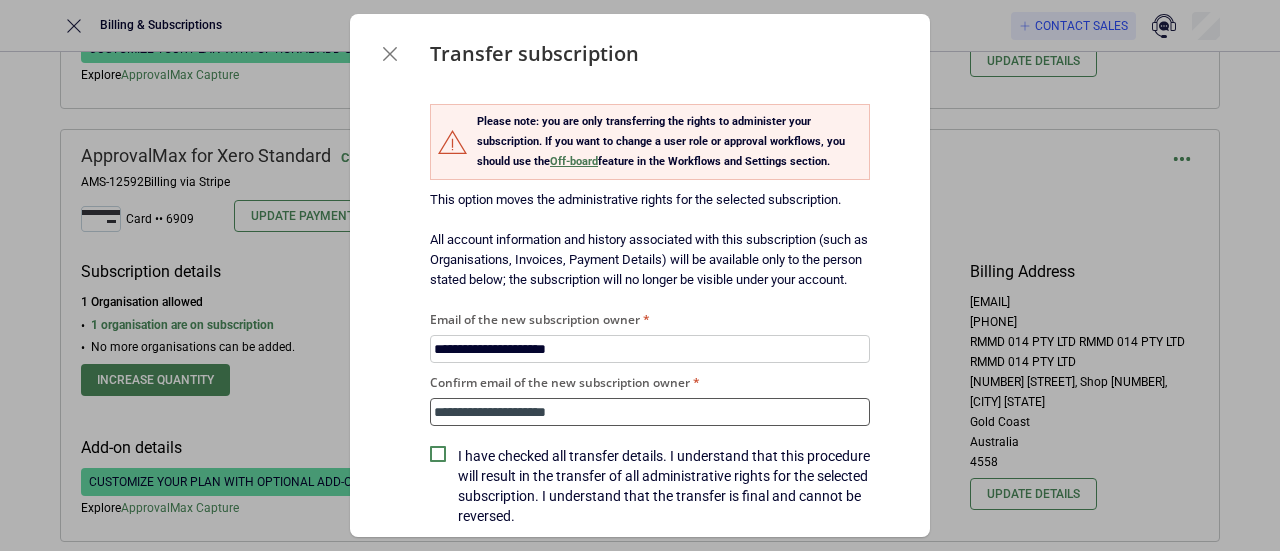 type on "**********" 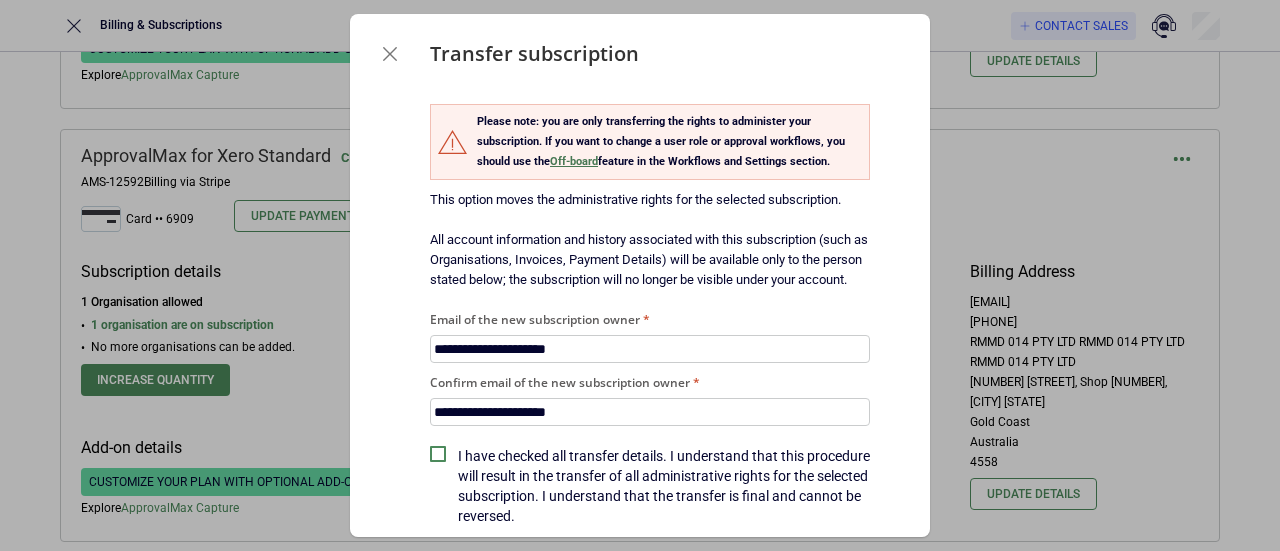 click on "I have checked all transfer details. I understand that this procedure will result in the transfer of all administrative rights for the selected subscription. I understand that the transfer is final and cannot be reversed." at bounding box center [664, 486] 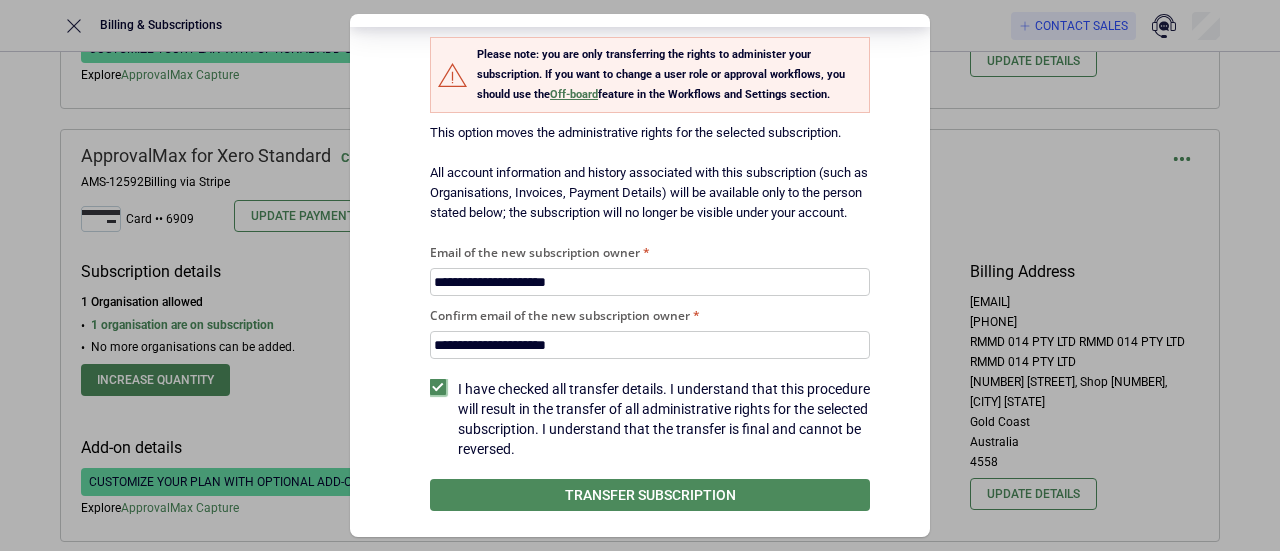 scroll, scrollTop: 98, scrollLeft: 0, axis: vertical 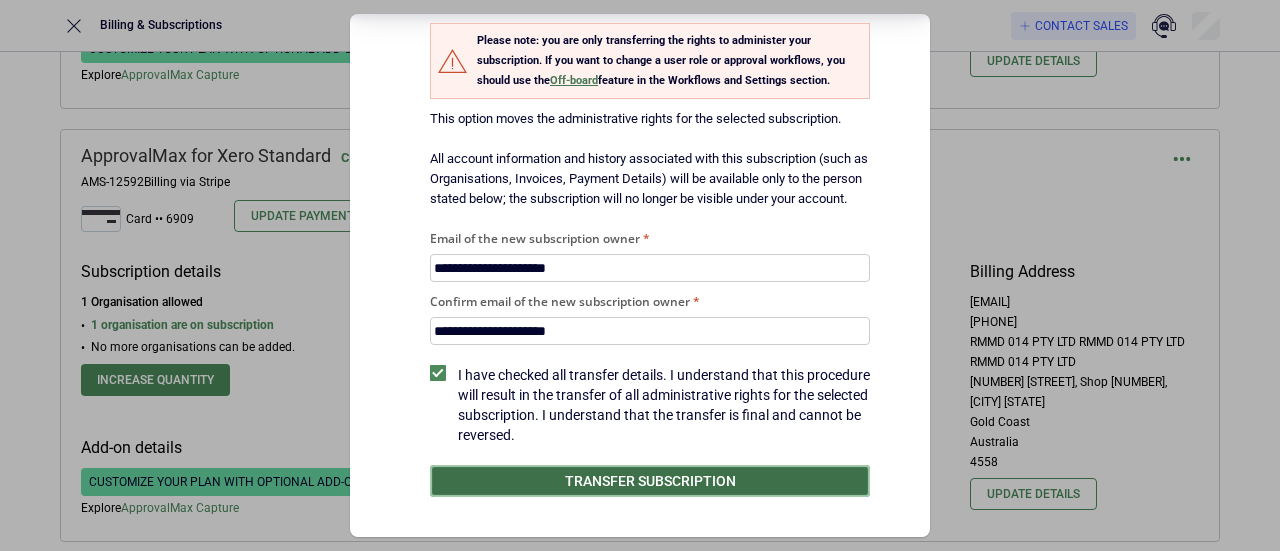 click on "Transfer subscription" at bounding box center [650, 481] 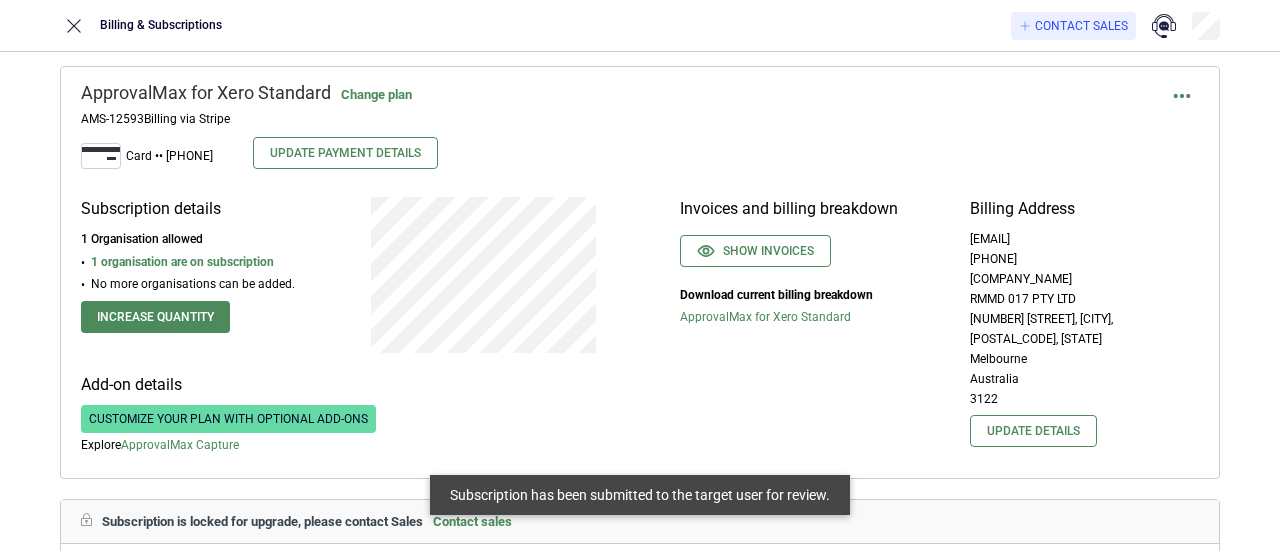 scroll, scrollTop: 9296, scrollLeft: 0, axis: vertical 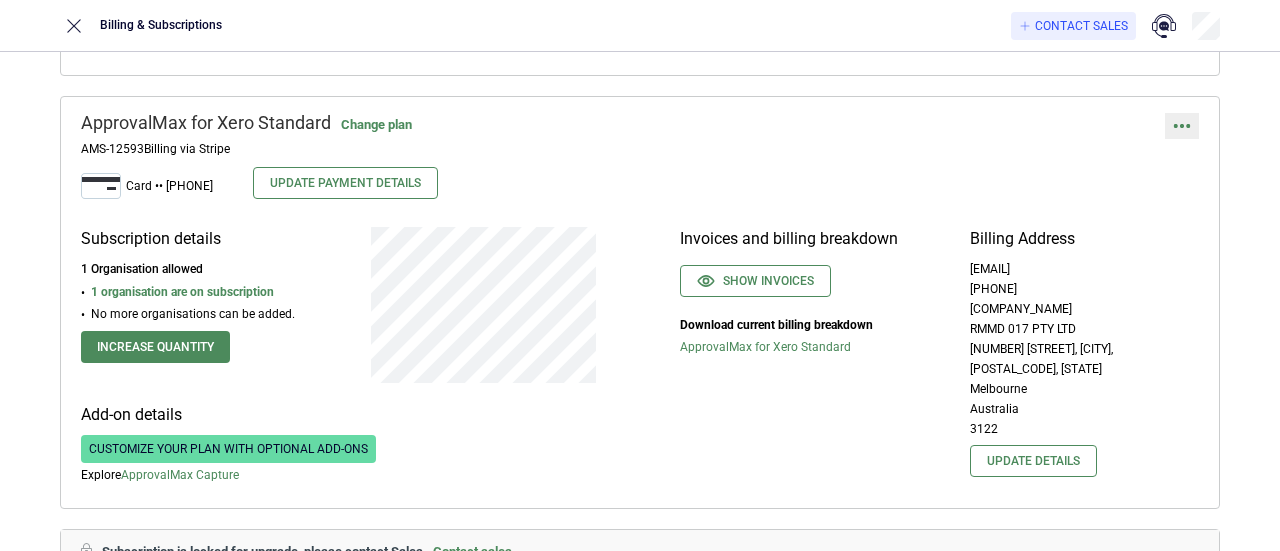 click at bounding box center (1182, 126) 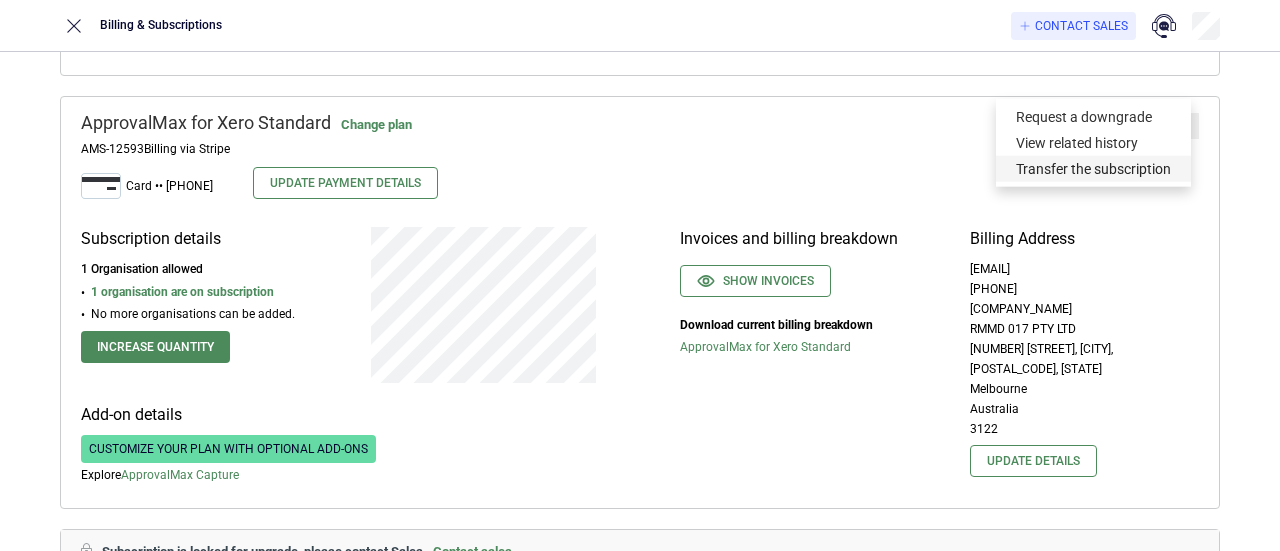 click on "Transfer the subscription" at bounding box center (1093, 169) 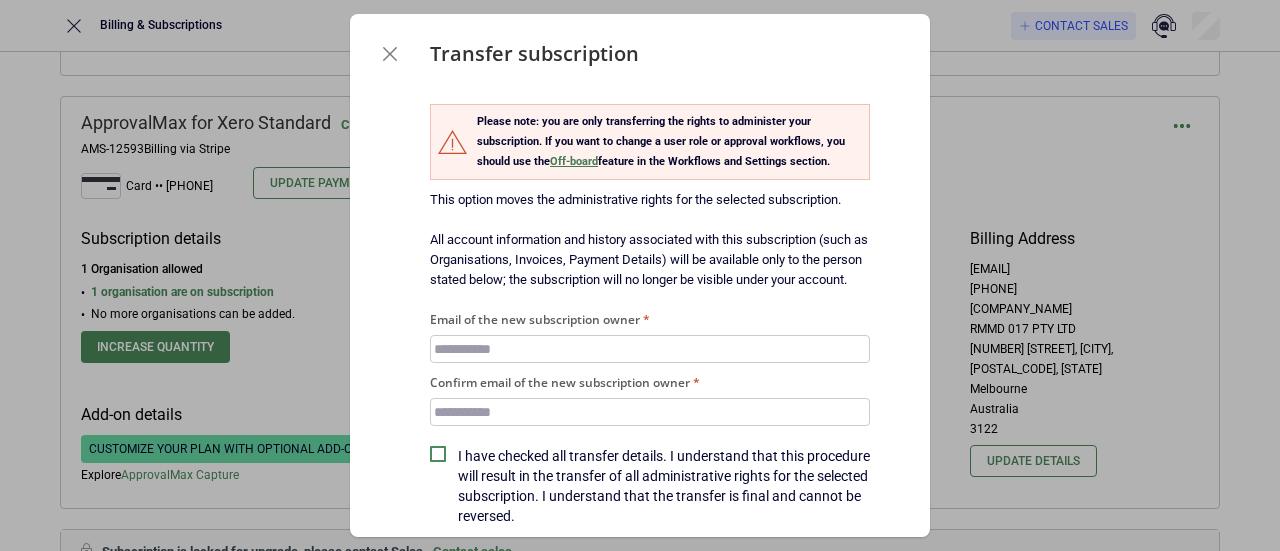 click on "Email of the new subscription owner" at bounding box center (650, 349) 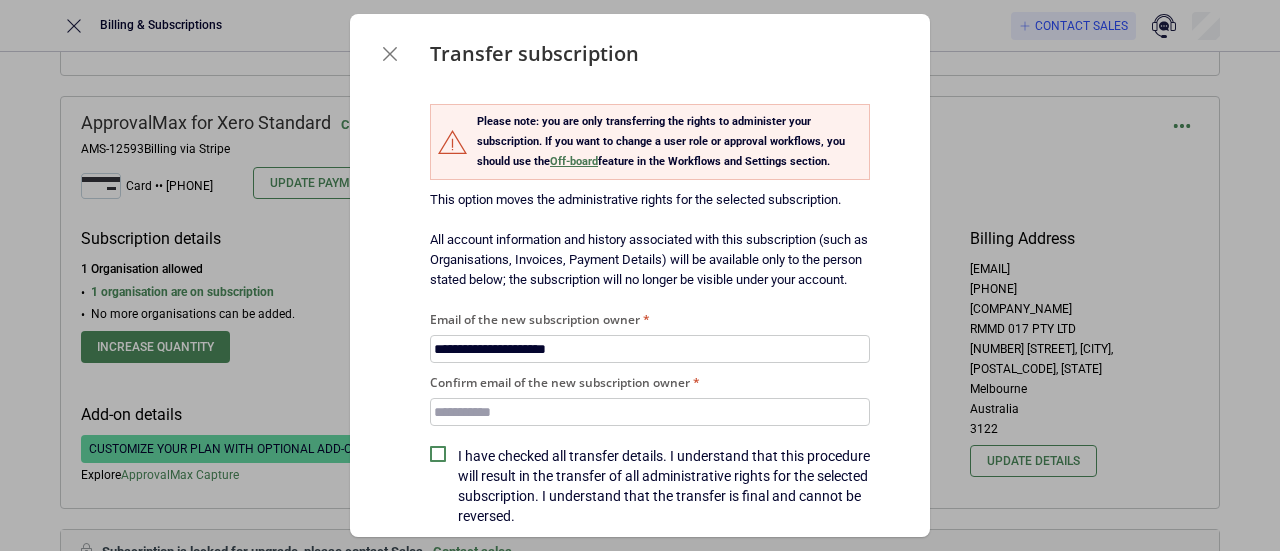 type on "**********" 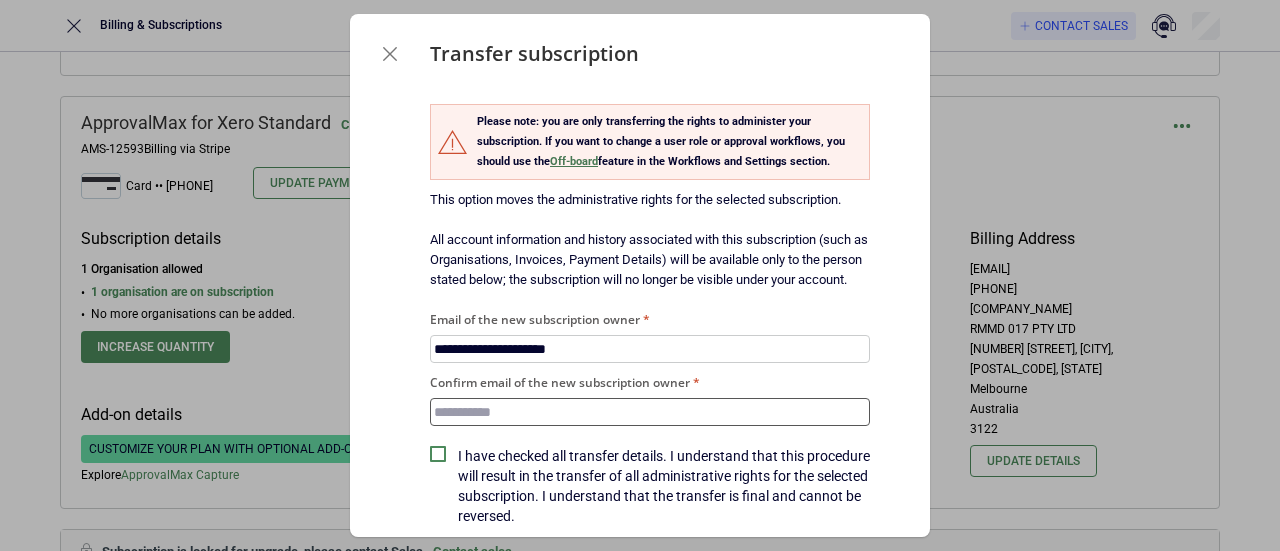 click on "Confirm email of the new subscription owner" at bounding box center [650, 412] 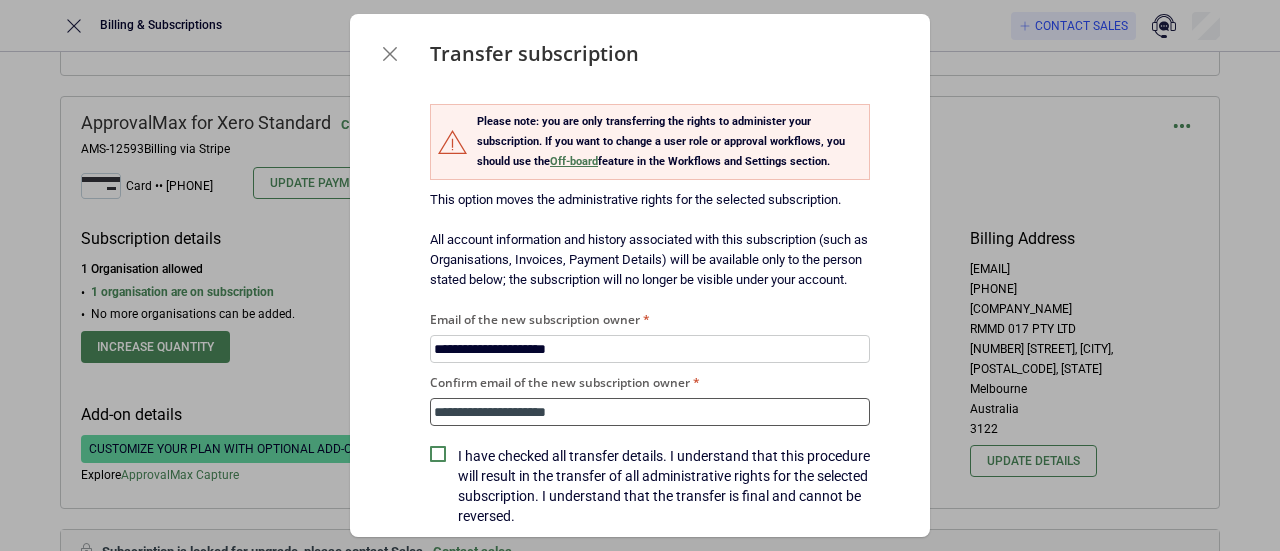 type on "**********" 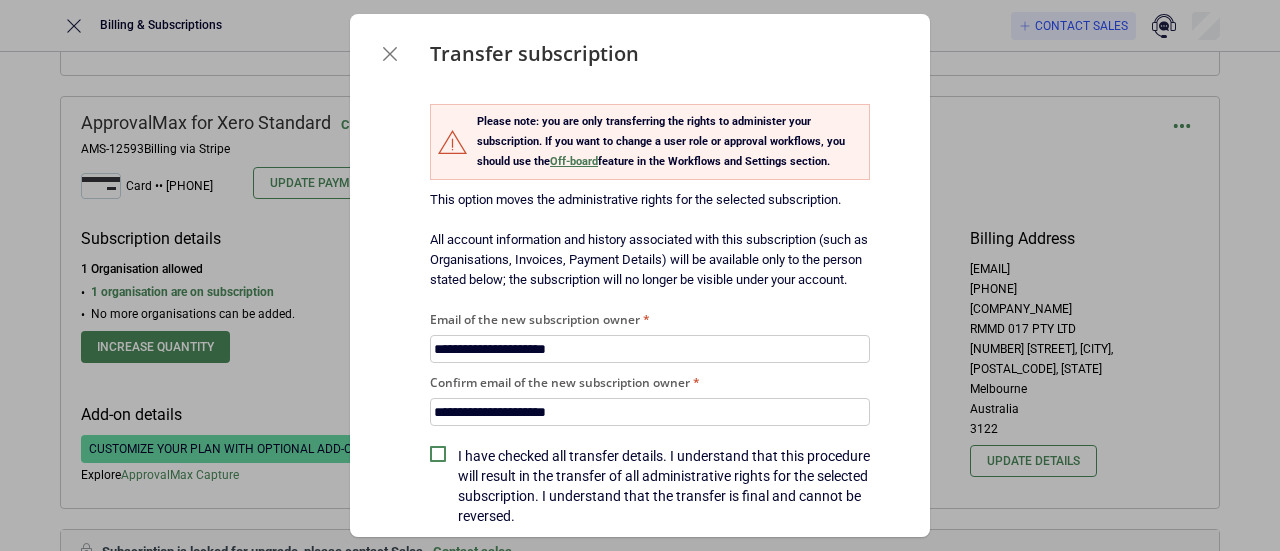 click on "**********" at bounding box center [640, 356] 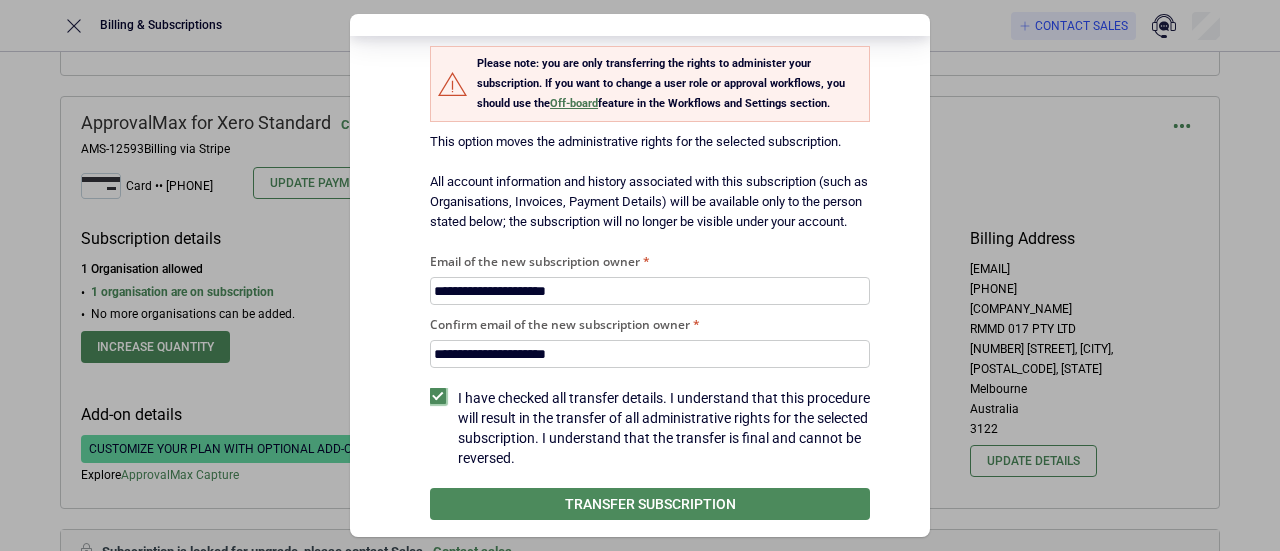 scroll, scrollTop: 98, scrollLeft: 0, axis: vertical 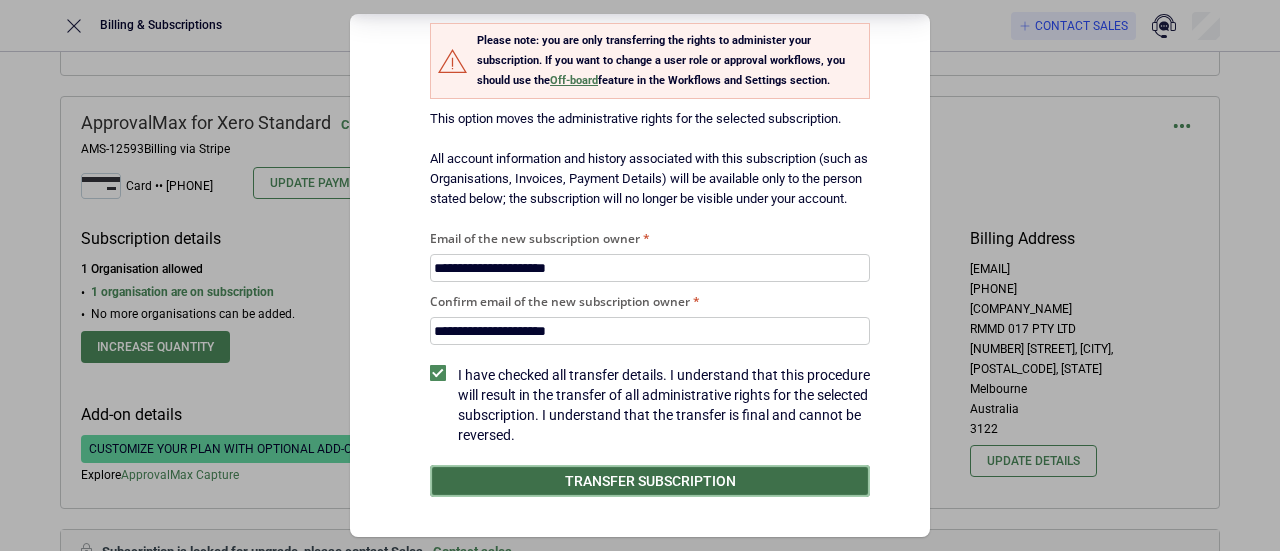 click on "Transfer subscription" at bounding box center [650, 481] 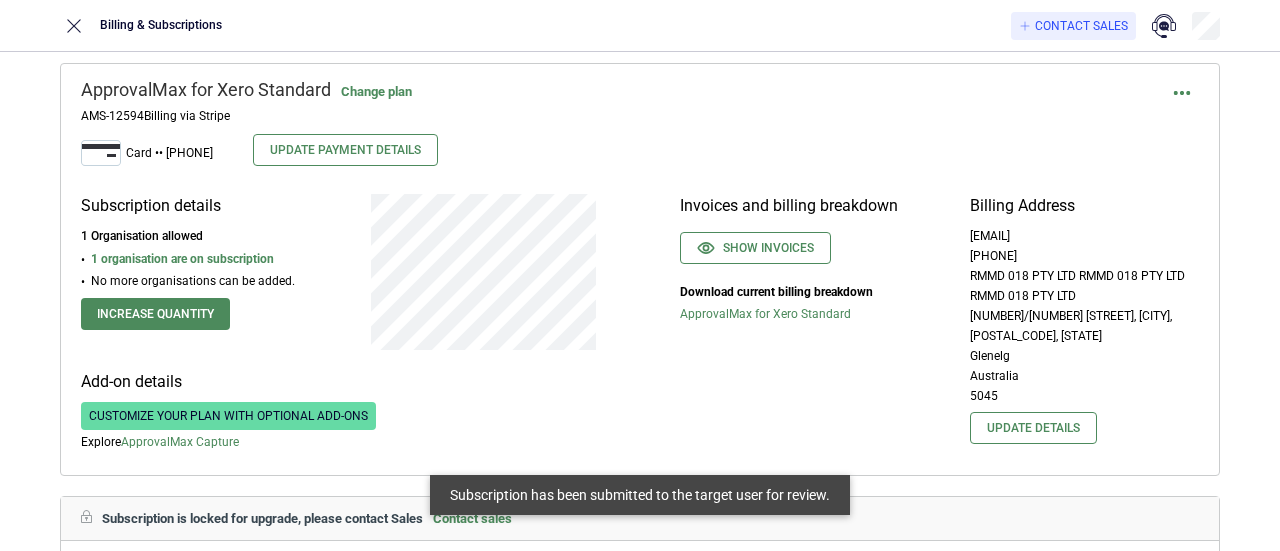 scroll, scrollTop: 8796, scrollLeft: 0, axis: vertical 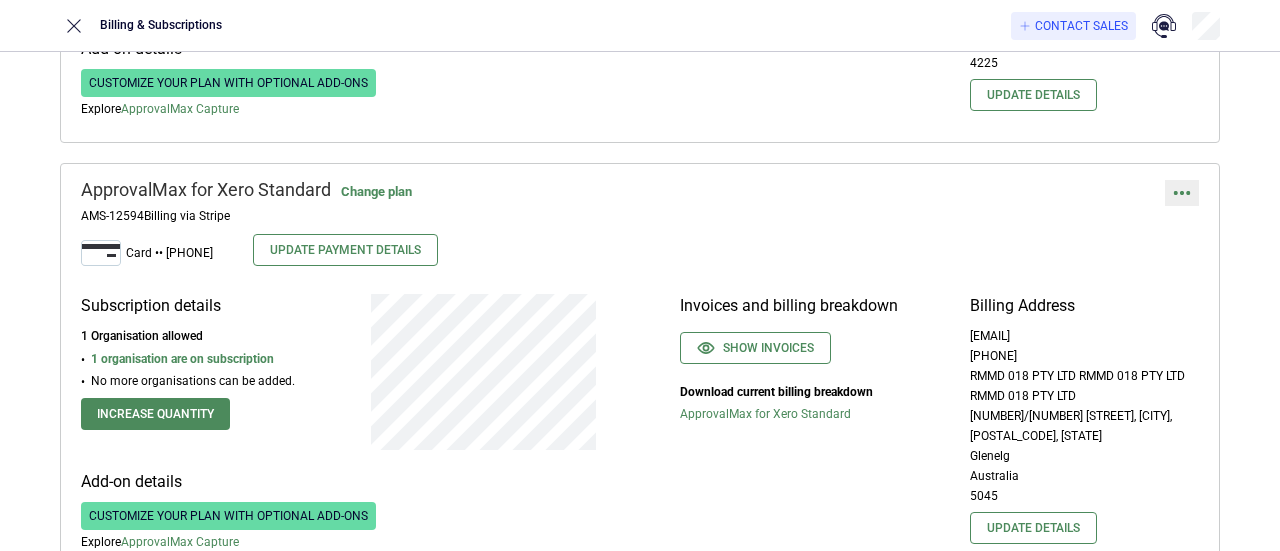 click 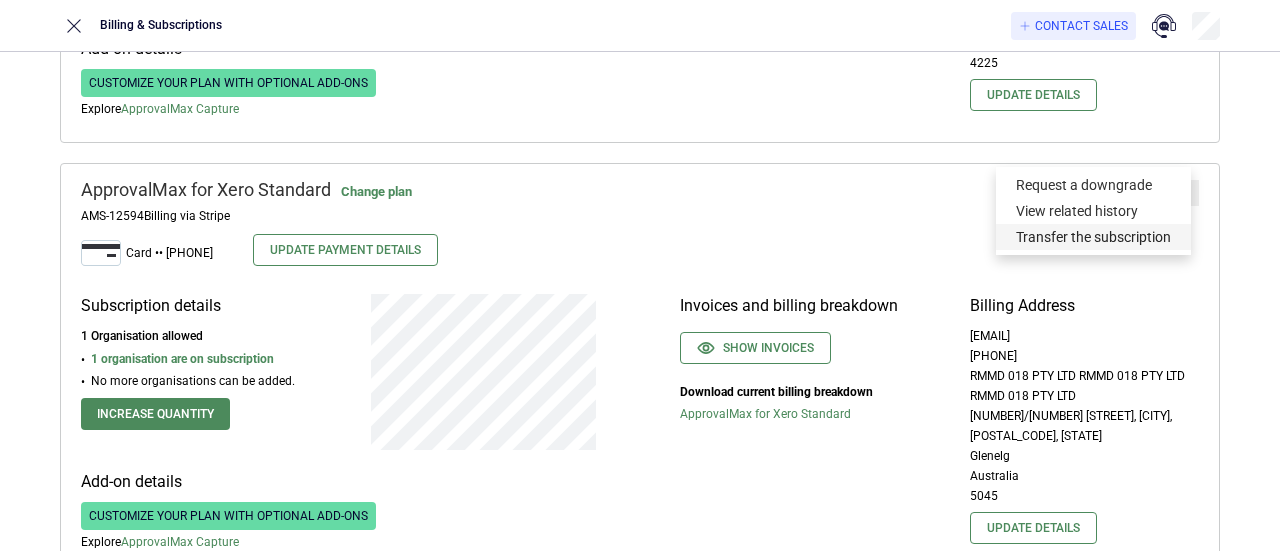 click on "Transfer the subscription" at bounding box center (1093, 237) 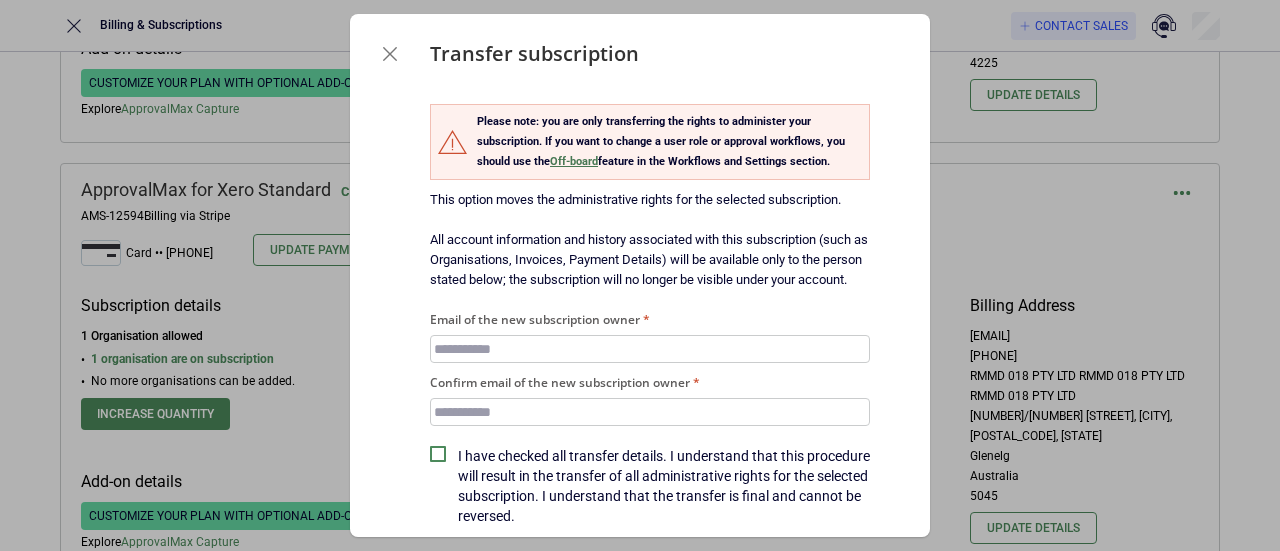 click on "Email of the new subscription owner" at bounding box center [650, 349] 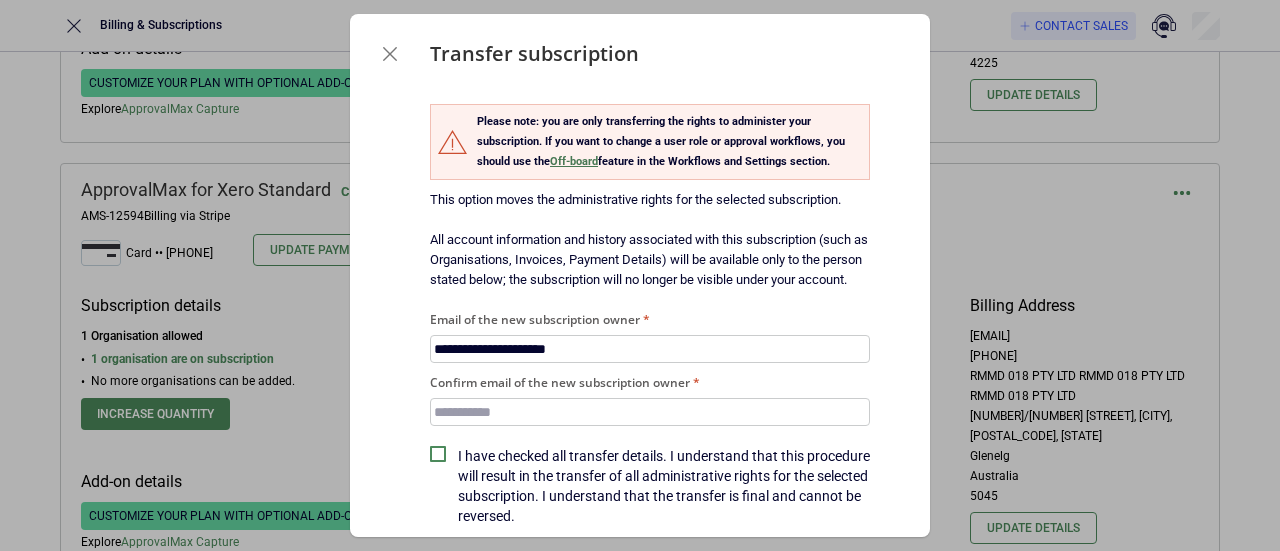 type on "**********" 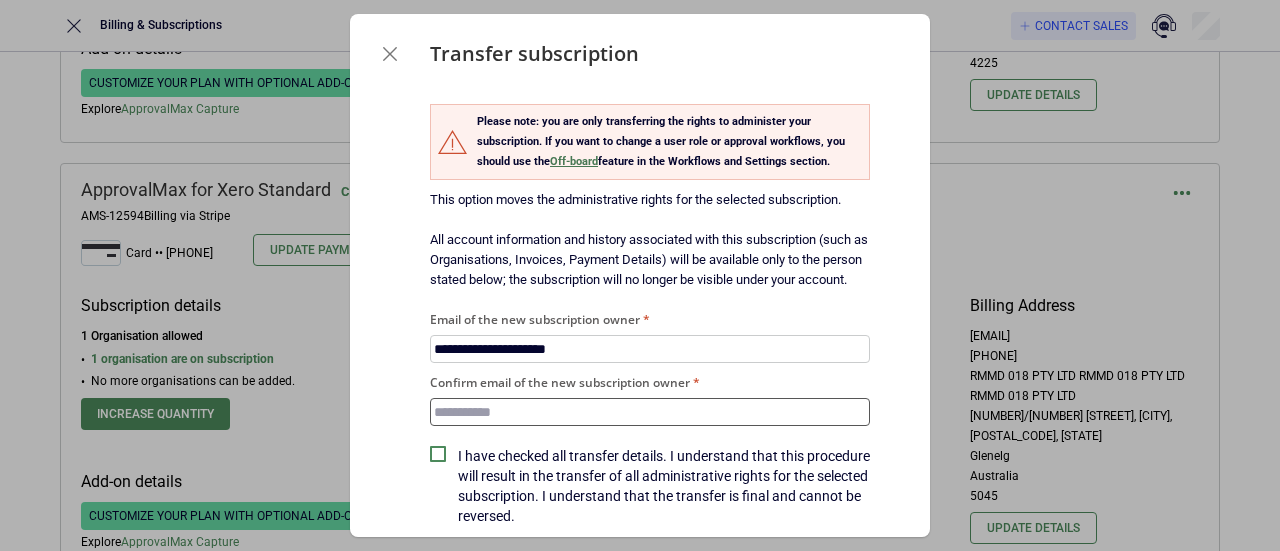 click on "Confirm email of the new subscription owner" at bounding box center [650, 412] 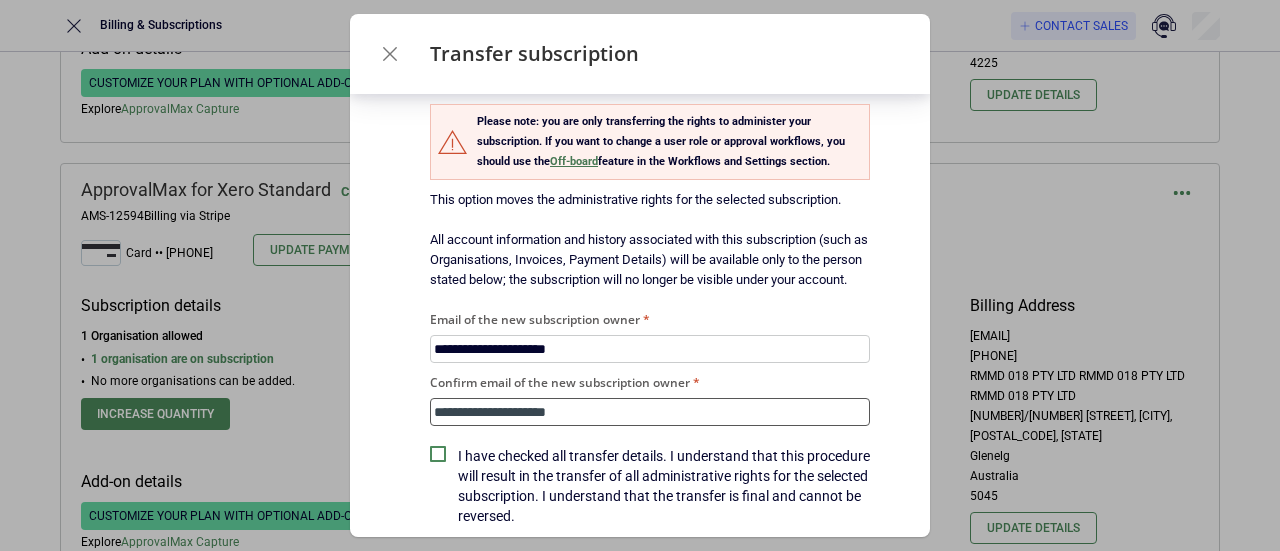 scroll, scrollTop: 98, scrollLeft: 0, axis: vertical 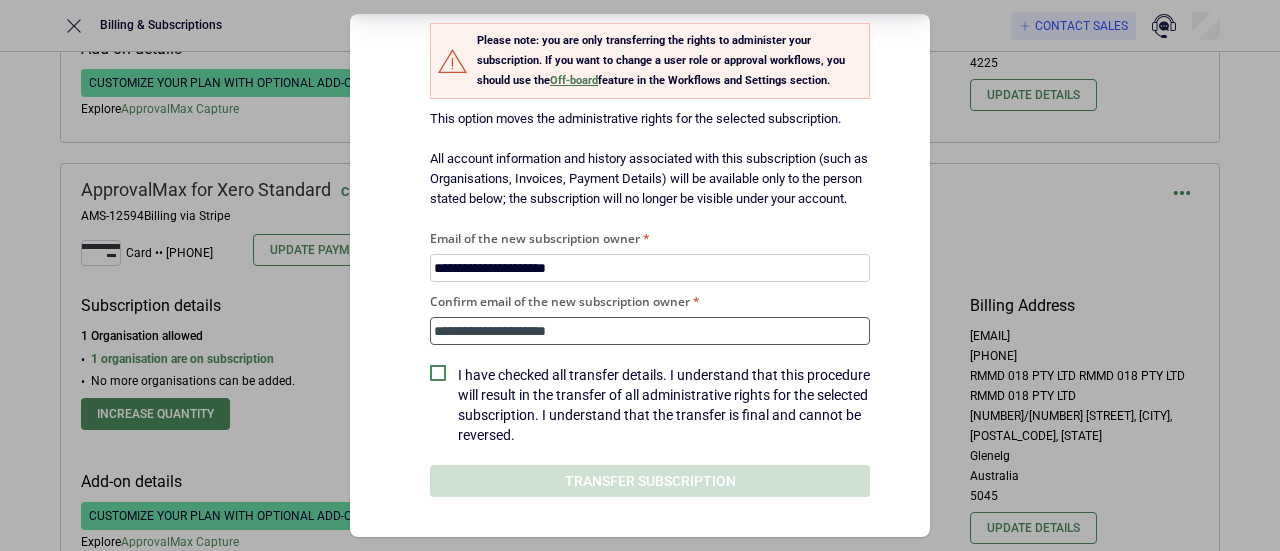 type on "**********" 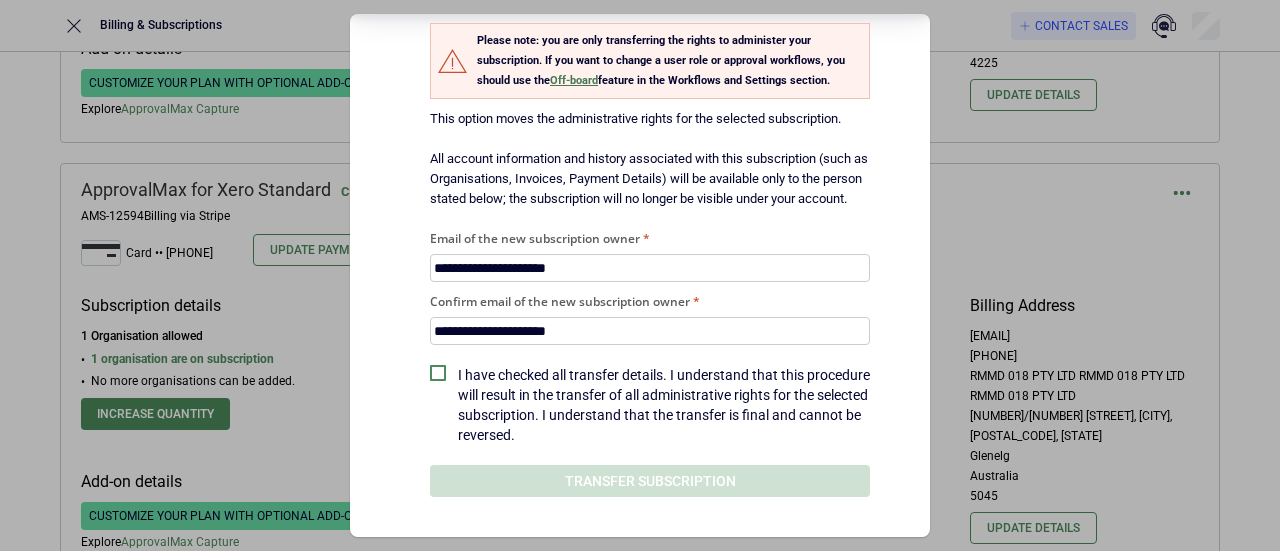 click on "I have checked all transfer details. I understand that this procedure will result in the transfer of all administrative rights for the selected subscription. I understand that the transfer is final and cannot be reversed." at bounding box center (664, 405) 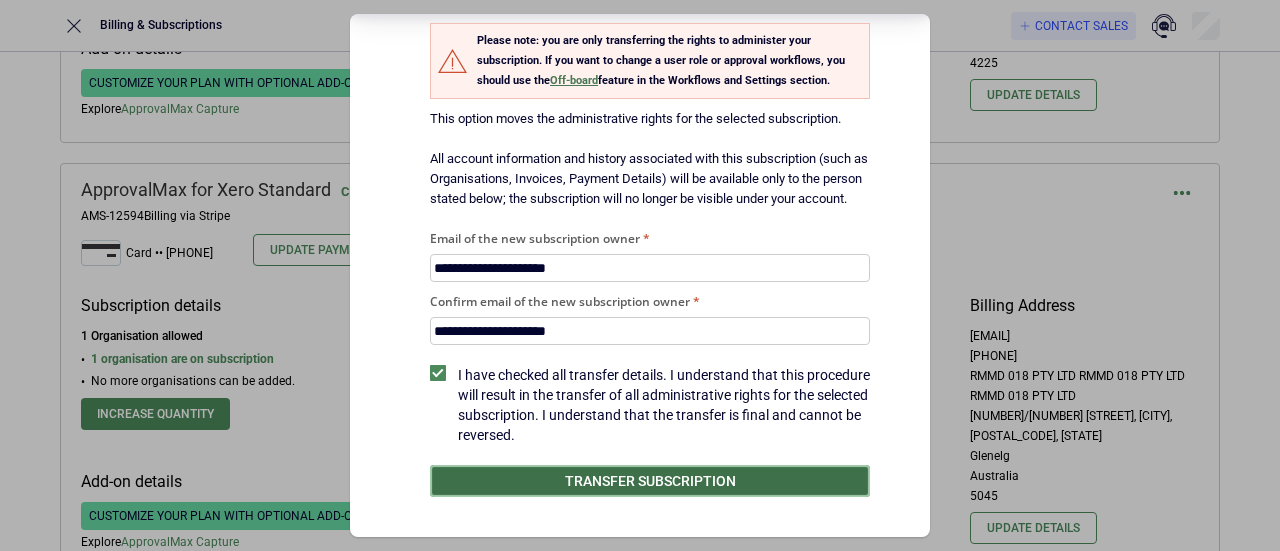 click on "Transfer subscription" at bounding box center (650, 481) 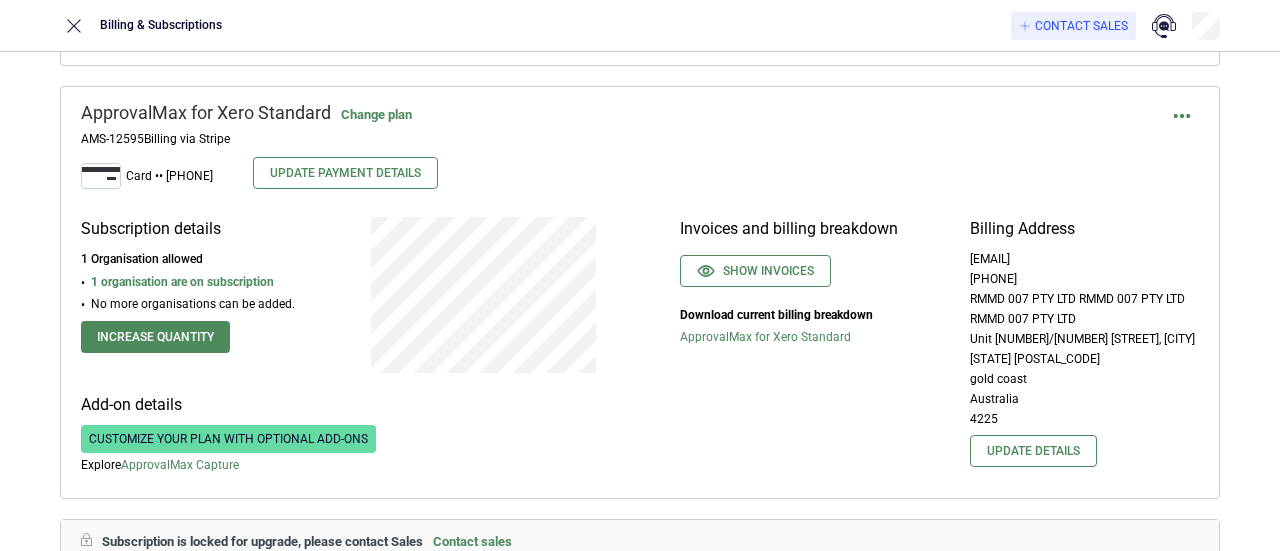 scroll, scrollTop: 8396, scrollLeft: 0, axis: vertical 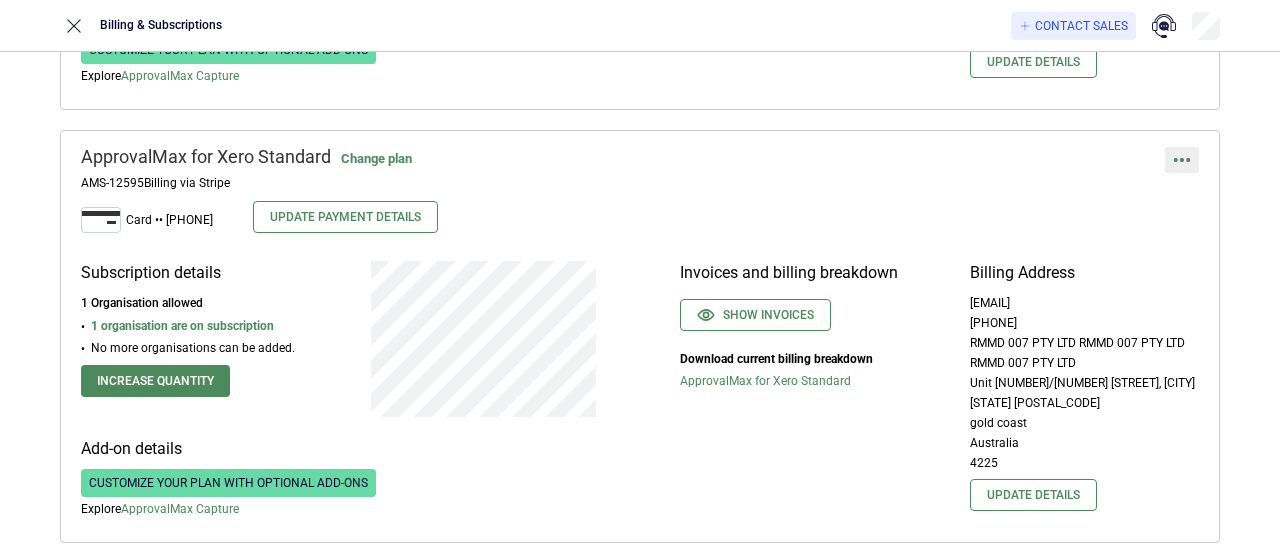 click at bounding box center (1182, 160) 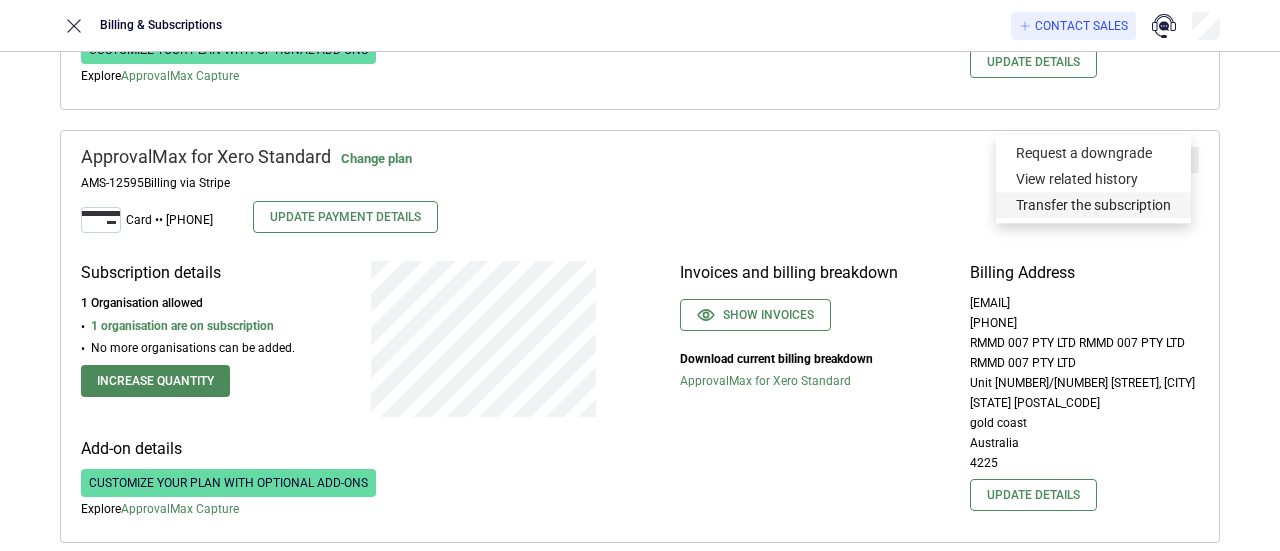 click on "Transfer the subscription" at bounding box center [1093, 205] 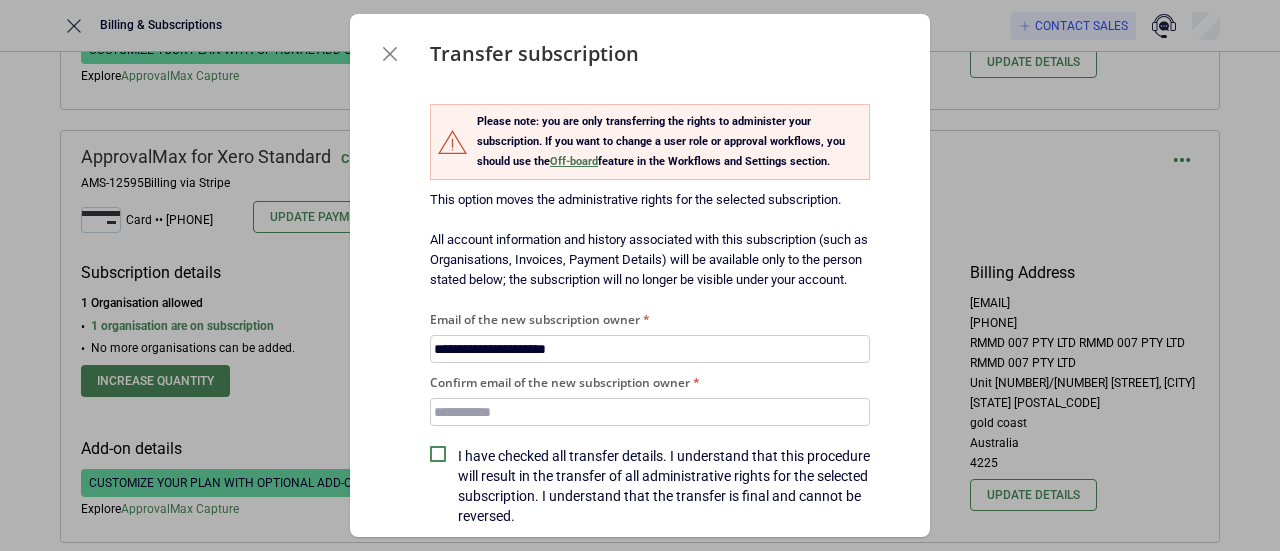 type on "**********" 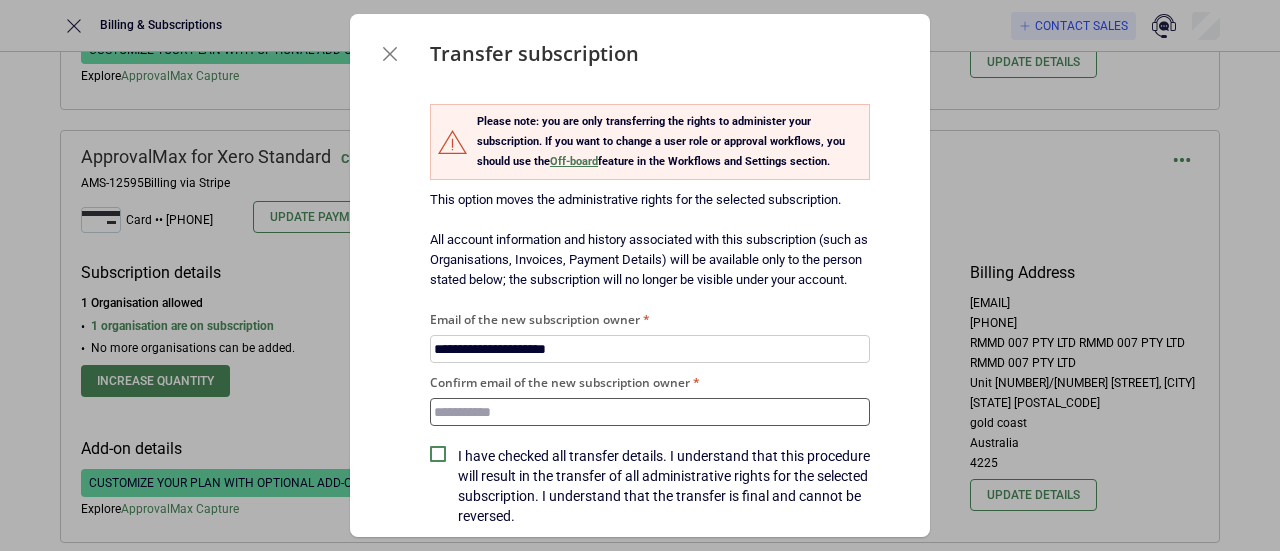 click on "Confirm email of the new subscription owner" at bounding box center (650, 412) 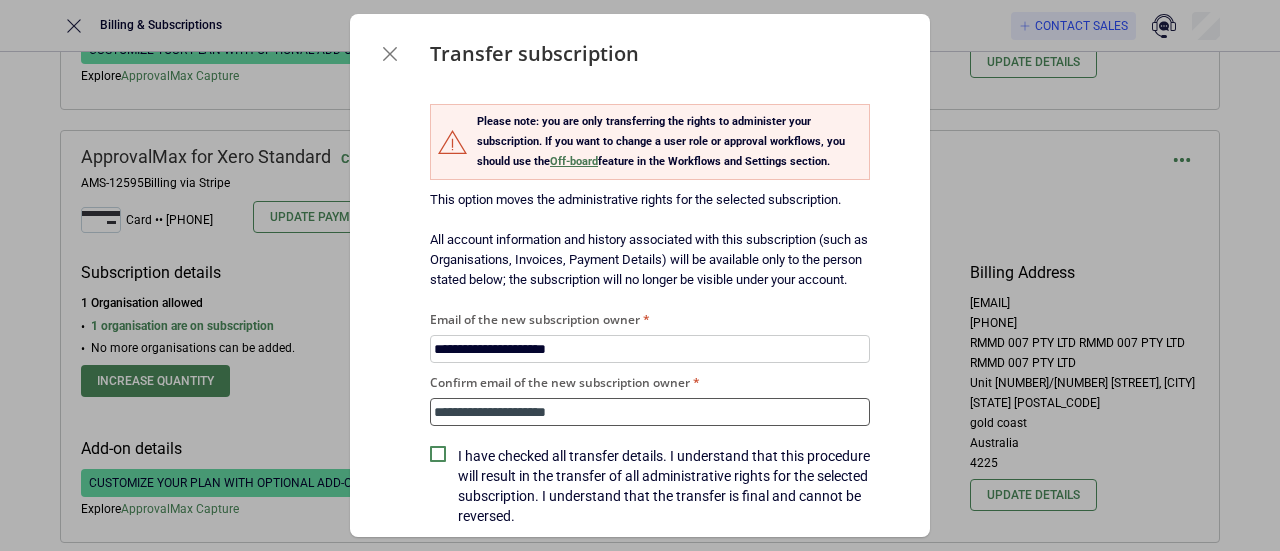 type on "**********" 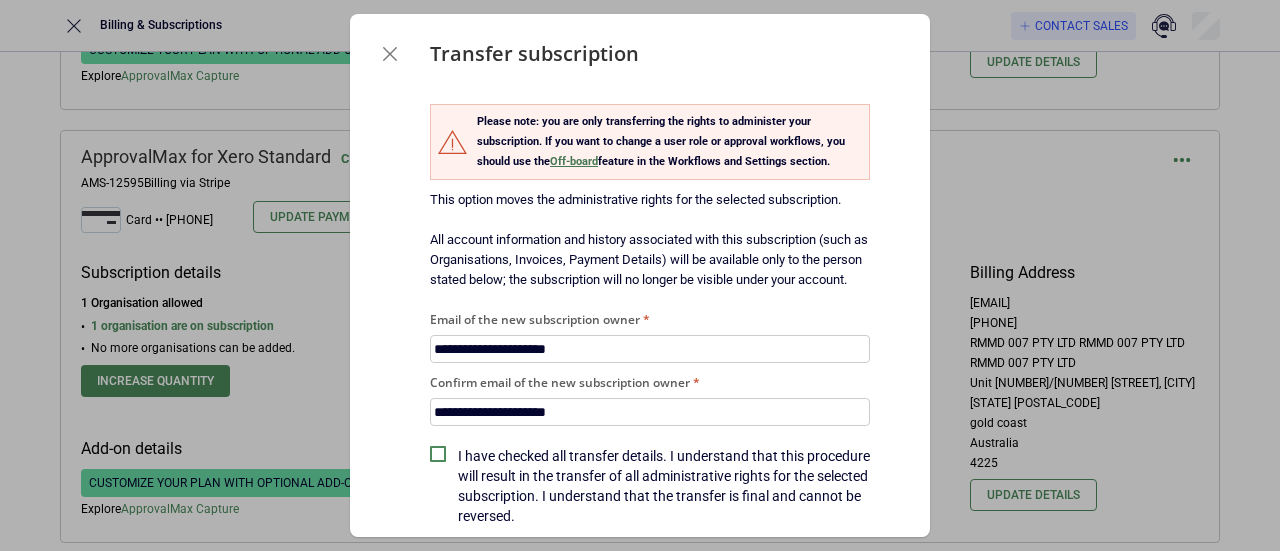 click on "I have checked all transfer details. I understand that this procedure will result in the transfer of all administrative rights for the selected subscription. I understand that the transfer is final and cannot be reversed." at bounding box center (664, 486) 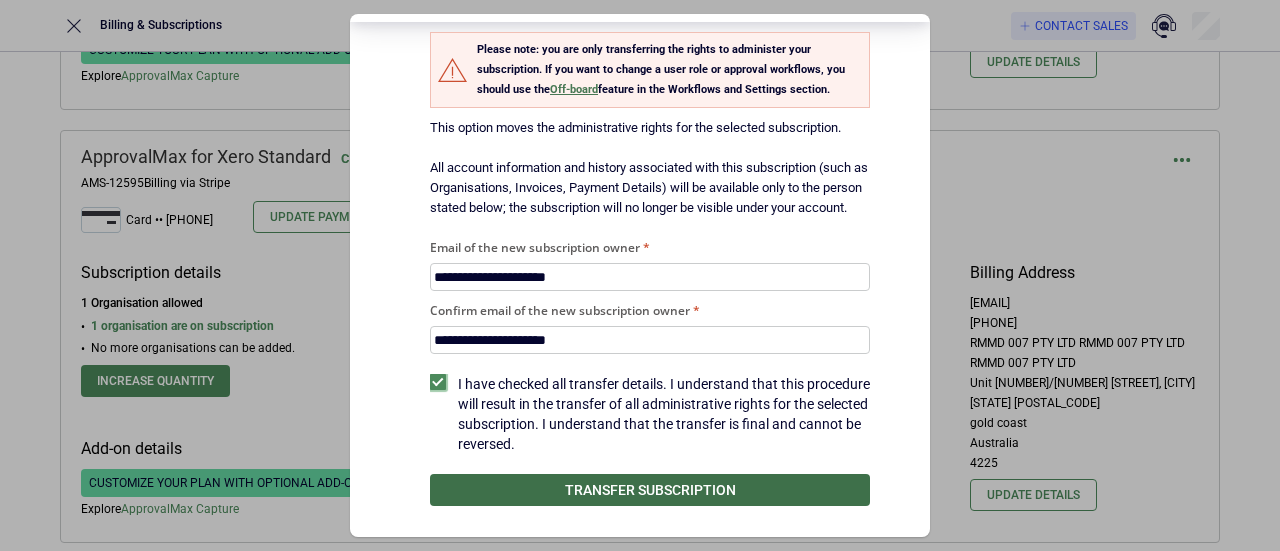 scroll, scrollTop: 98, scrollLeft: 0, axis: vertical 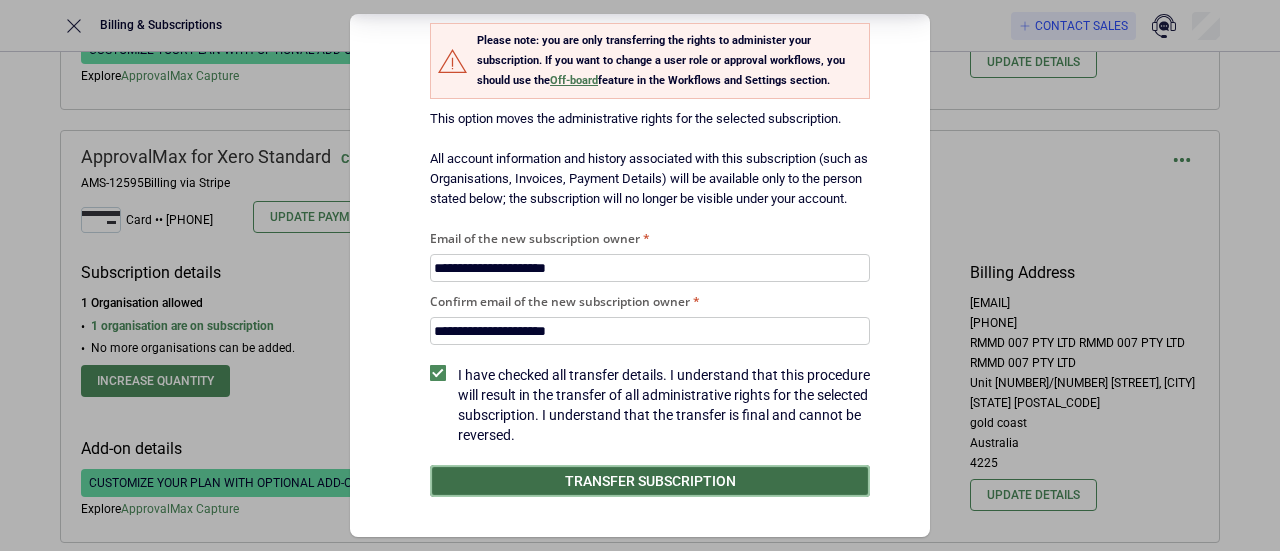 click on "Transfer subscription" at bounding box center [650, 481] 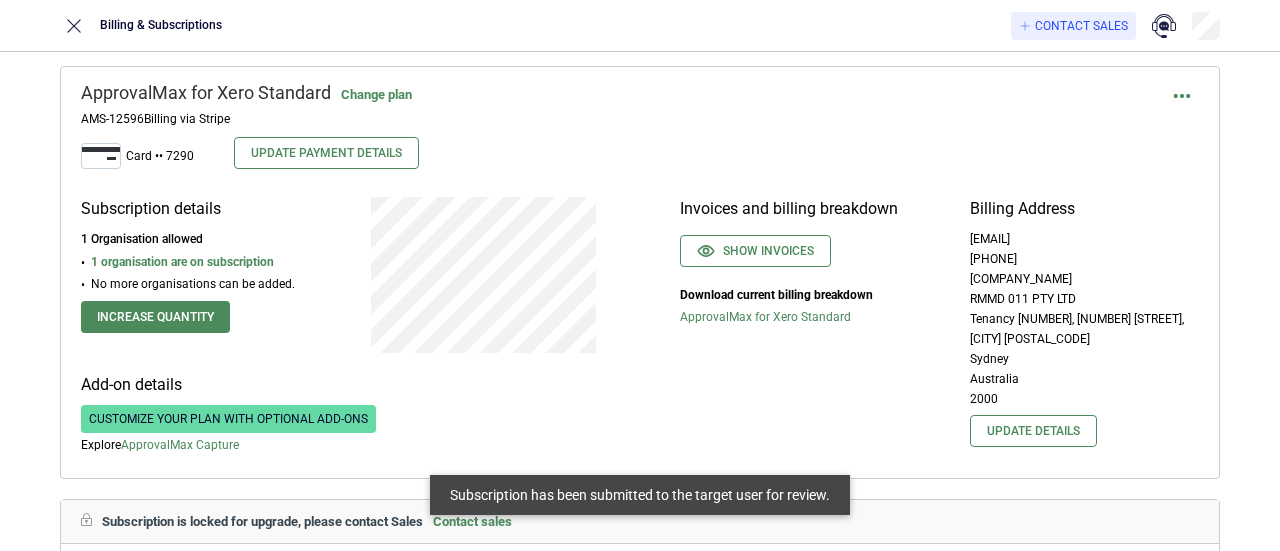 scroll, scrollTop: 7996, scrollLeft: 0, axis: vertical 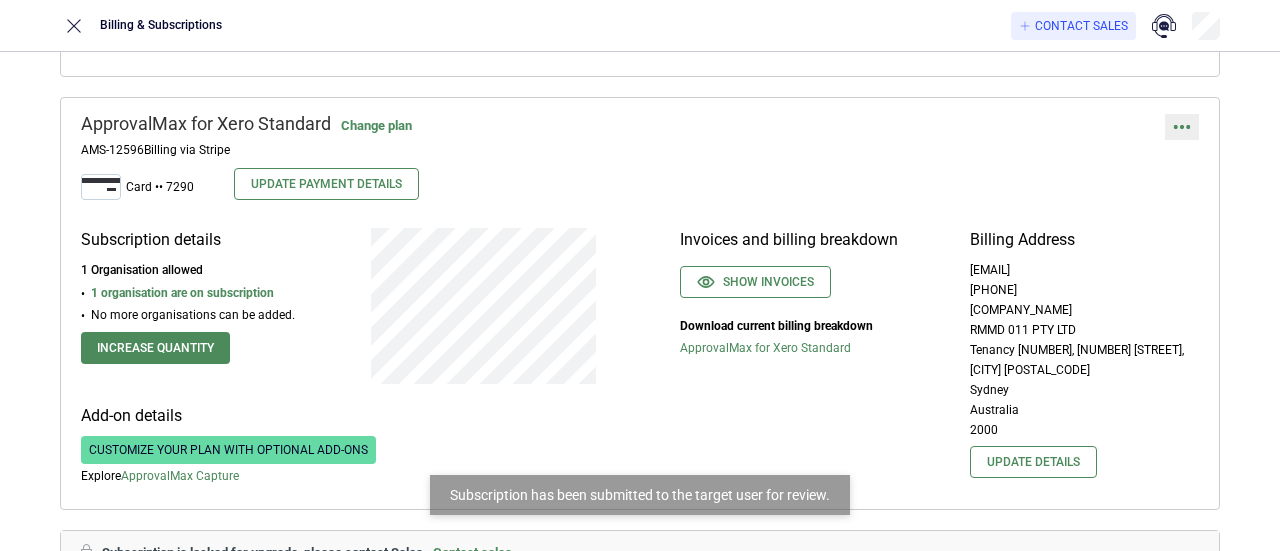 click at bounding box center [1182, 127] 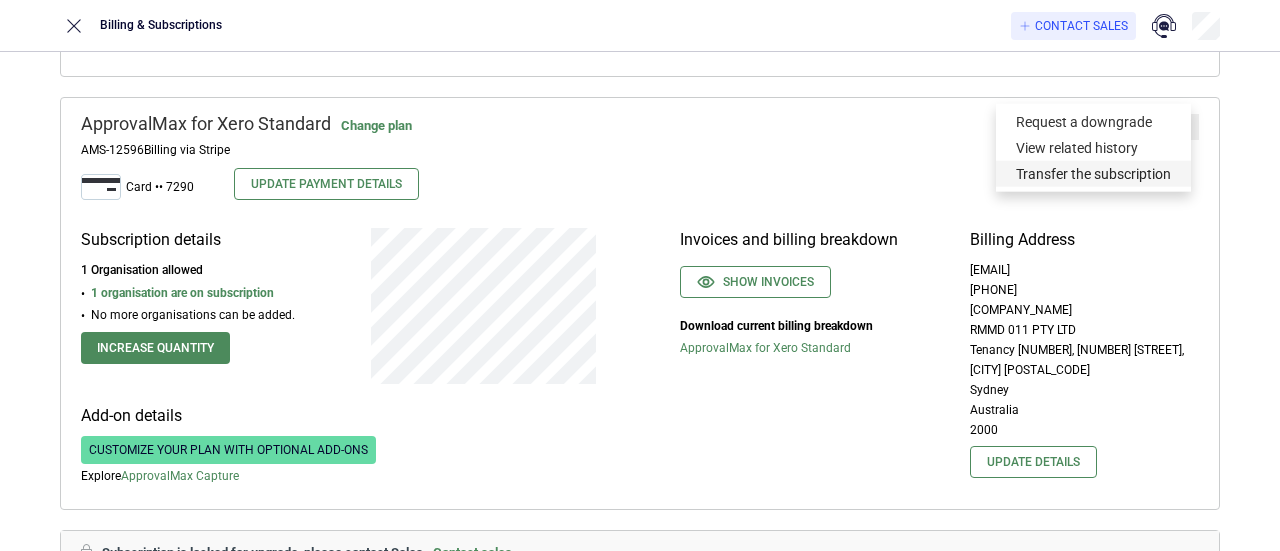 click on "Transfer the subscription" at bounding box center [1093, 174] 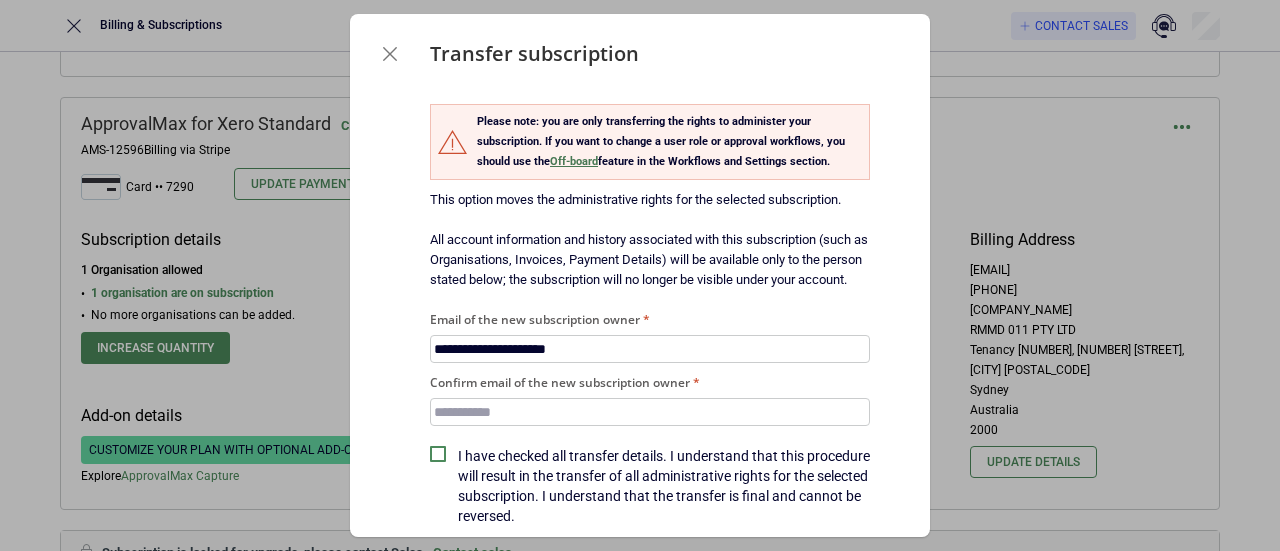 type on "**********" 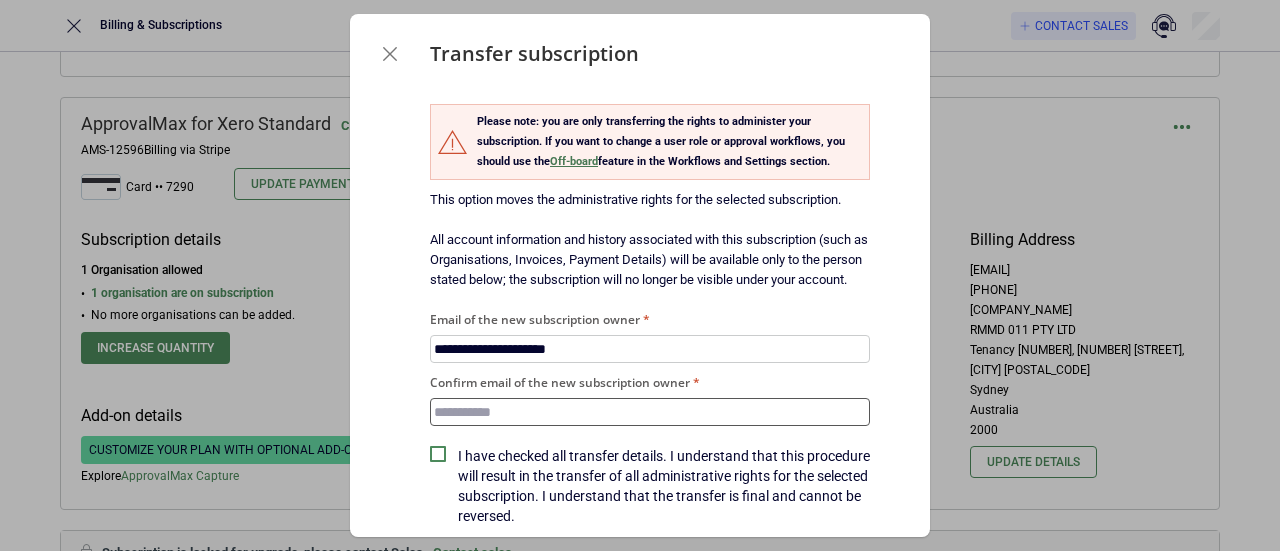 click on "Confirm email of the new subscription owner" at bounding box center (650, 412) 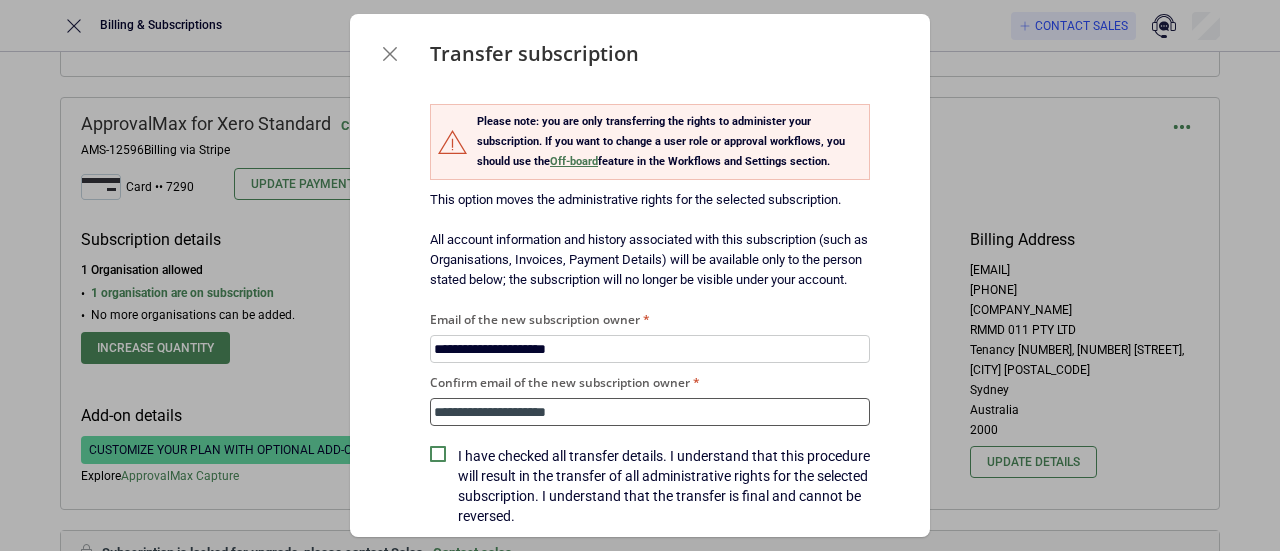 type on "**********" 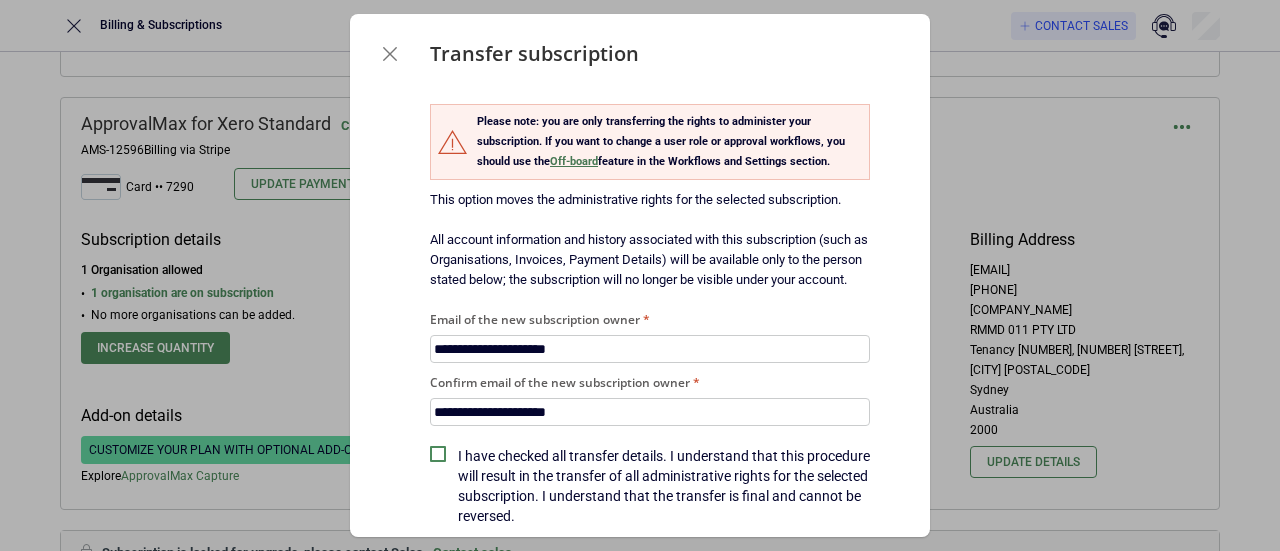 click on "I have checked all transfer details. I understand that this procedure will result in the transfer of all administrative rights for the selected subscription. I understand that the transfer is final and cannot be reversed." at bounding box center (664, 486) 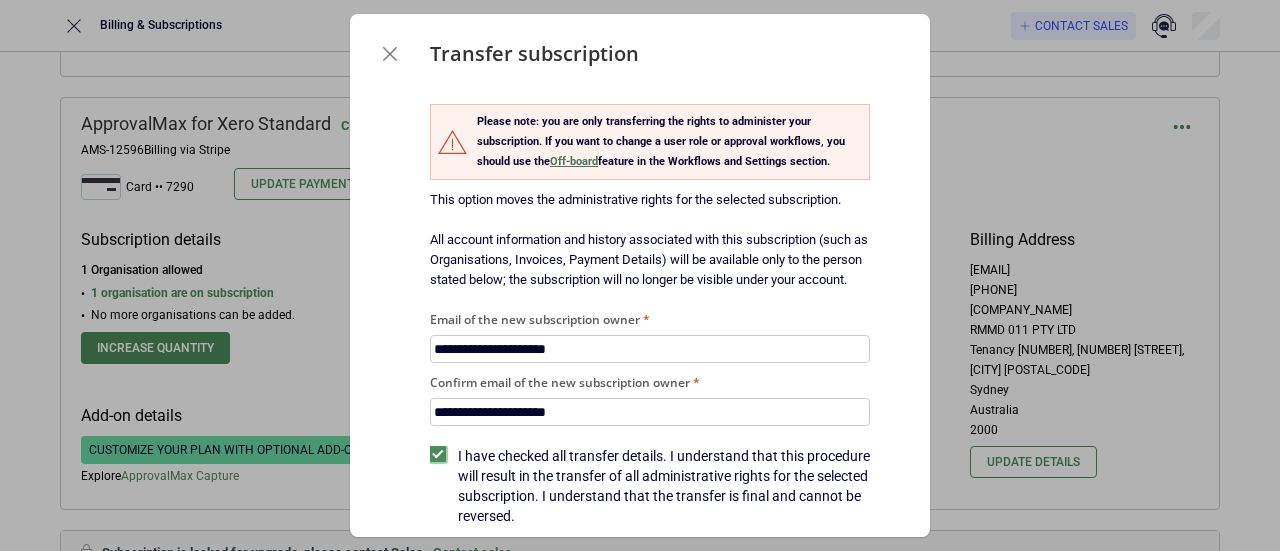 scroll, scrollTop: 98, scrollLeft: 0, axis: vertical 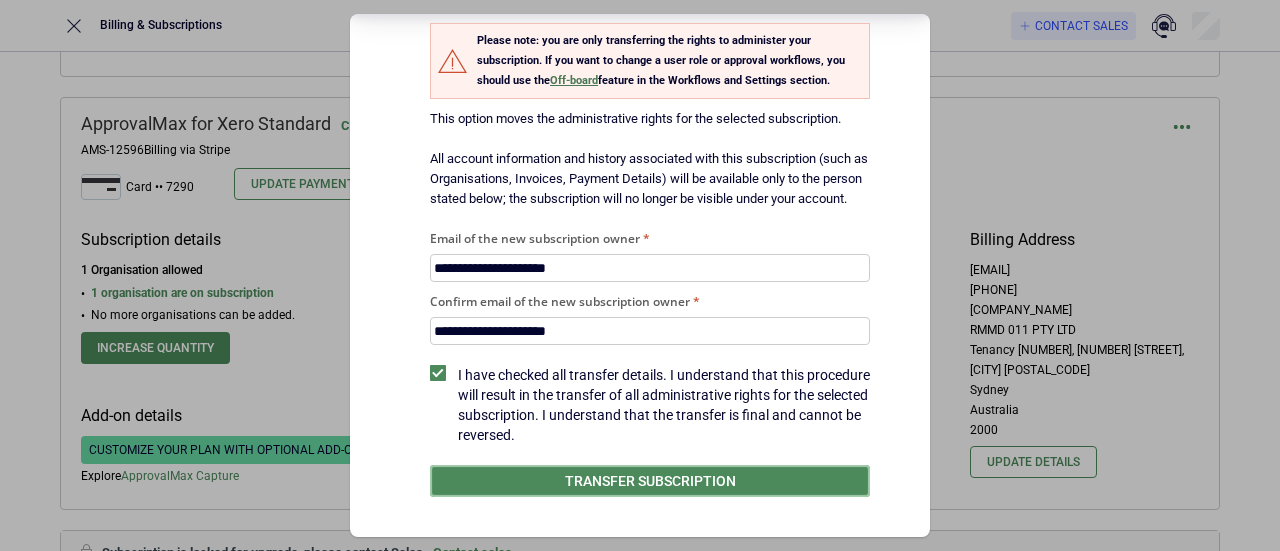 click on "Transfer subscription" at bounding box center [650, 481] 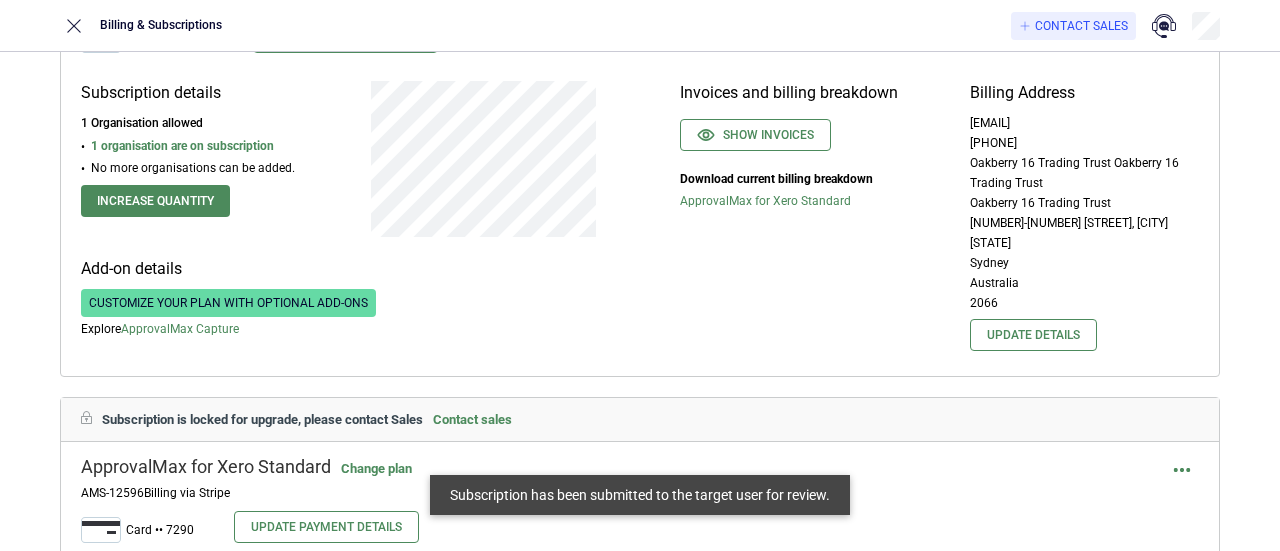 scroll, scrollTop: 7496, scrollLeft: 0, axis: vertical 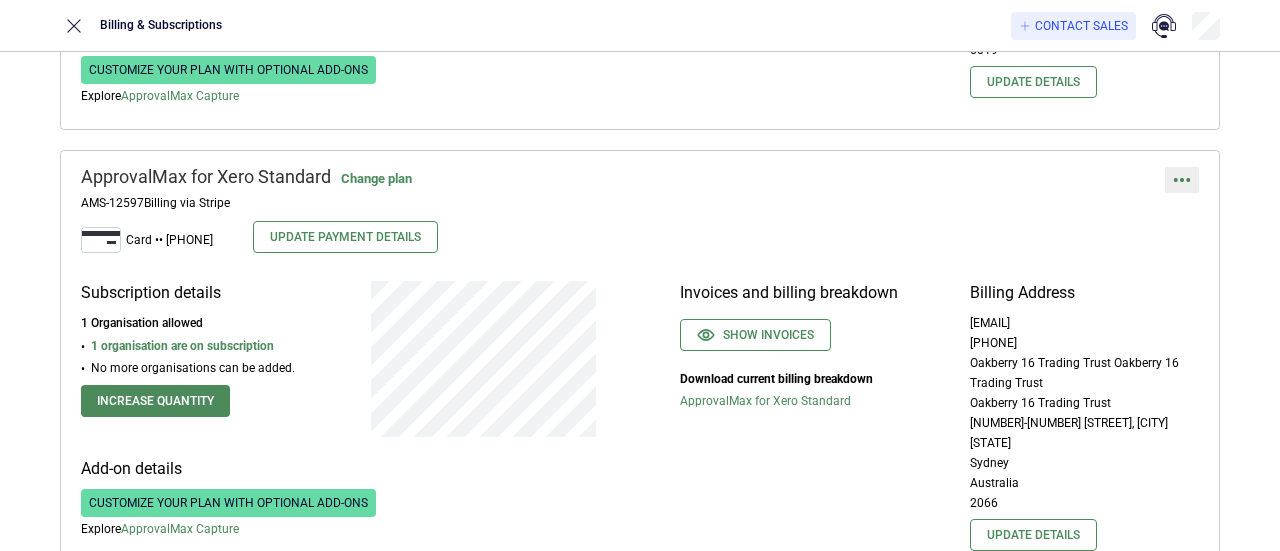 click at bounding box center [1182, 180] 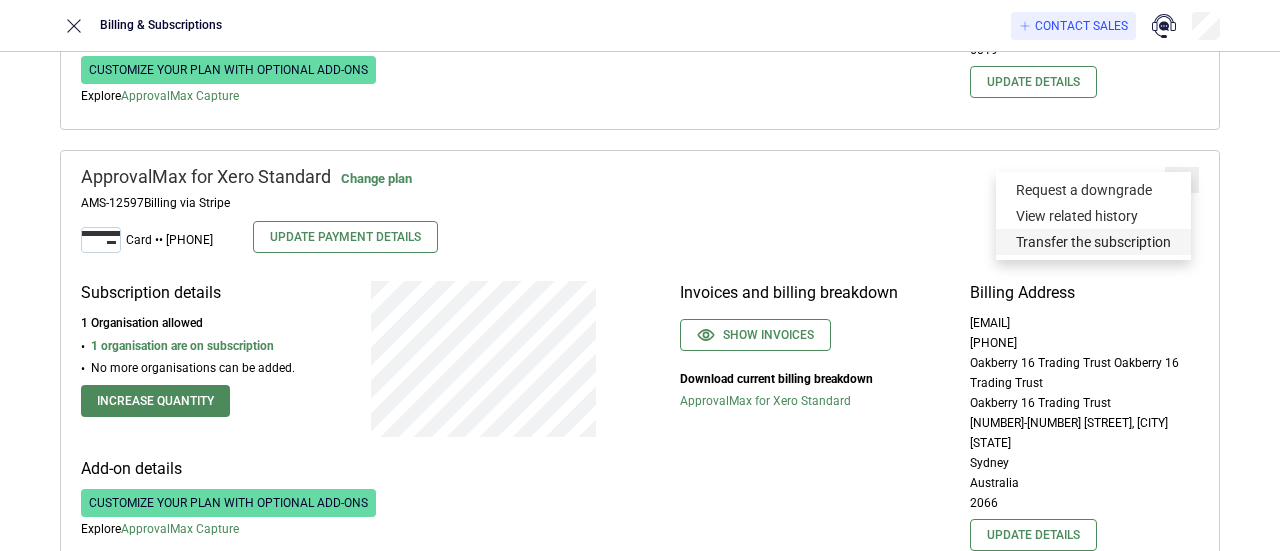 click on "Transfer the subscription" at bounding box center (1093, 242) 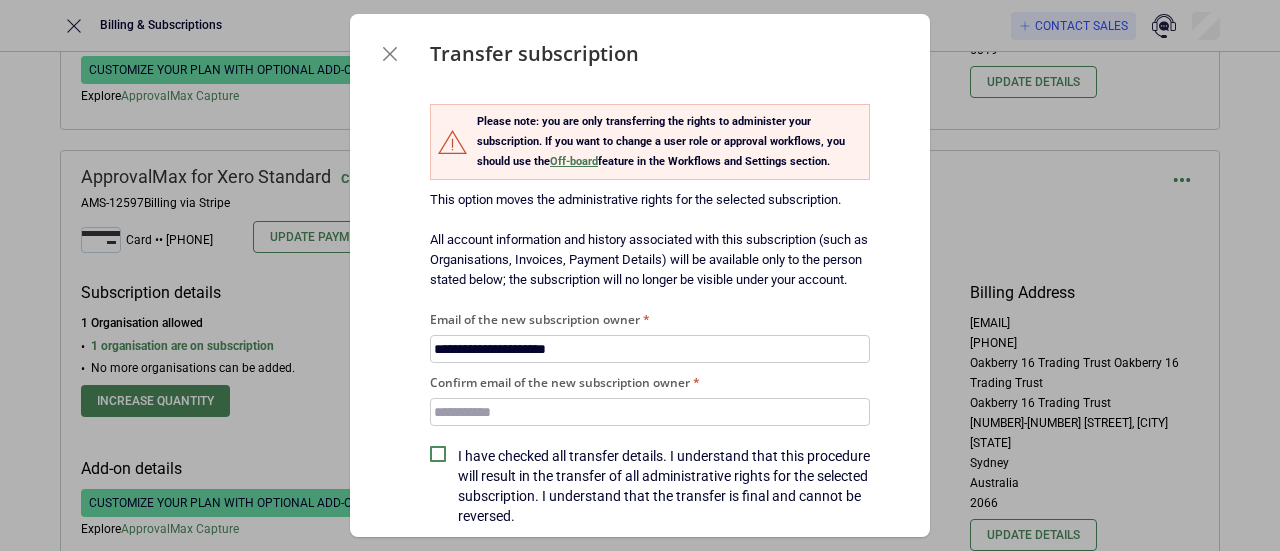 type on "**********" 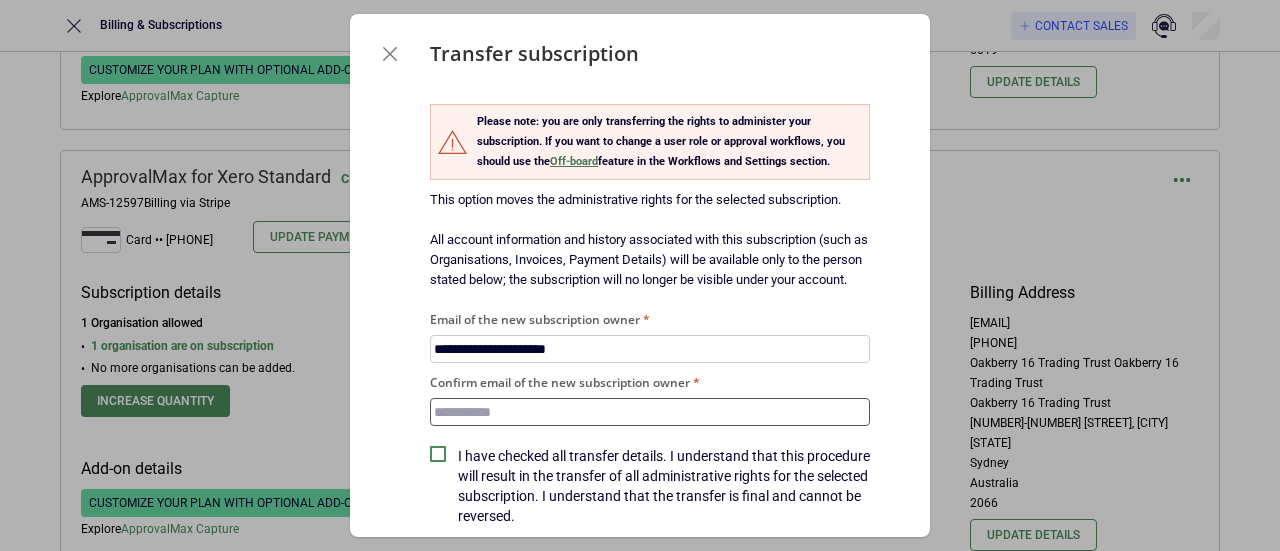 click on "Confirm email of the new subscription owner" at bounding box center (650, 412) 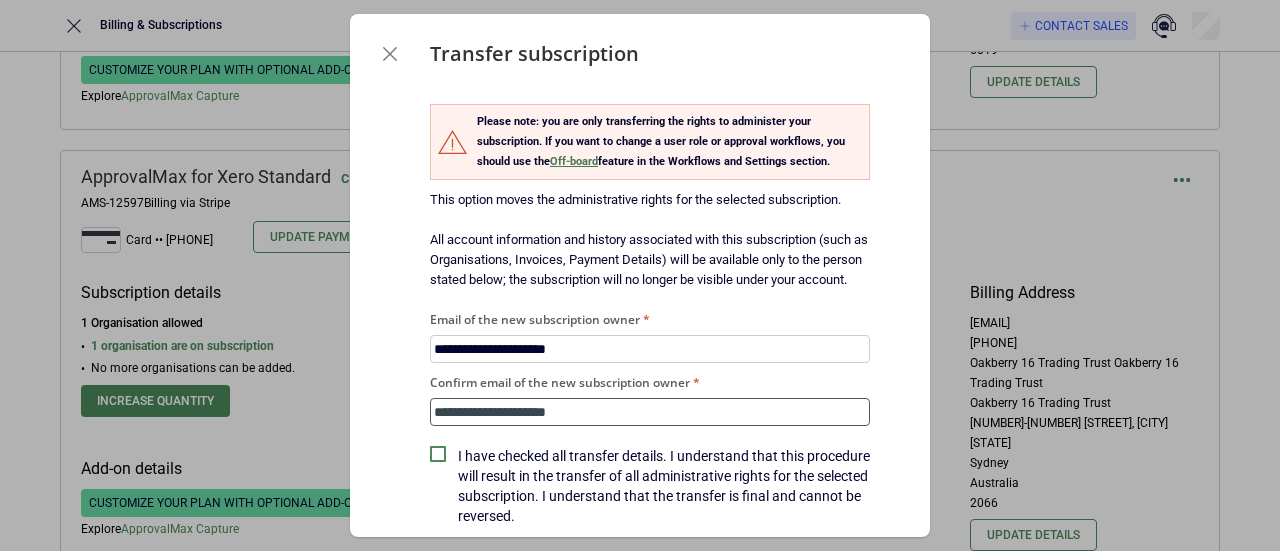 type on "**********" 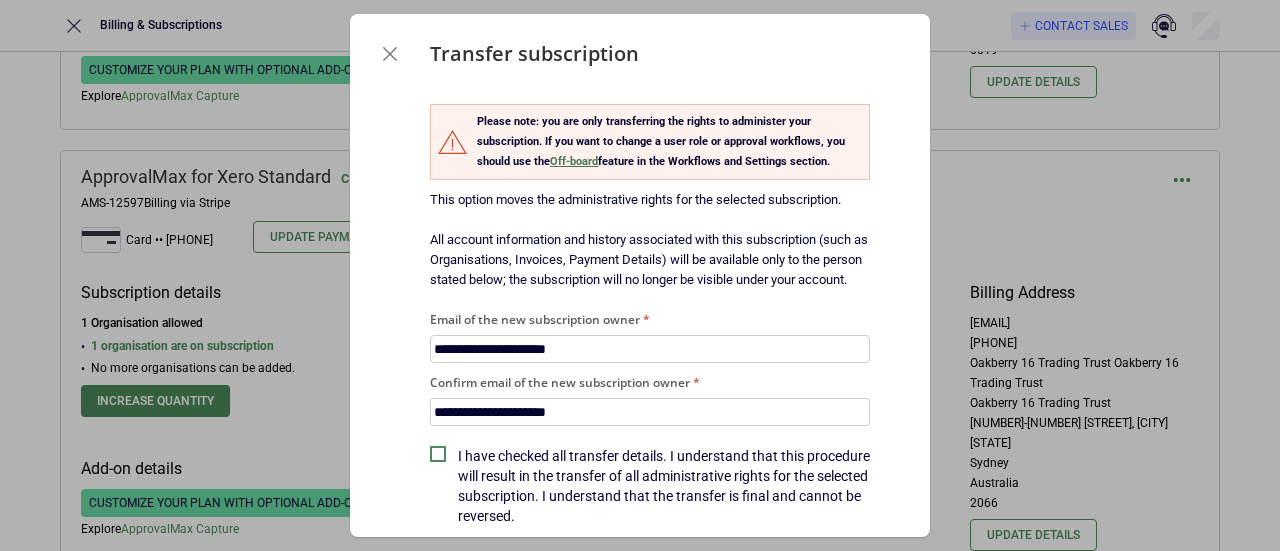 click on "I have checked all transfer details. I understand that this procedure will result in the transfer of all administrative rights for the selected subscription. I understand that the transfer is final and cannot be reversed." at bounding box center [664, 486] 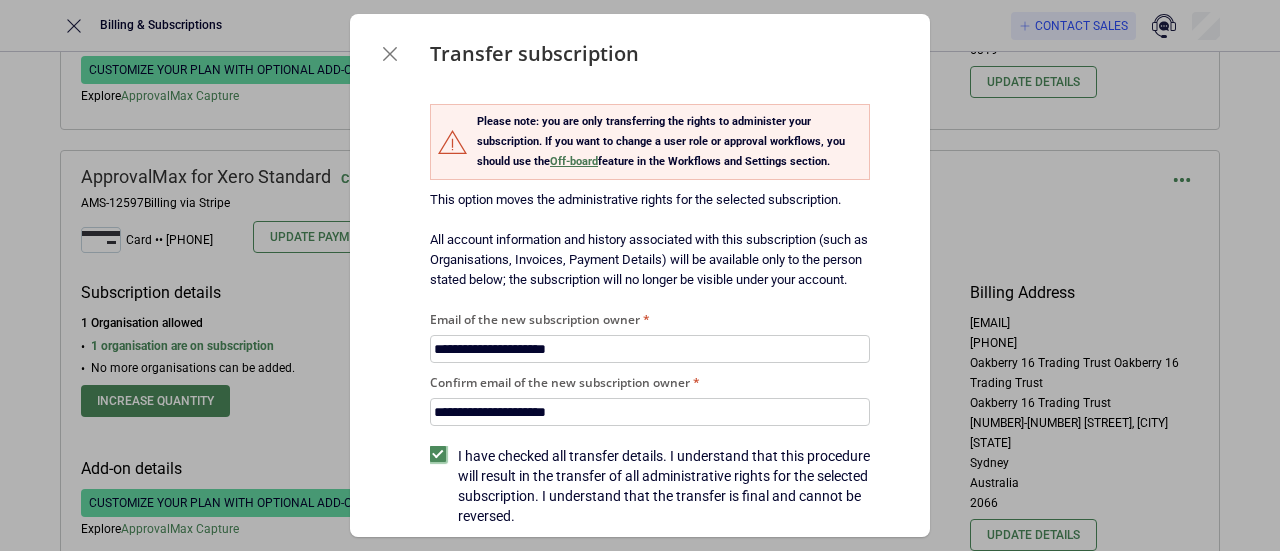 scroll, scrollTop: 98, scrollLeft: 0, axis: vertical 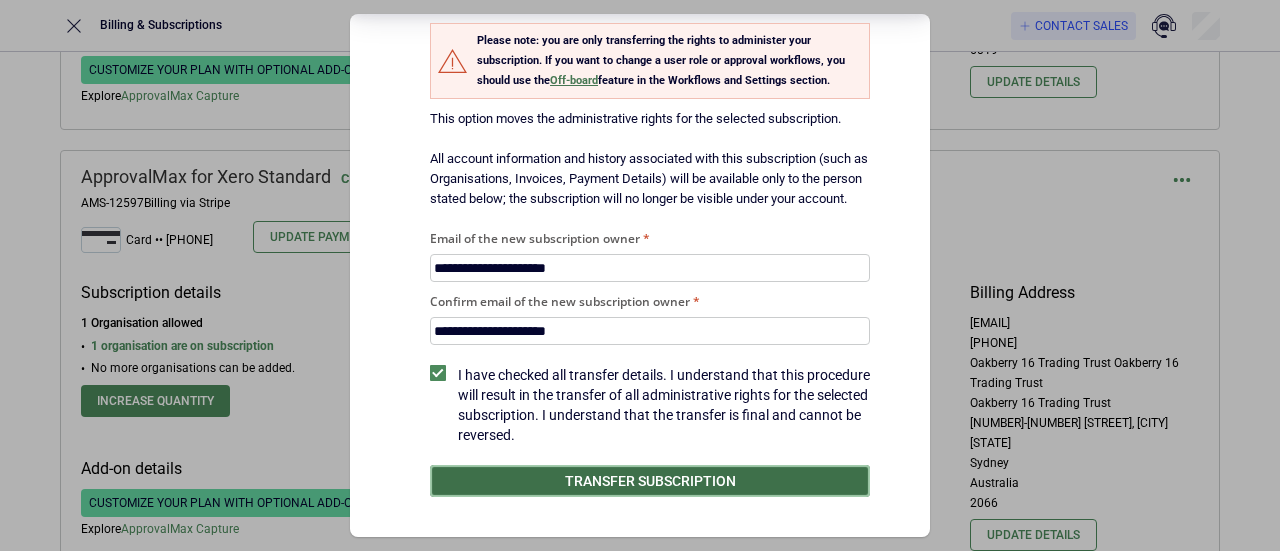 click on "Transfer subscription" at bounding box center [650, 481] 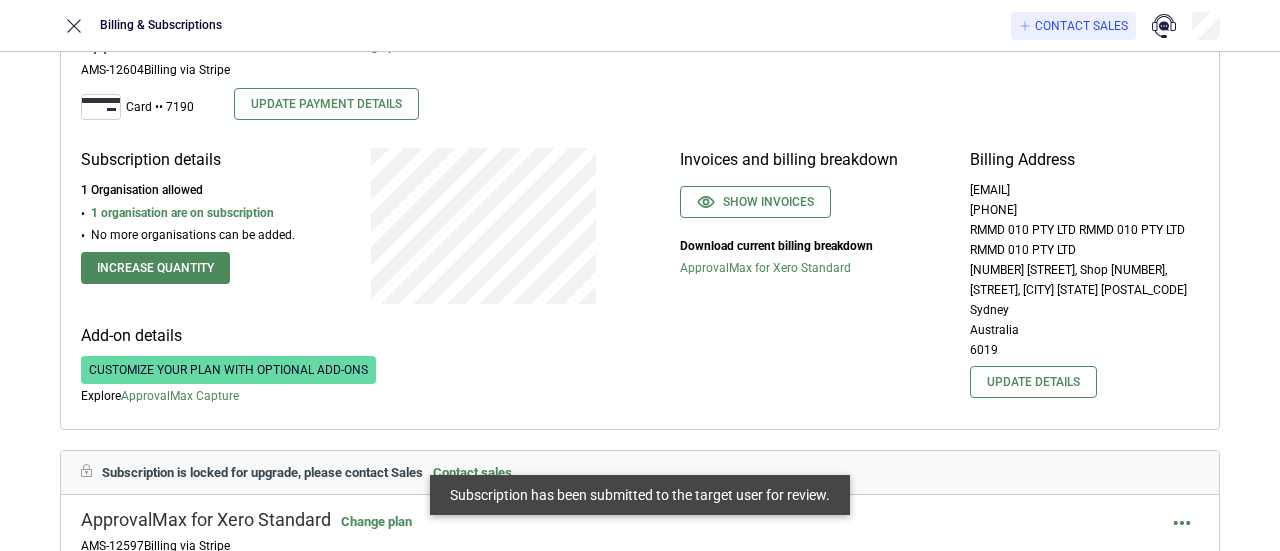 scroll, scrollTop: 7096, scrollLeft: 0, axis: vertical 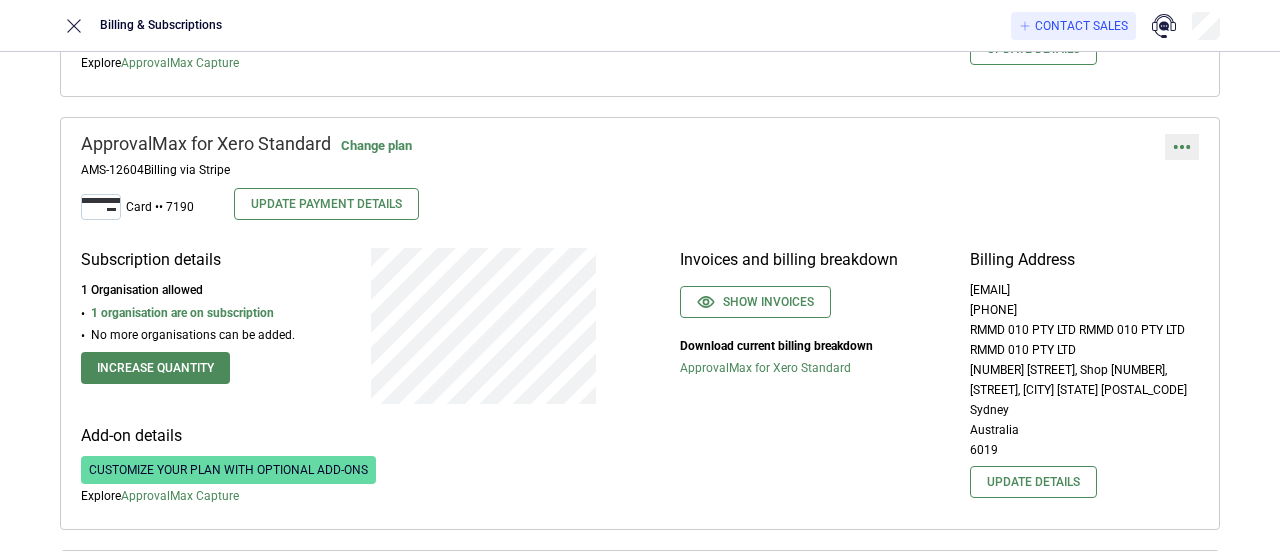 click at bounding box center [1182, 147] 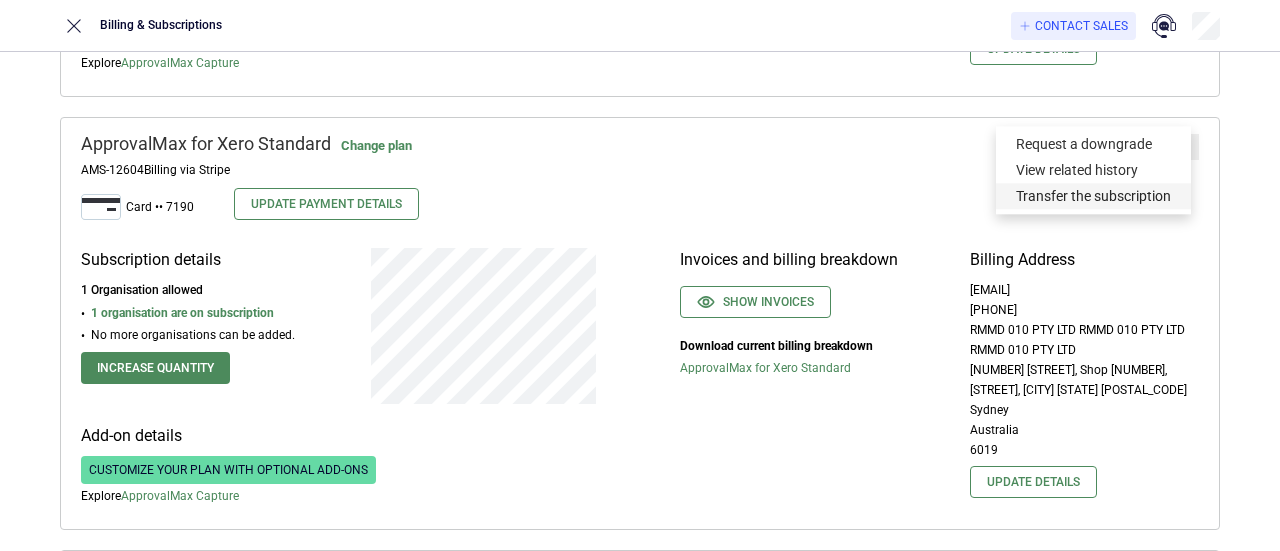 click on "Transfer the subscription" at bounding box center [1093, 196] 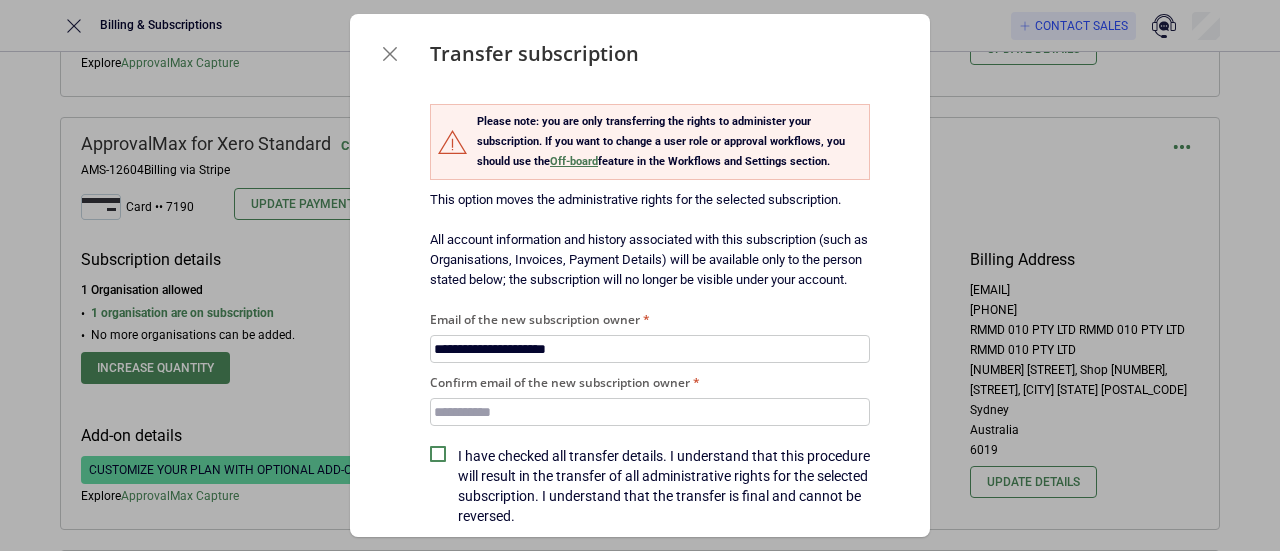 type on "**********" 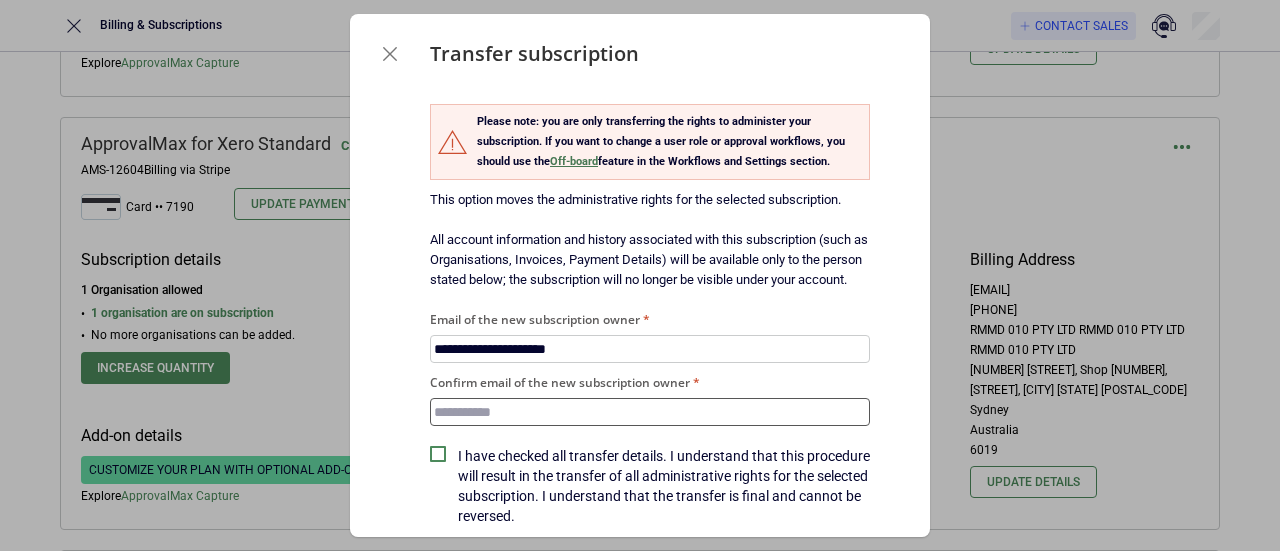 click on "Confirm email of the new subscription owner" at bounding box center (650, 412) 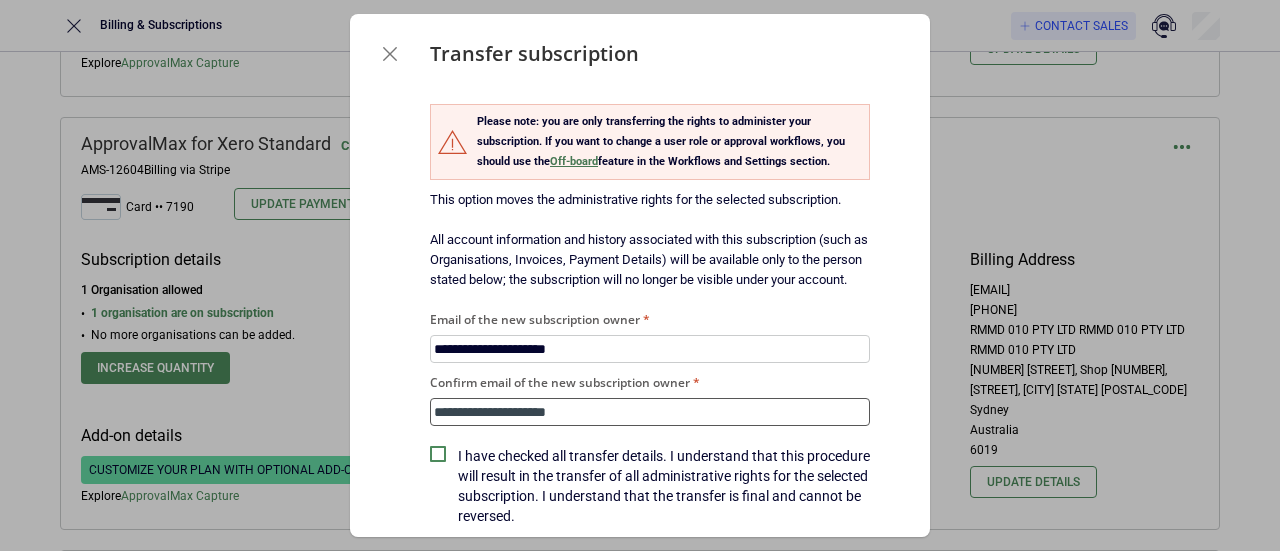 type on "**********" 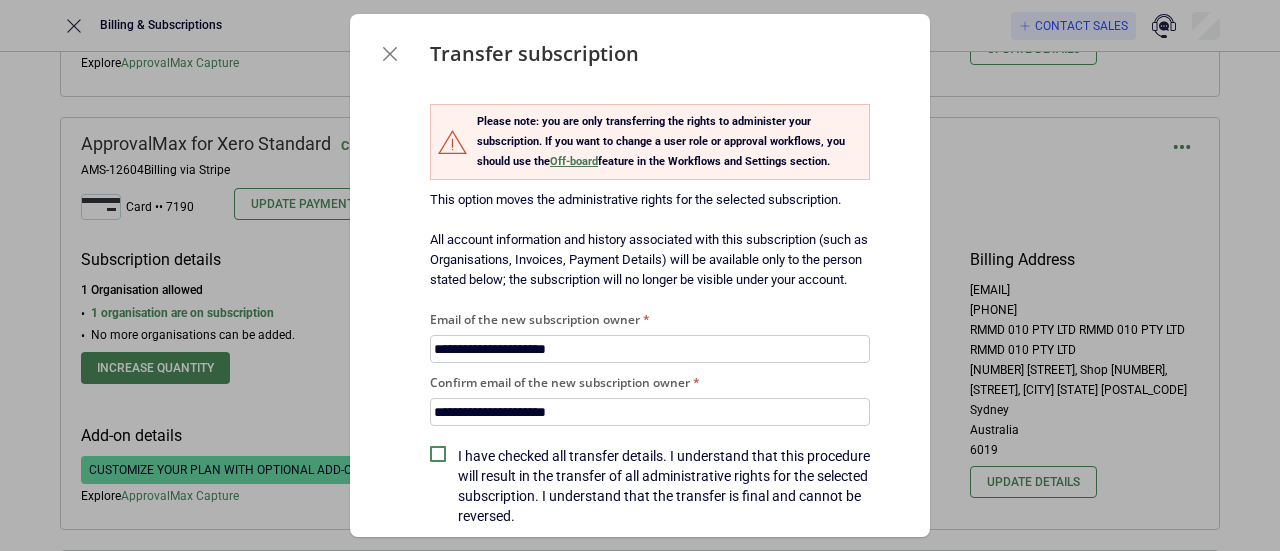 click on "I have checked all transfer details. I understand that this procedure will result in the transfer of all administrative rights for the selected subscription. I understand that the transfer is final and cannot be reversed." at bounding box center (664, 486) 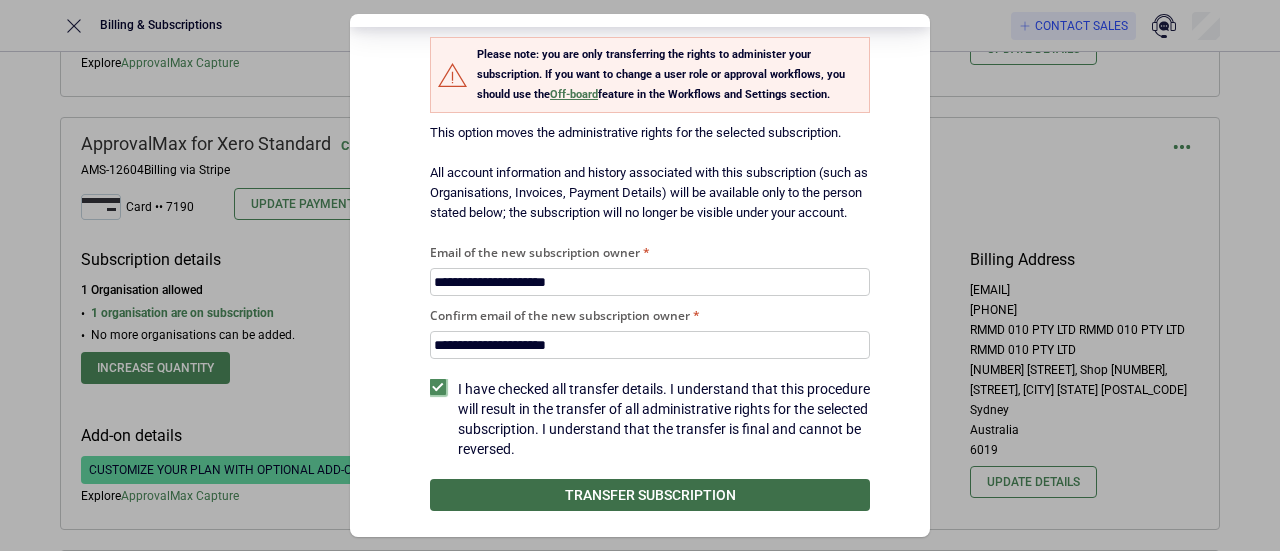 scroll, scrollTop: 98, scrollLeft: 0, axis: vertical 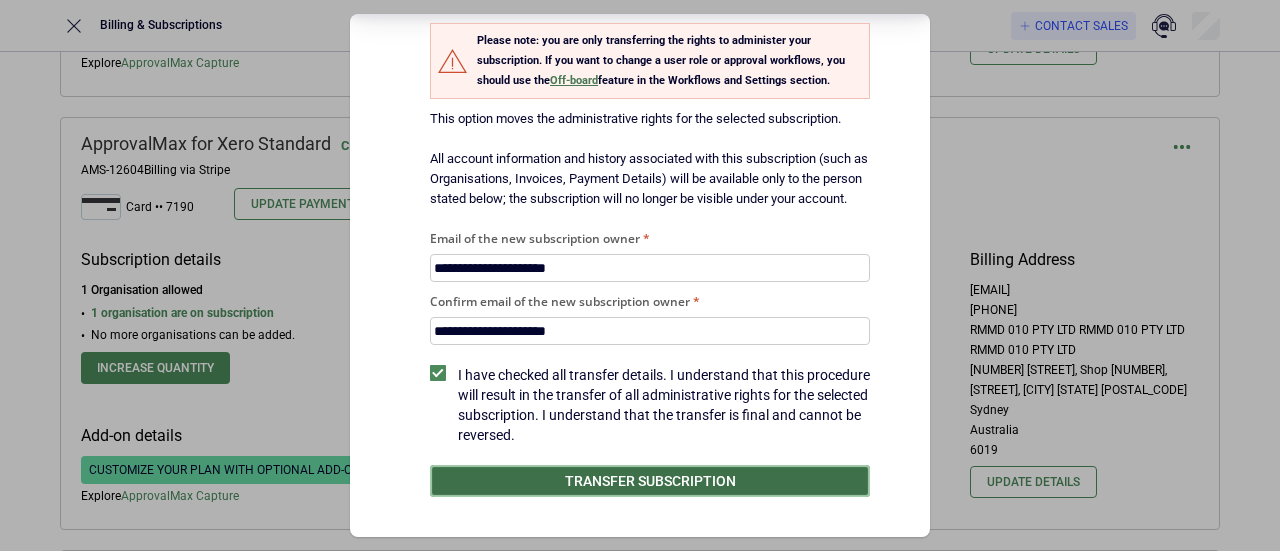click on "Transfer subscription" at bounding box center (650, 481) 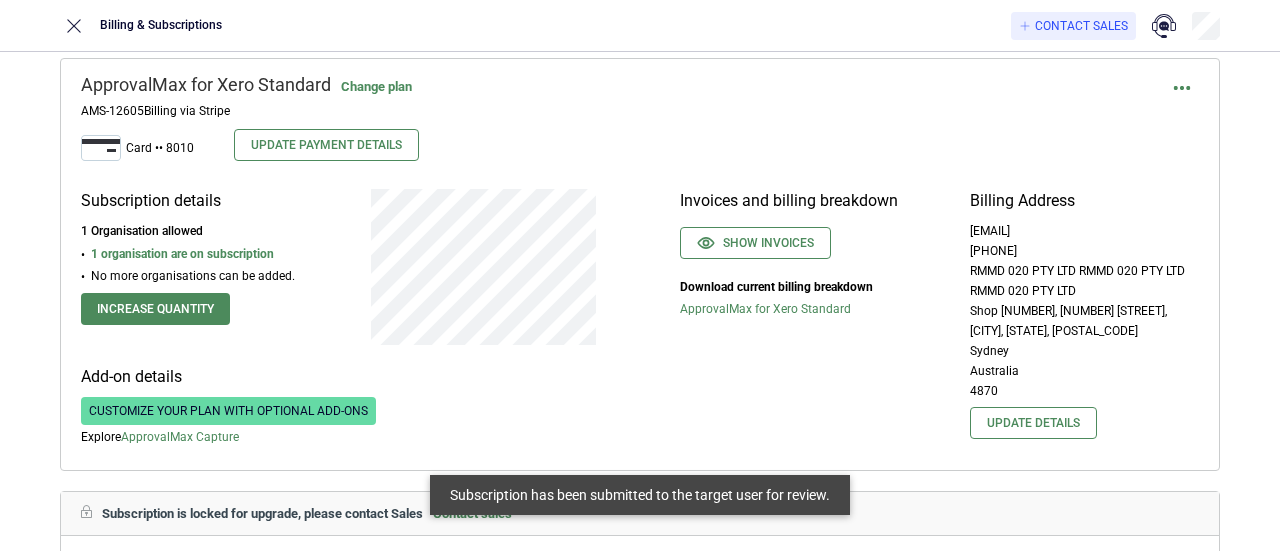 scroll, scrollTop: 6696, scrollLeft: 0, axis: vertical 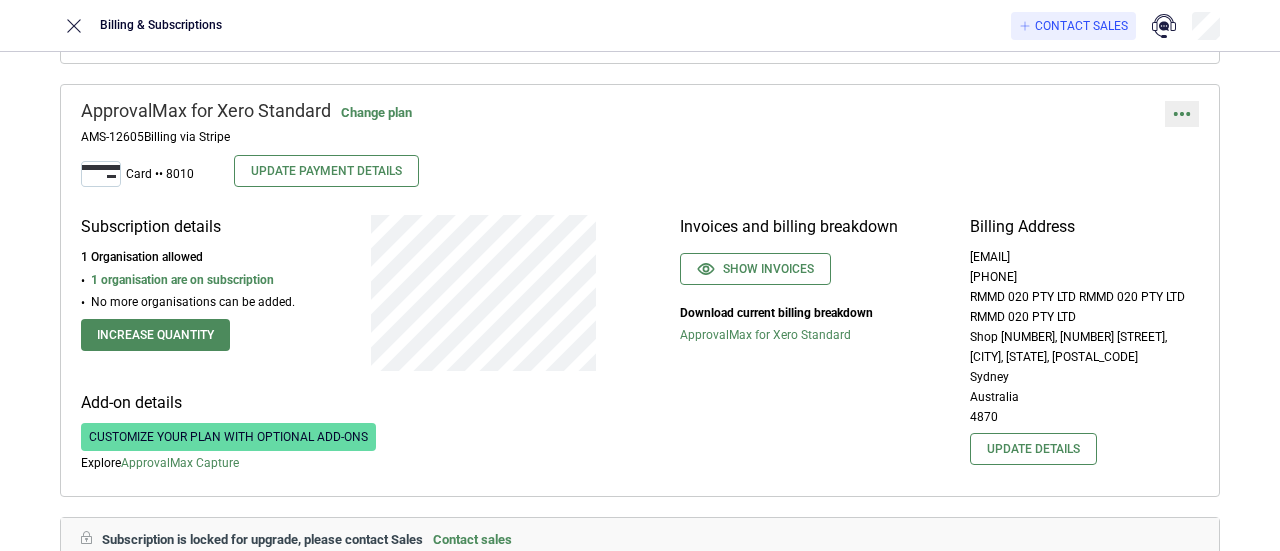 click 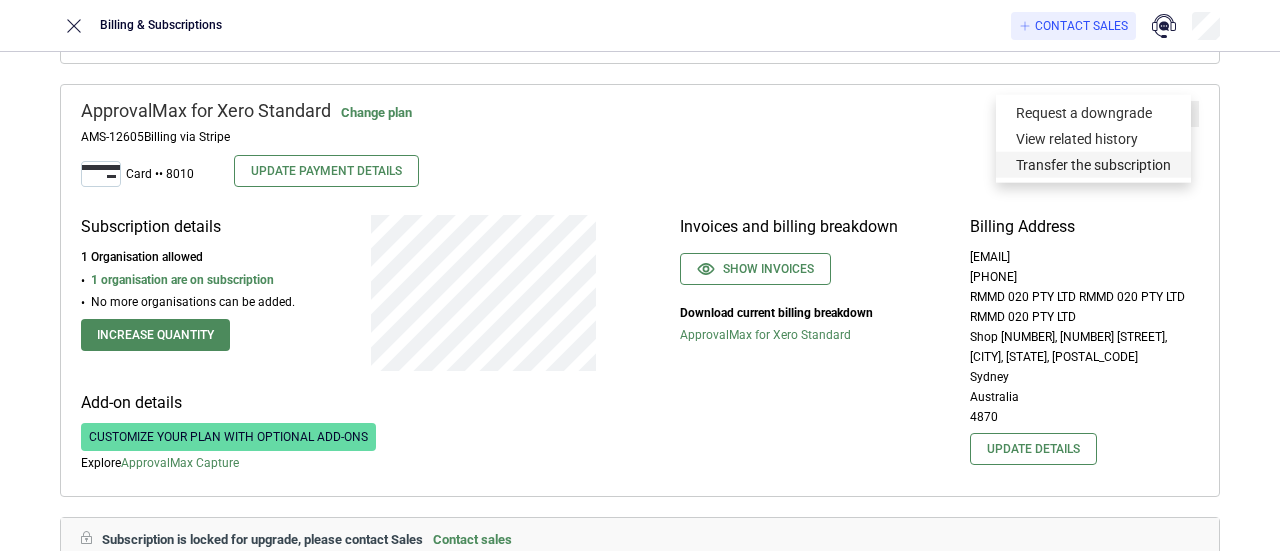 click on "Transfer the subscription" at bounding box center (1093, 165) 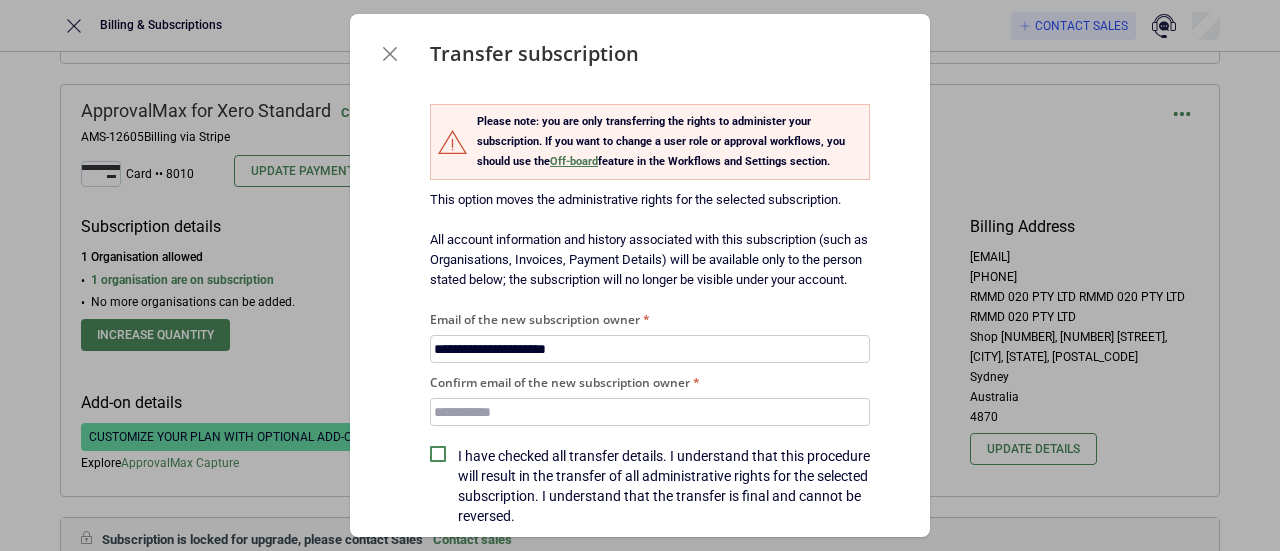 type on "**********" 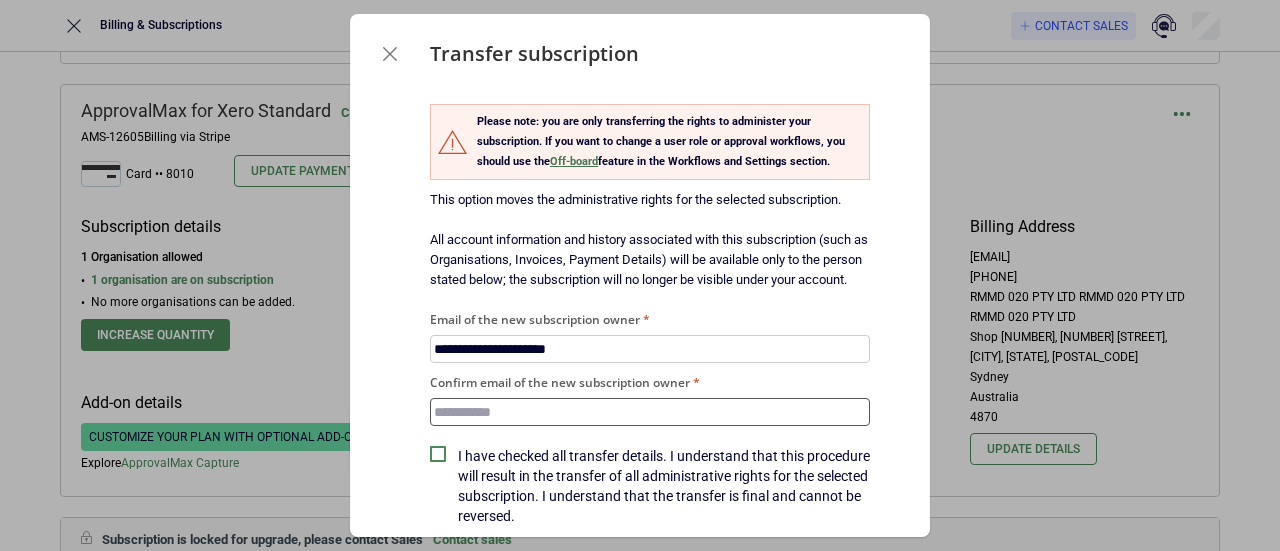 click on "Confirm email of the new subscription owner" at bounding box center [650, 412] 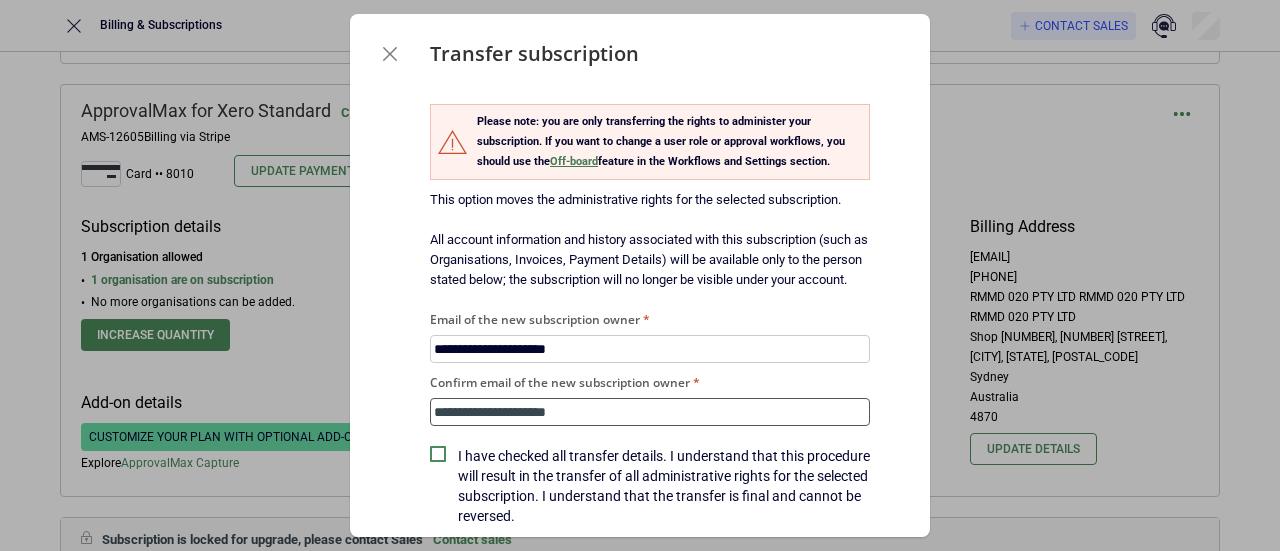 type on "**********" 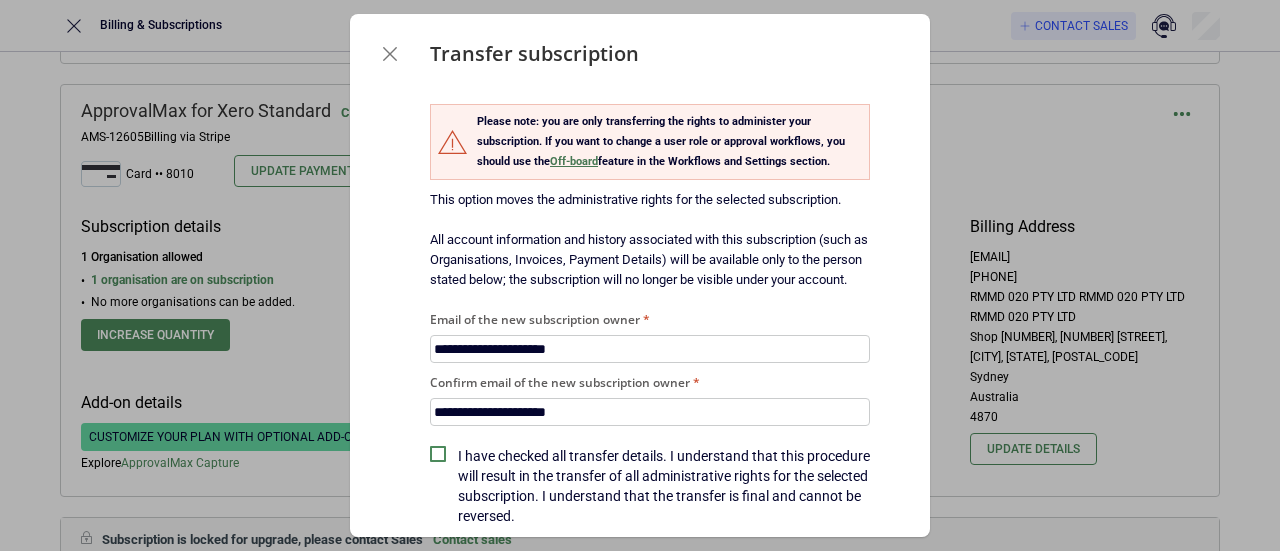 click on "I have checked all transfer details. I understand that this procedure will result in the transfer of all administrative rights for the selected subscription. I understand that the transfer is final and cannot be reversed." at bounding box center [664, 486] 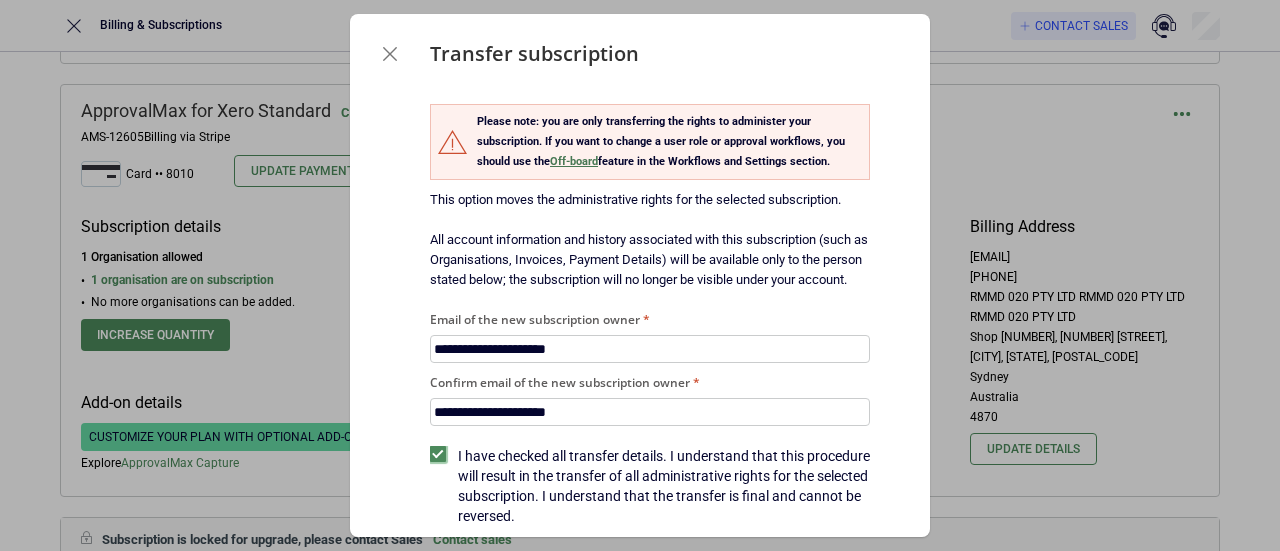 scroll, scrollTop: 98, scrollLeft: 0, axis: vertical 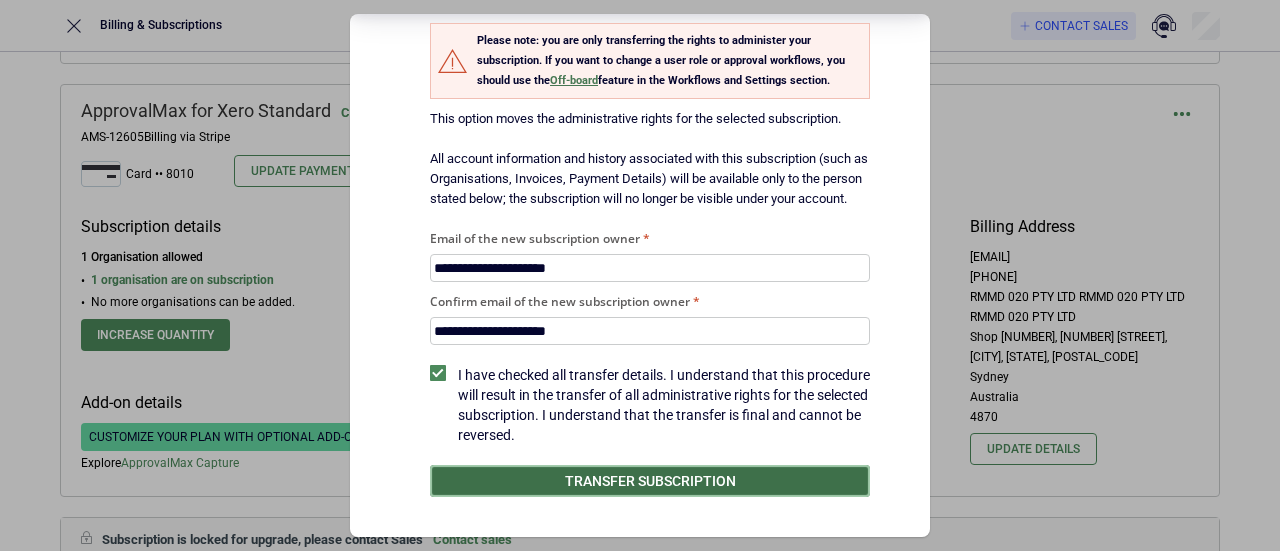 click on "Transfer subscription" at bounding box center (650, 481) 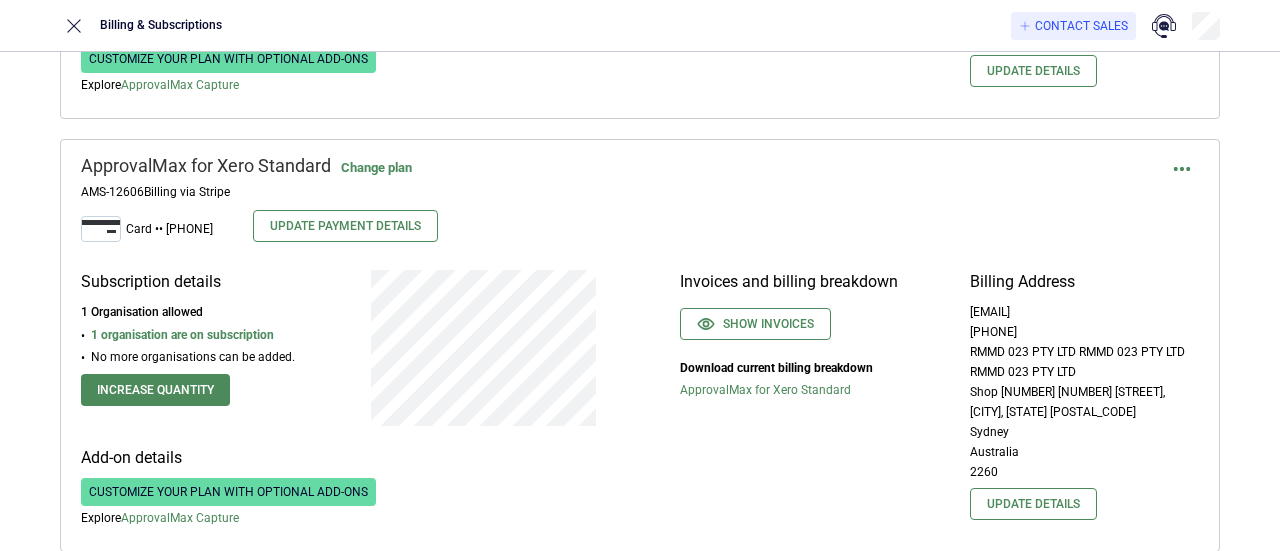scroll, scrollTop: 6239, scrollLeft: 0, axis: vertical 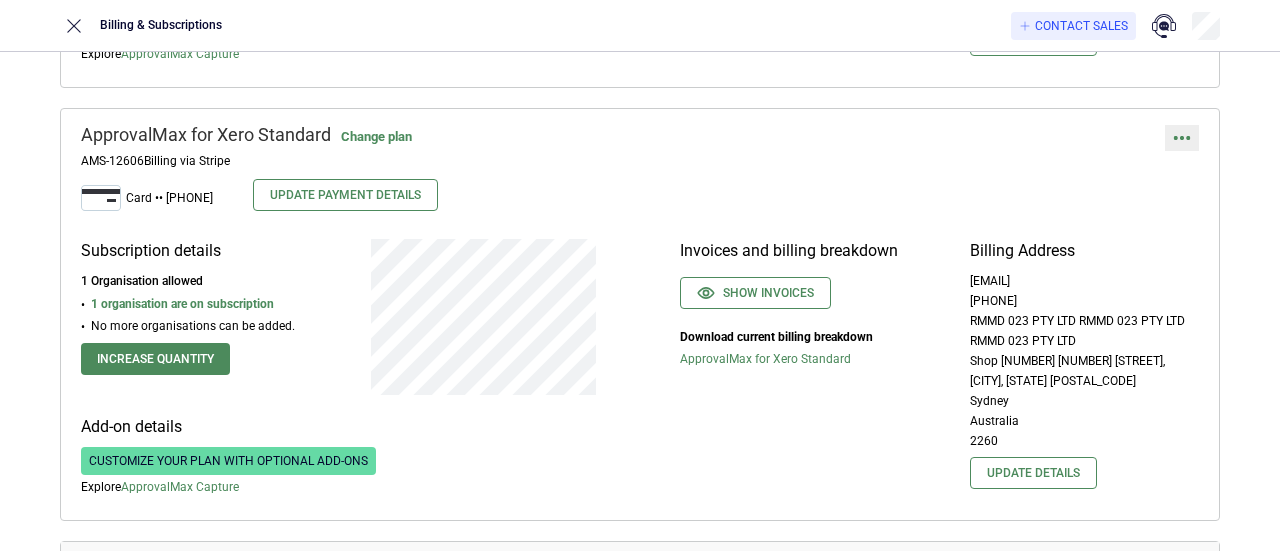 click at bounding box center (1182, 138) 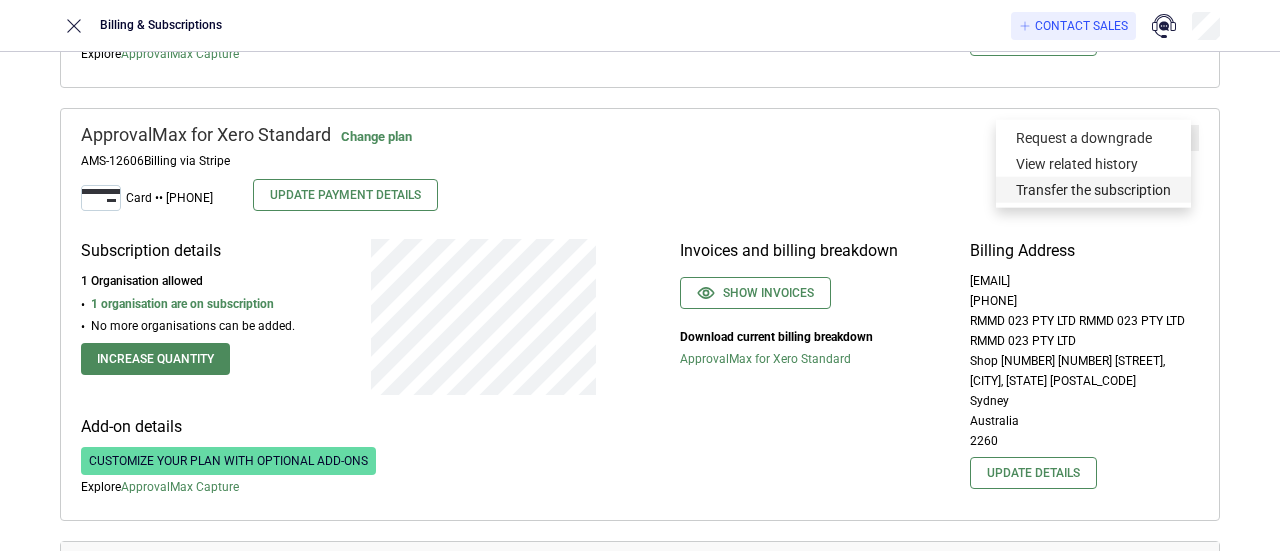click on "Transfer the subscription" at bounding box center (1093, 190) 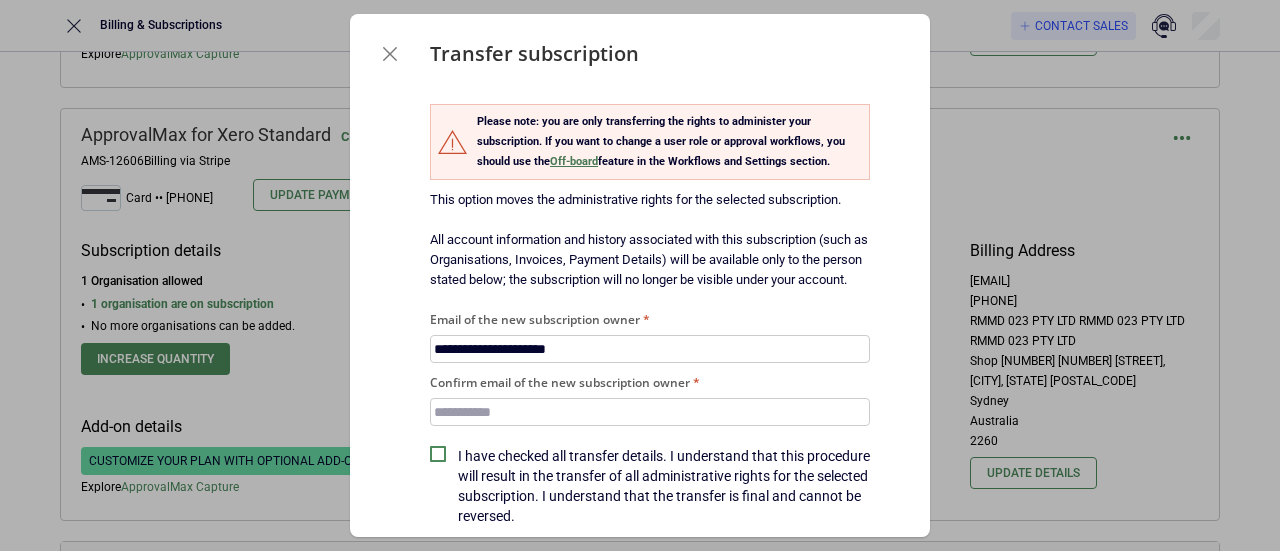 type on "**********" 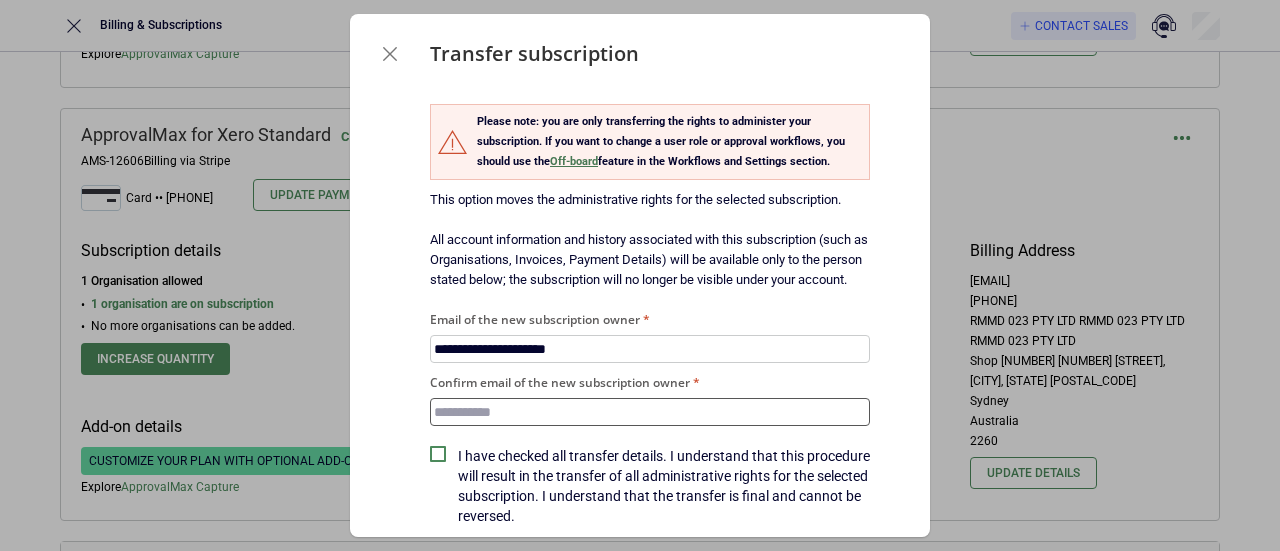 click on "Confirm email of the new subscription owner" at bounding box center [650, 412] 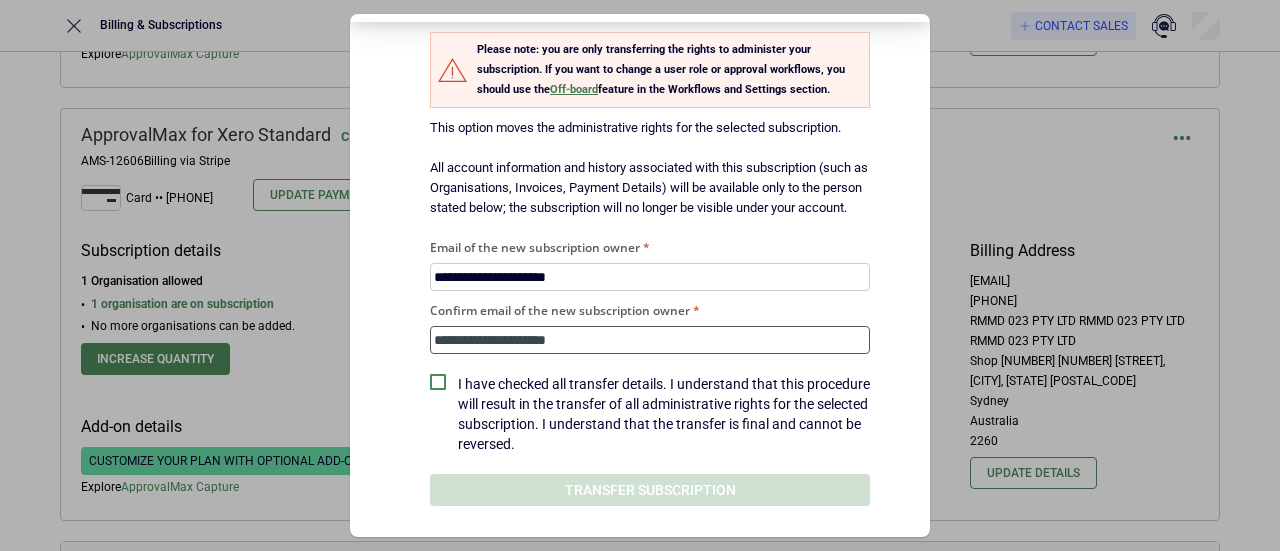 scroll, scrollTop: 98, scrollLeft: 0, axis: vertical 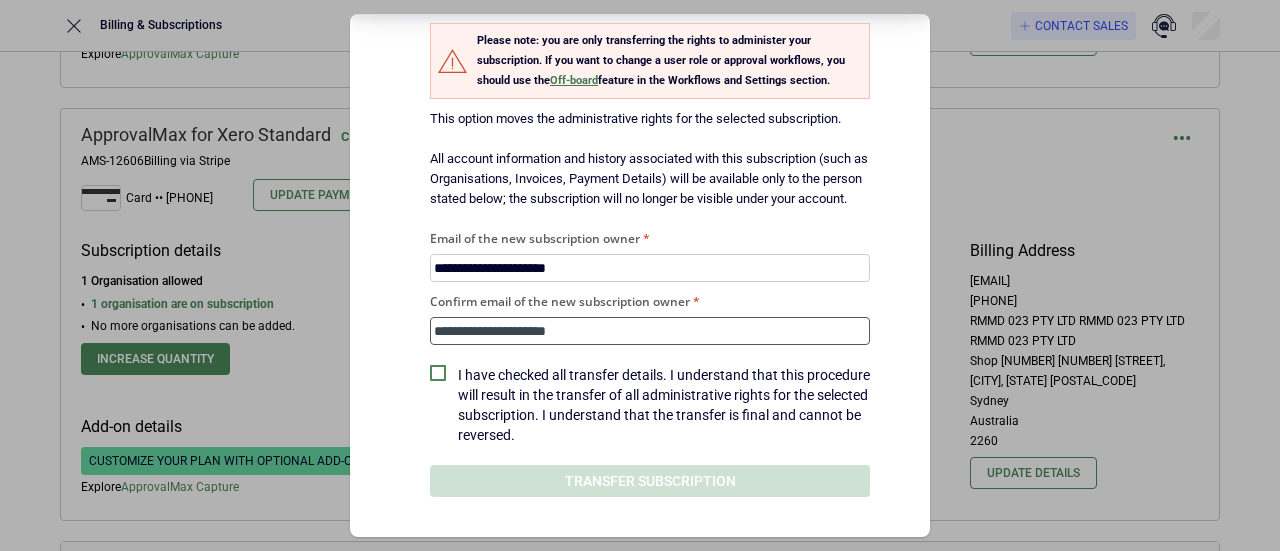 type on "**********" 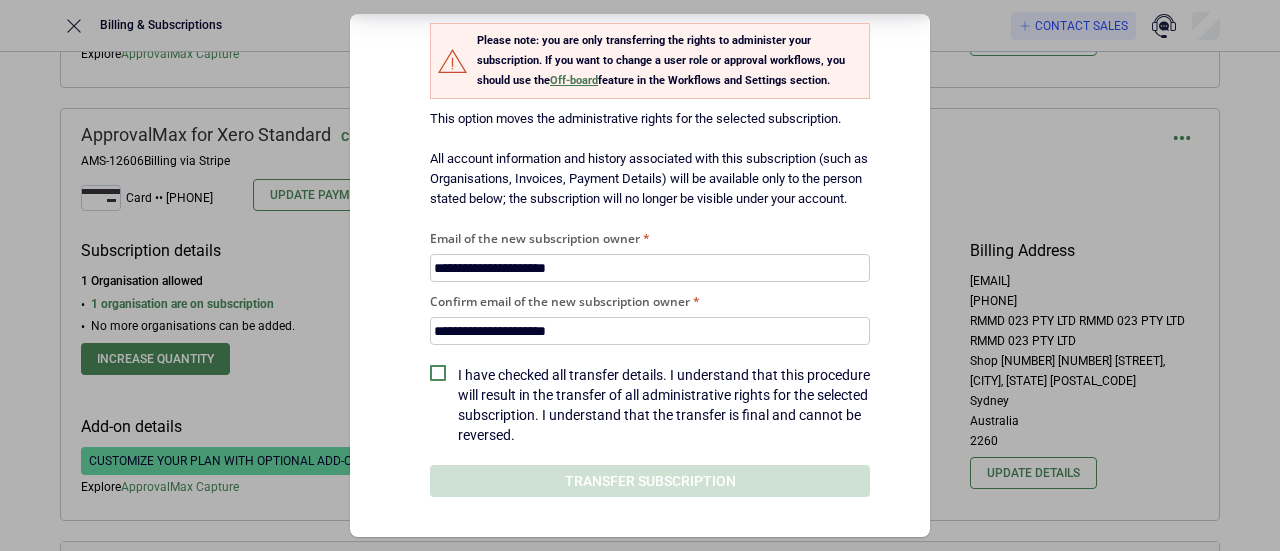 click on "I have checked all transfer details. I understand that this procedure will result in the transfer of all administrative rights for the selected subscription. I understand that the transfer is final and cannot be reversed." at bounding box center (664, 405) 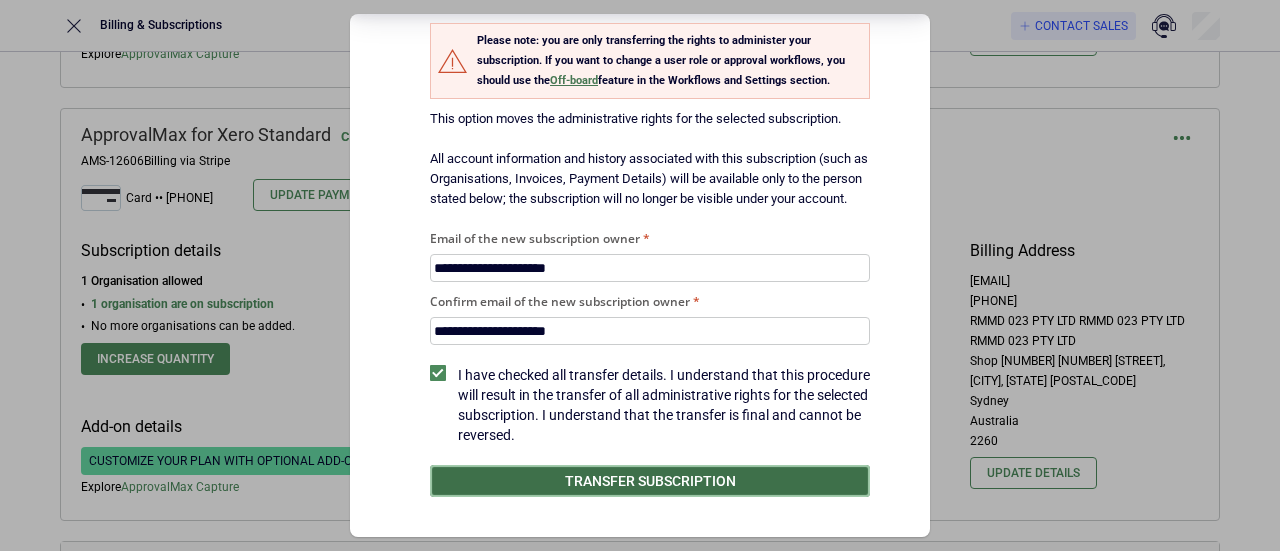 click on "Transfer subscription" at bounding box center [650, 481] 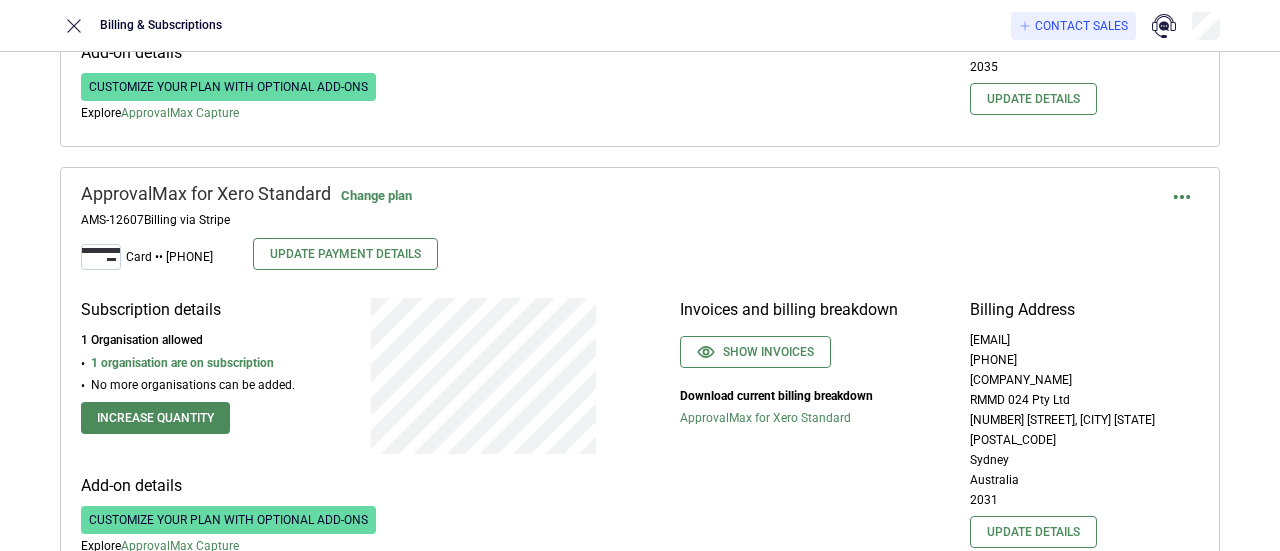 scroll, scrollTop: 5639, scrollLeft: 0, axis: vertical 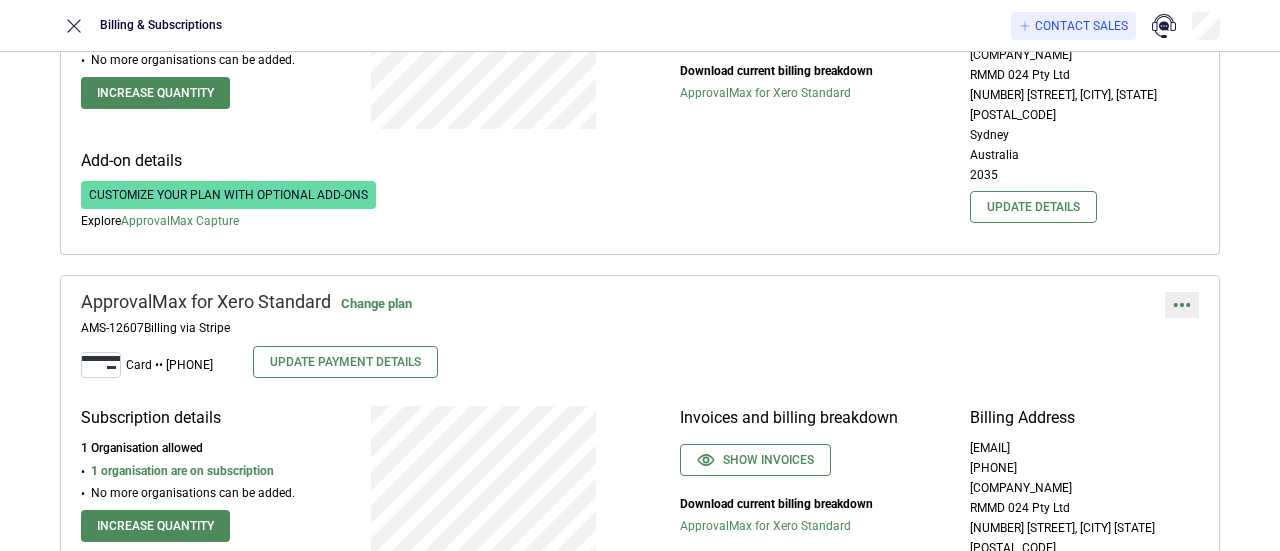 click 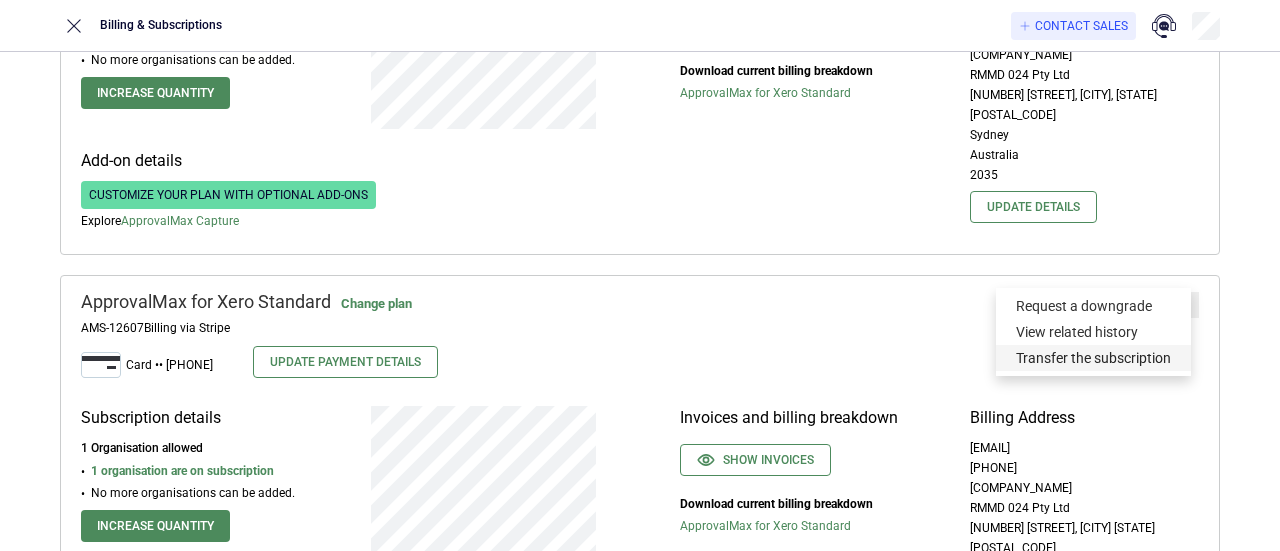 click on "Transfer the subscription" at bounding box center (1093, 358) 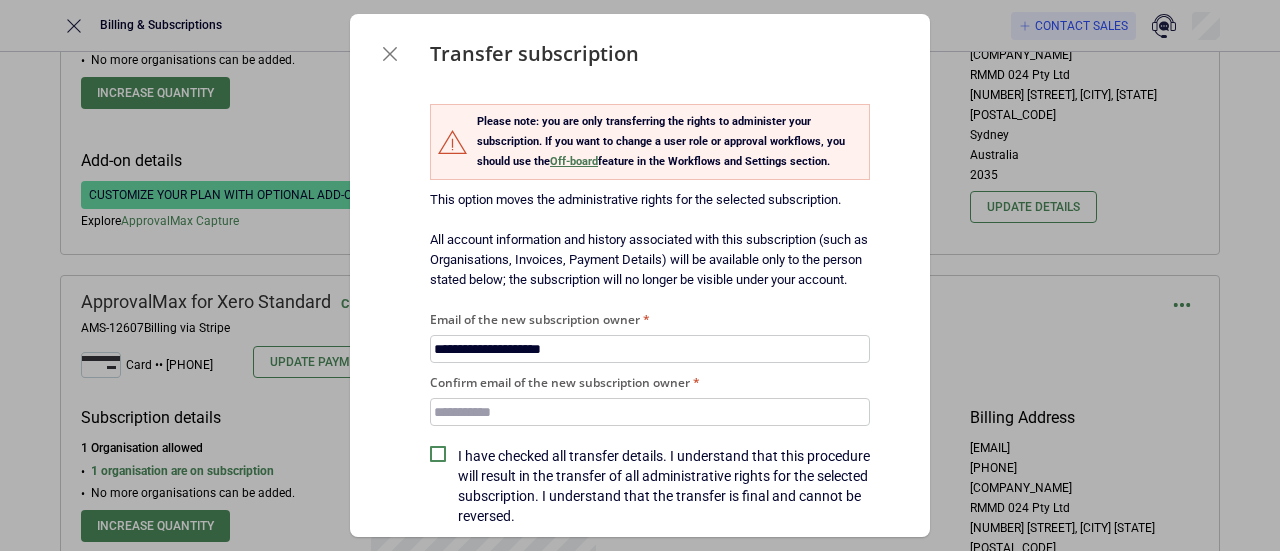 type on "**********" 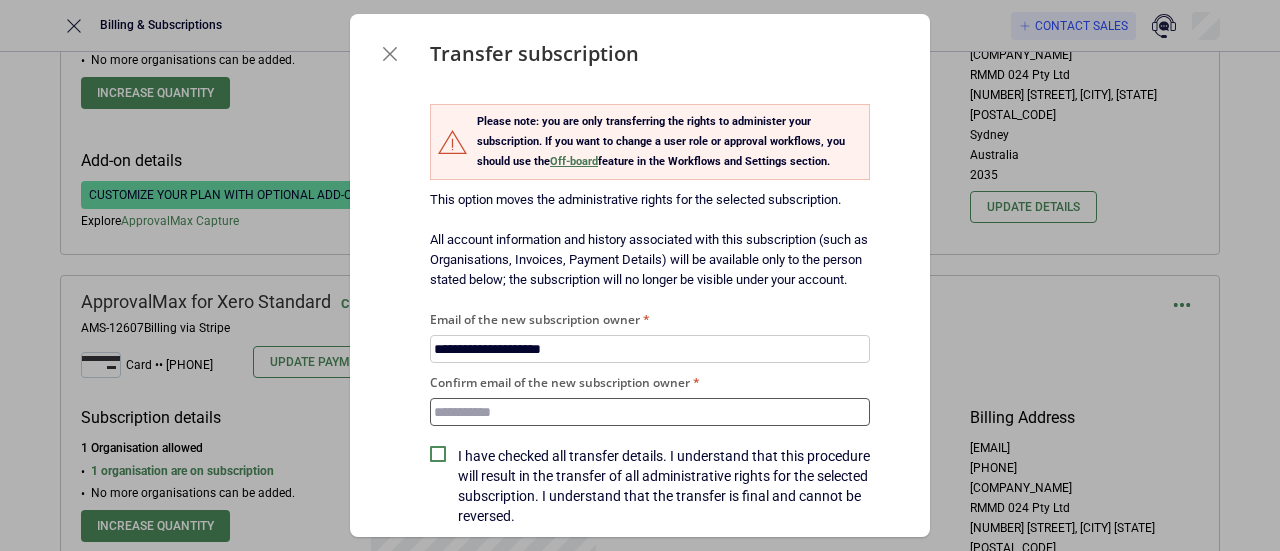 click on "Confirm email of the new subscription owner" at bounding box center (650, 412) 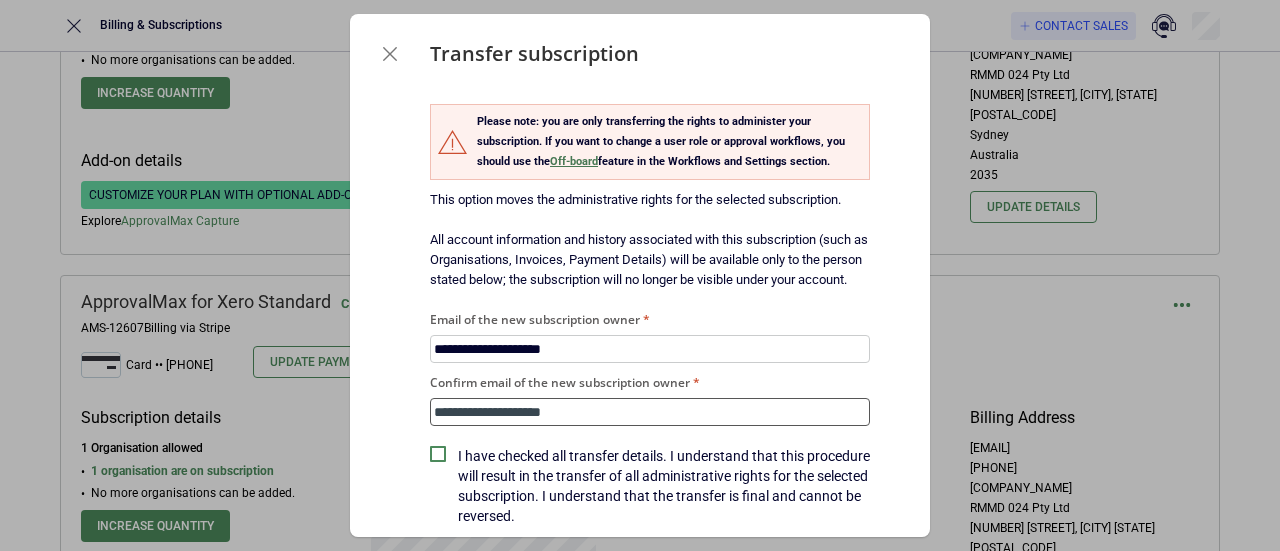 type on "**********" 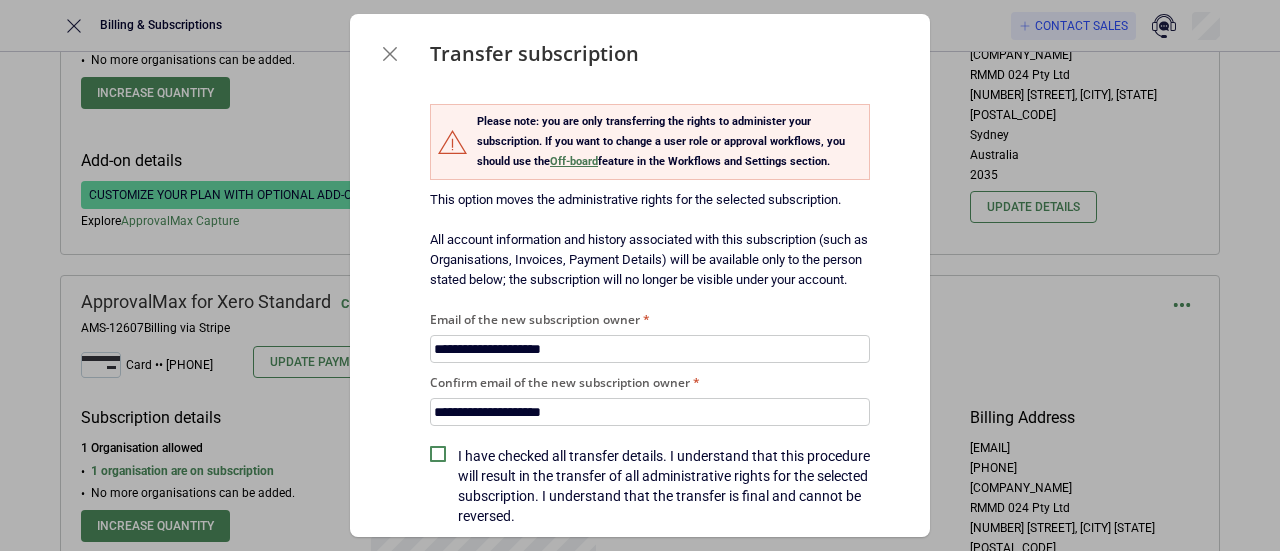 click on "I have checked all transfer details. I understand that this procedure will result in the transfer of all administrative rights for the selected subscription. I understand that the transfer is final and cannot be reversed." at bounding box center [664, 486] 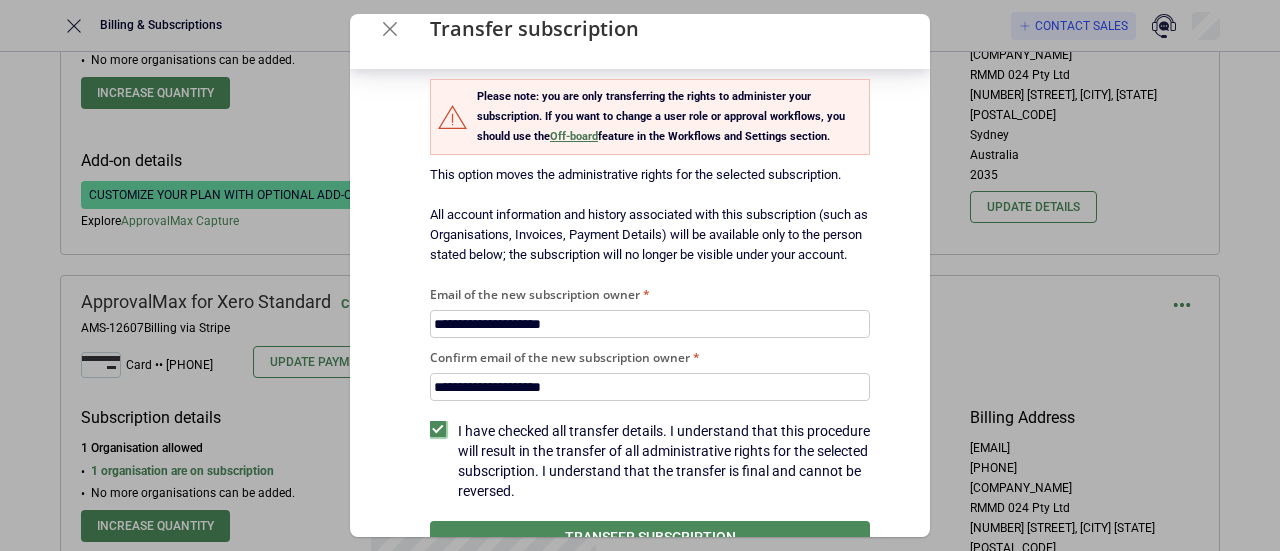 scroll, scrollTop: 98, scrollLeft: 0, axis: vertical 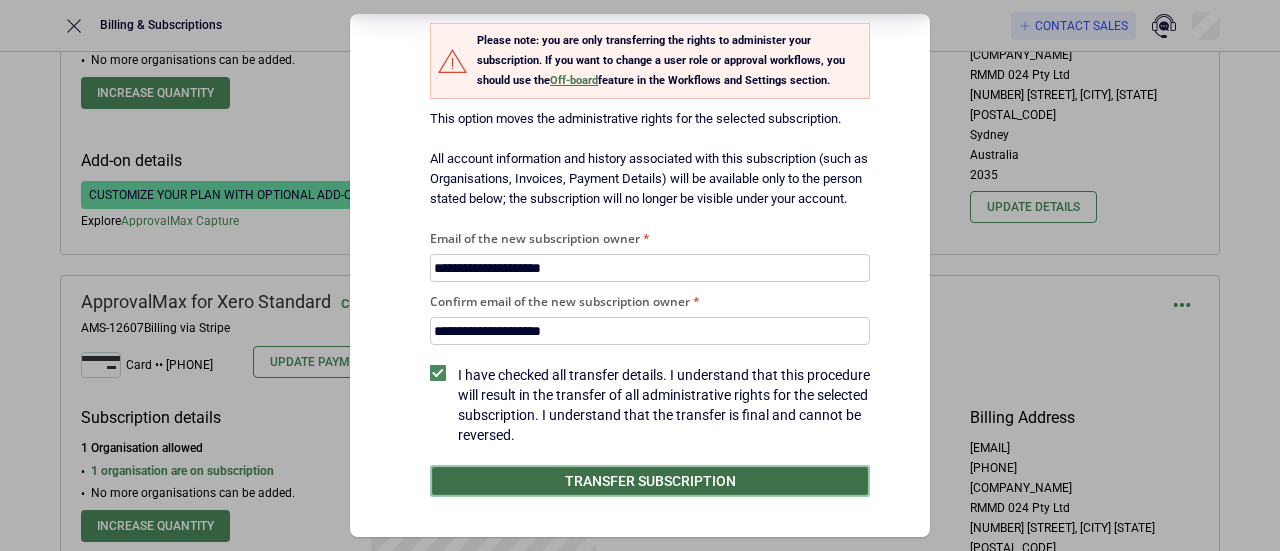 click on "Transfer subscription" at bounding box center [650, 481] 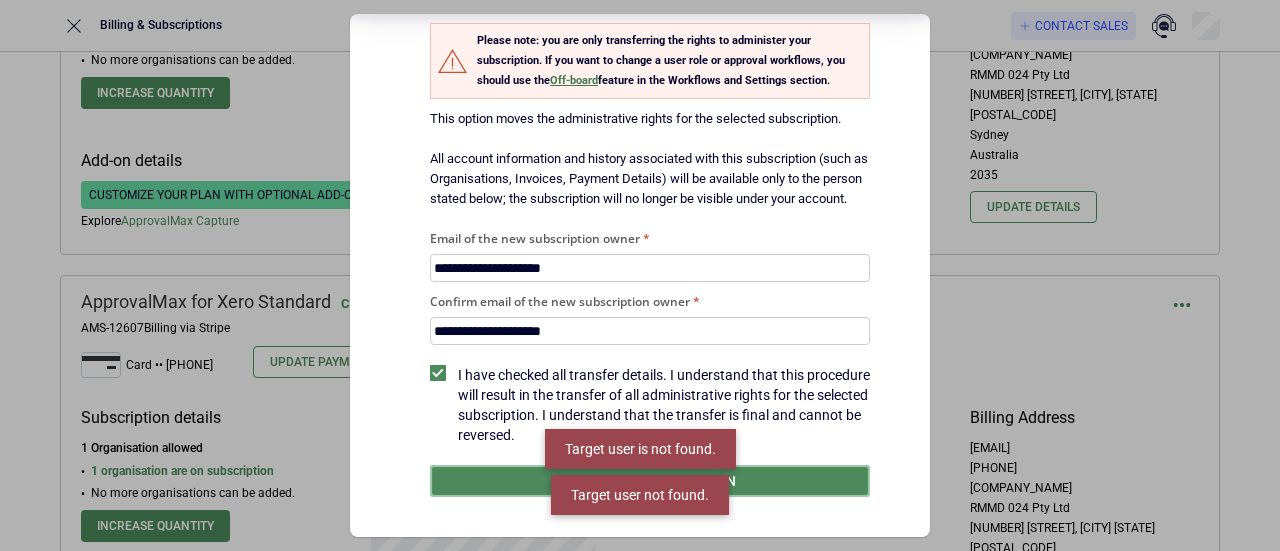 scroll, scrollTop: 0, scrollLeft: 0, axis: both 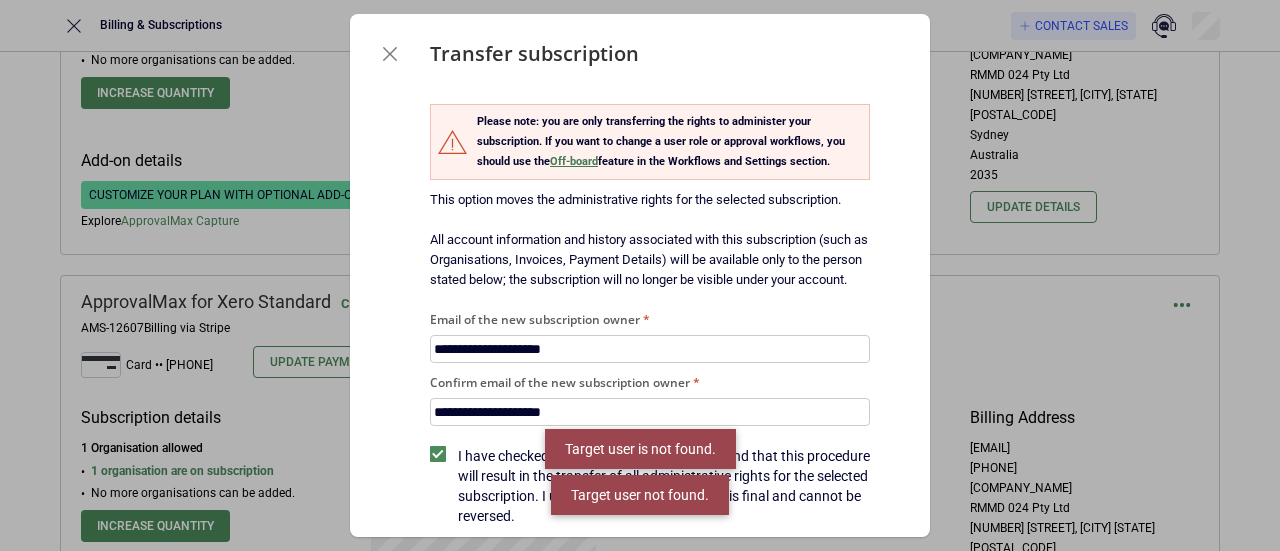 type 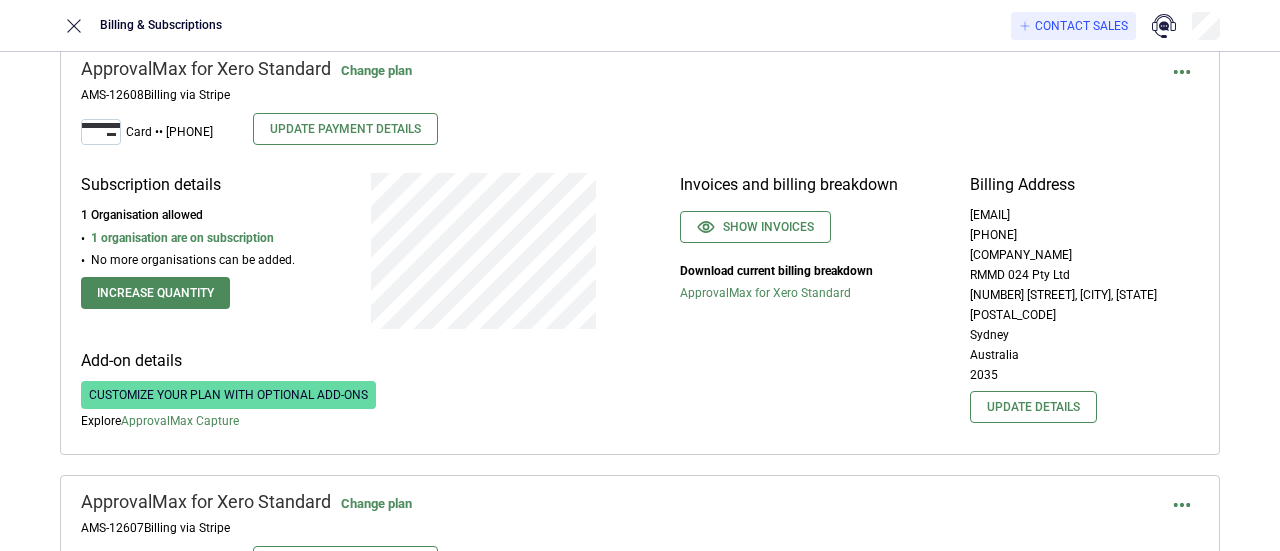 scroll, scrollTop: 5339, scrollLeft: 0, axis: vertical 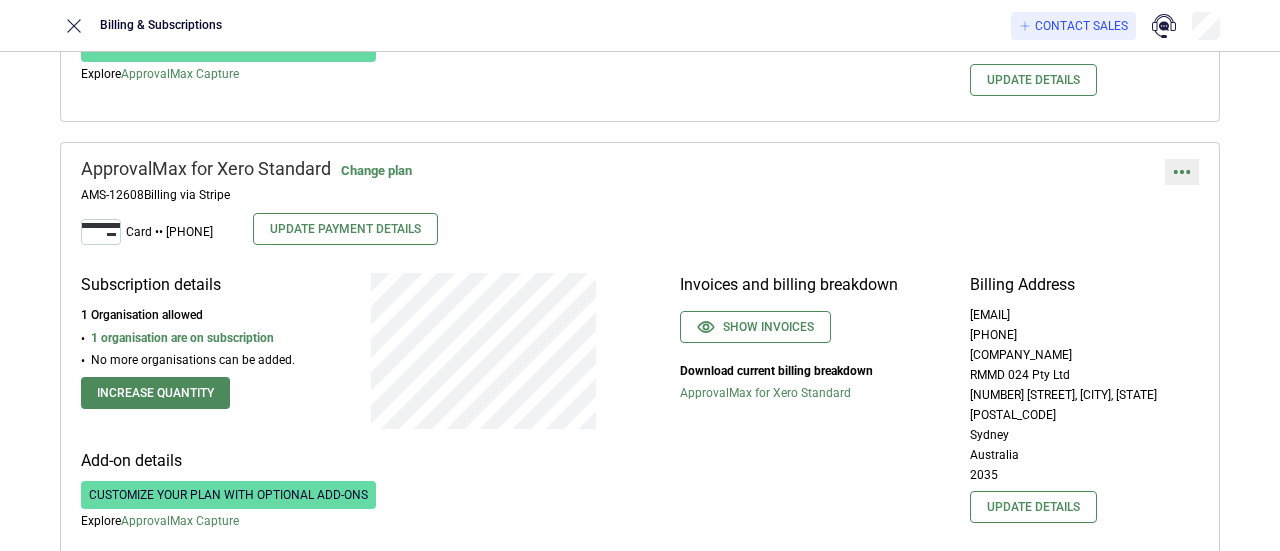 click 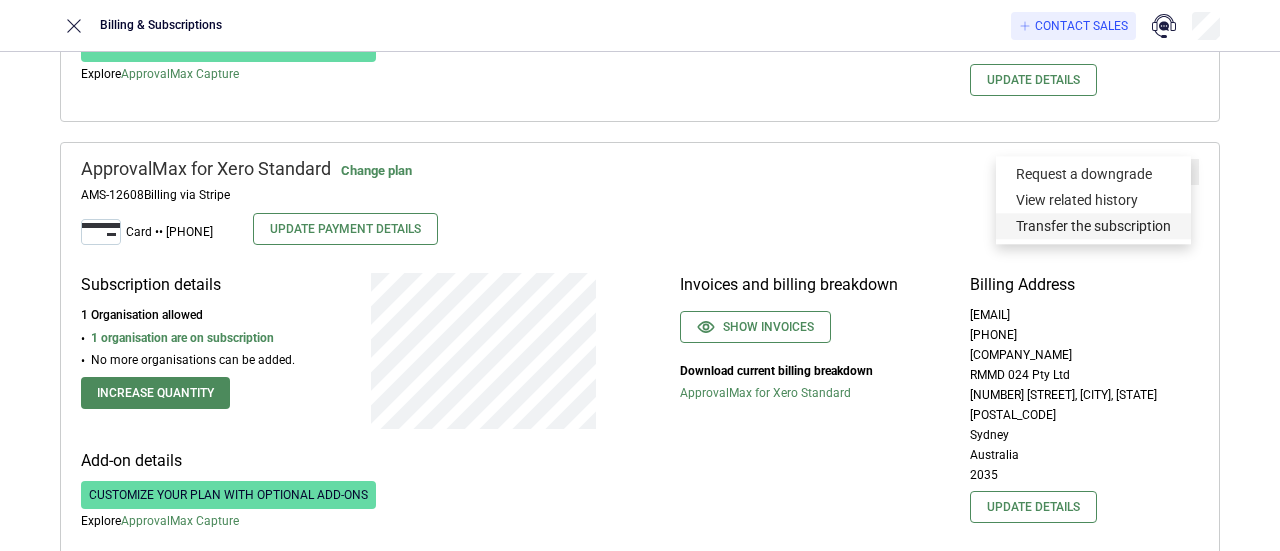 click on "Transfer the subscription" at bounding box center [1093, 226] 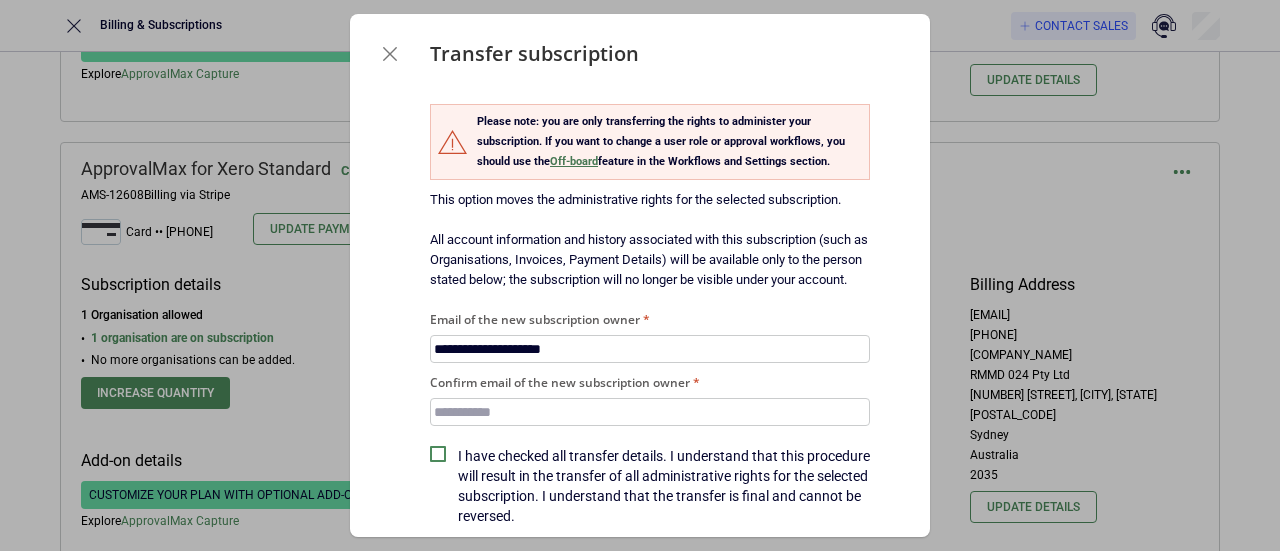 type on "**********" 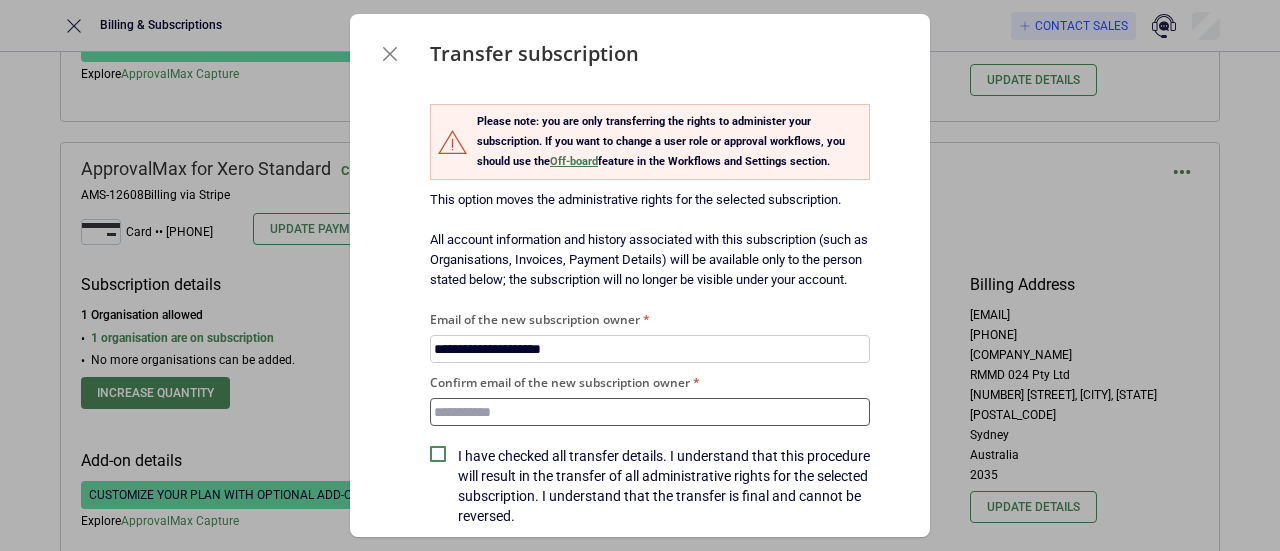 click on "Confirm email of the new subscription owner" at bounding box center [650, 412] 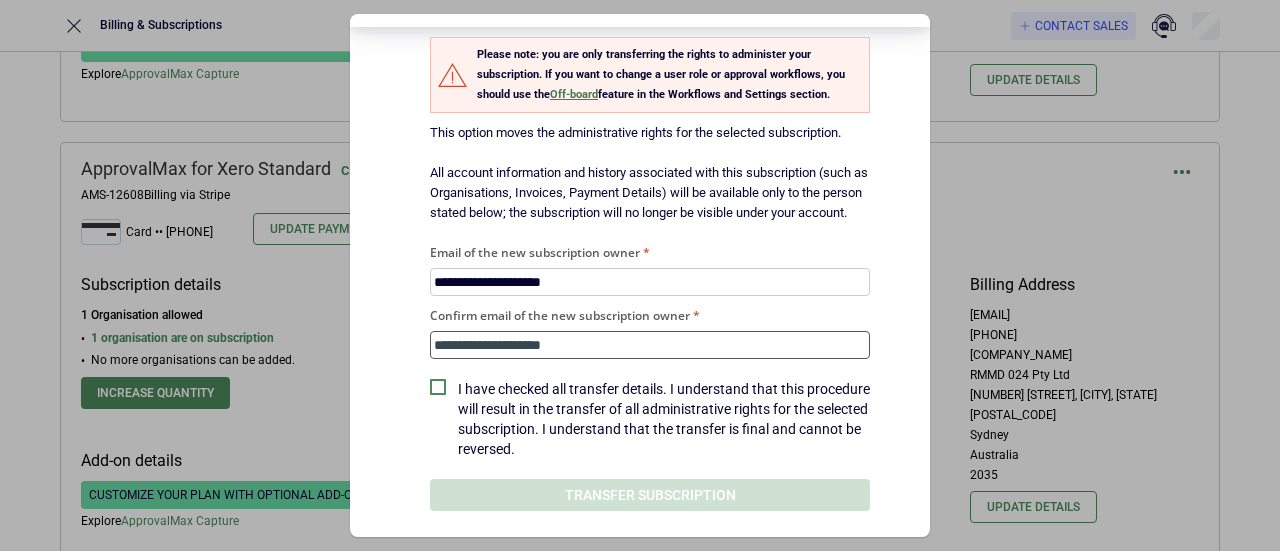 scroll, scrollTop: 98, scrollLeft: 0, axis: vertical 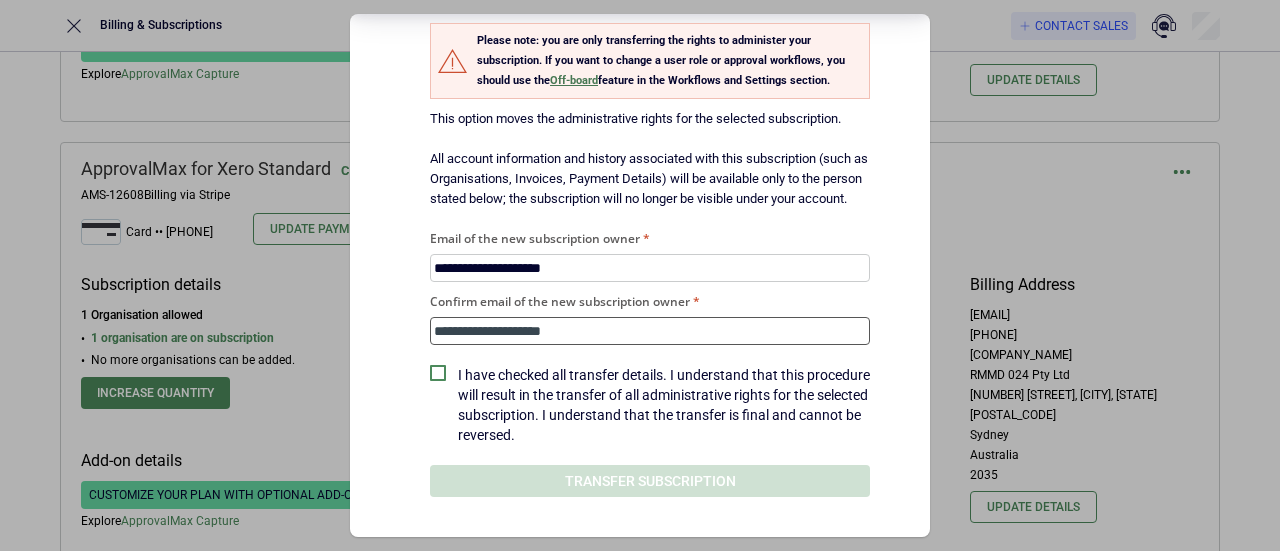 type on "**********" 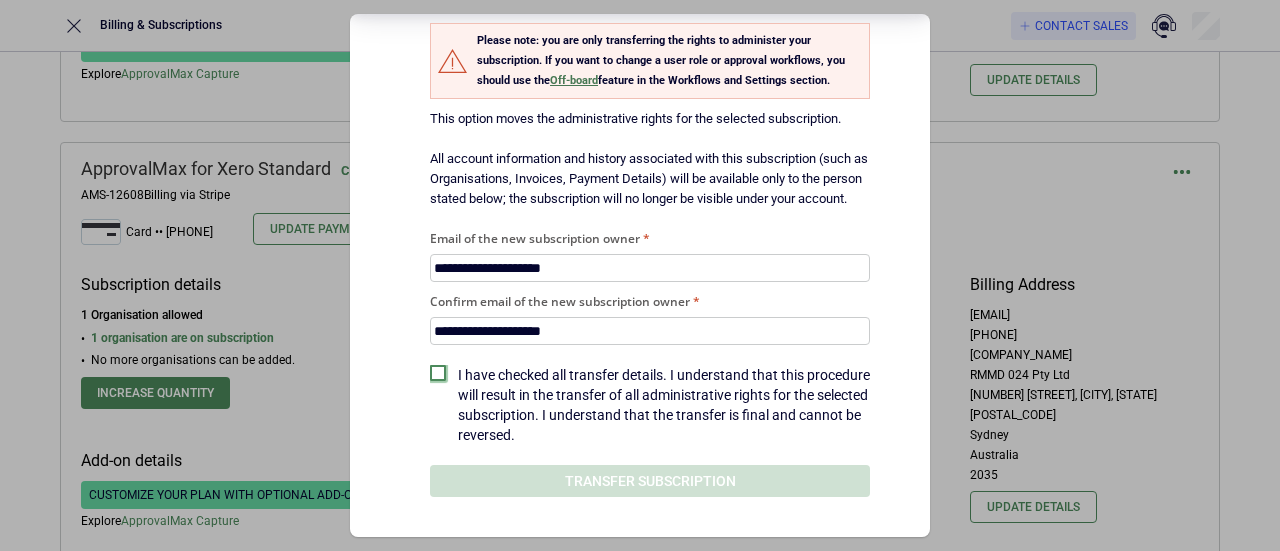 click at bounding box center [438, 373] 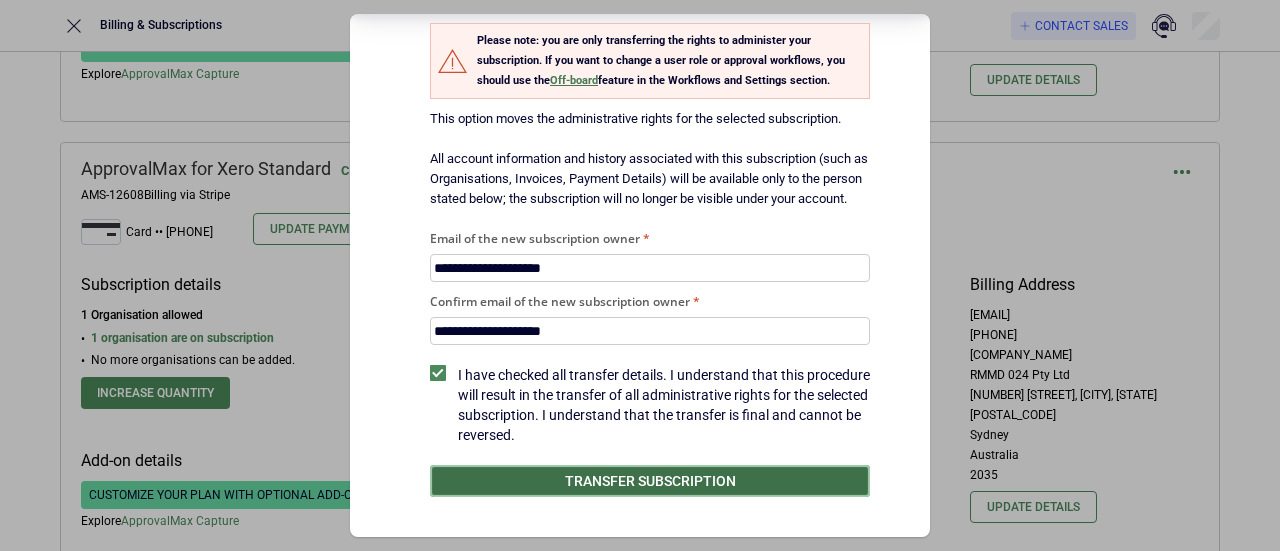 click on "Transfer subscription" at bounding box center (650, 481) 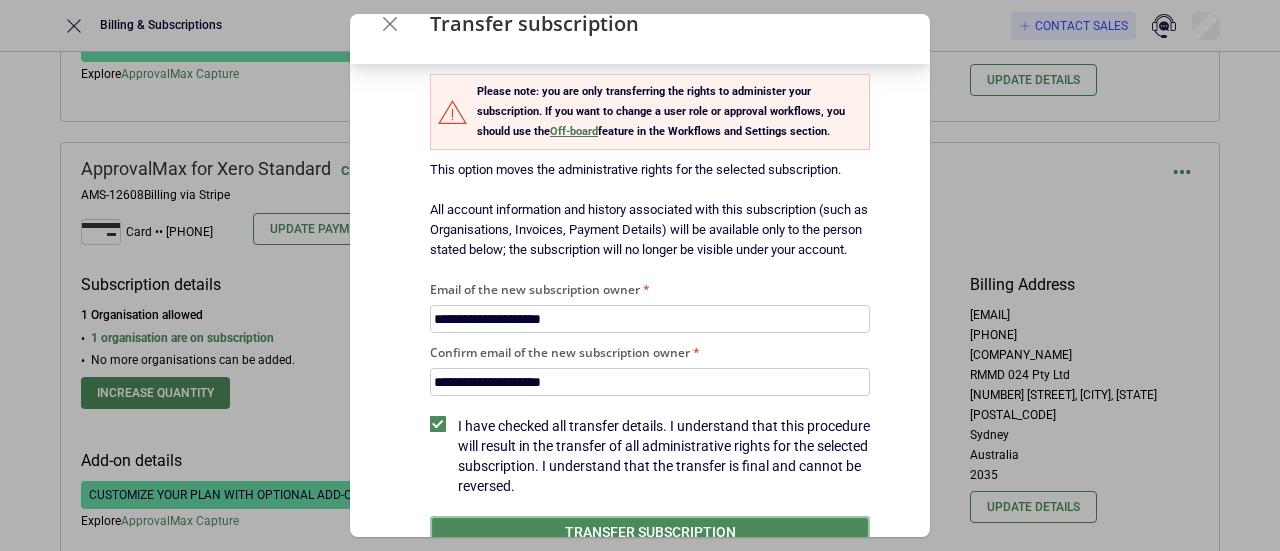 scroll, scrollTop: 0, scrollLeft: 0, axis: both 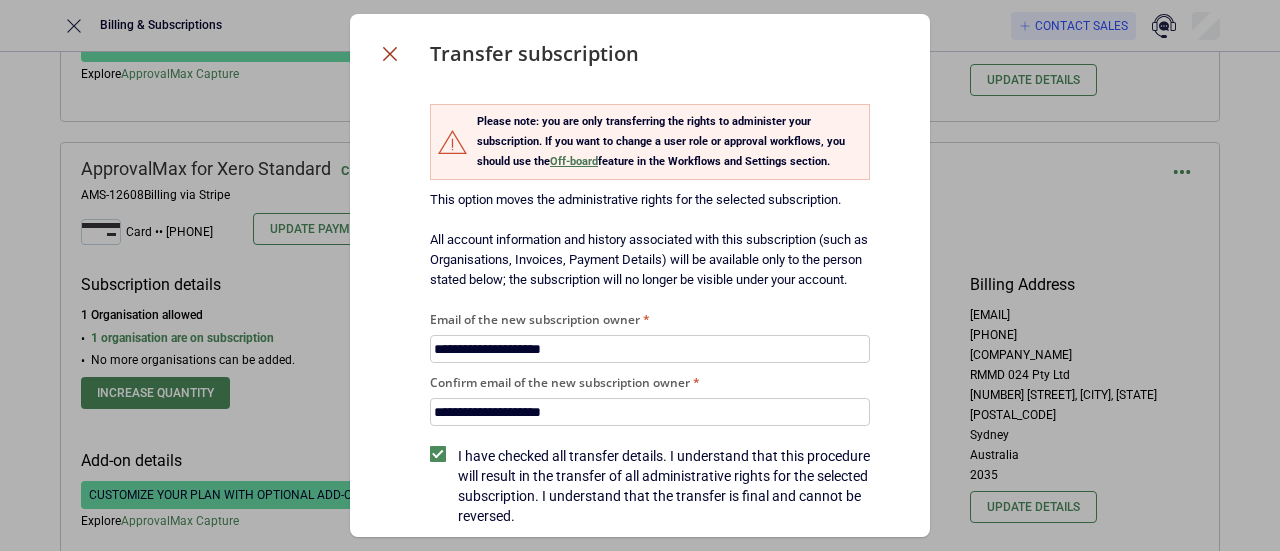 click 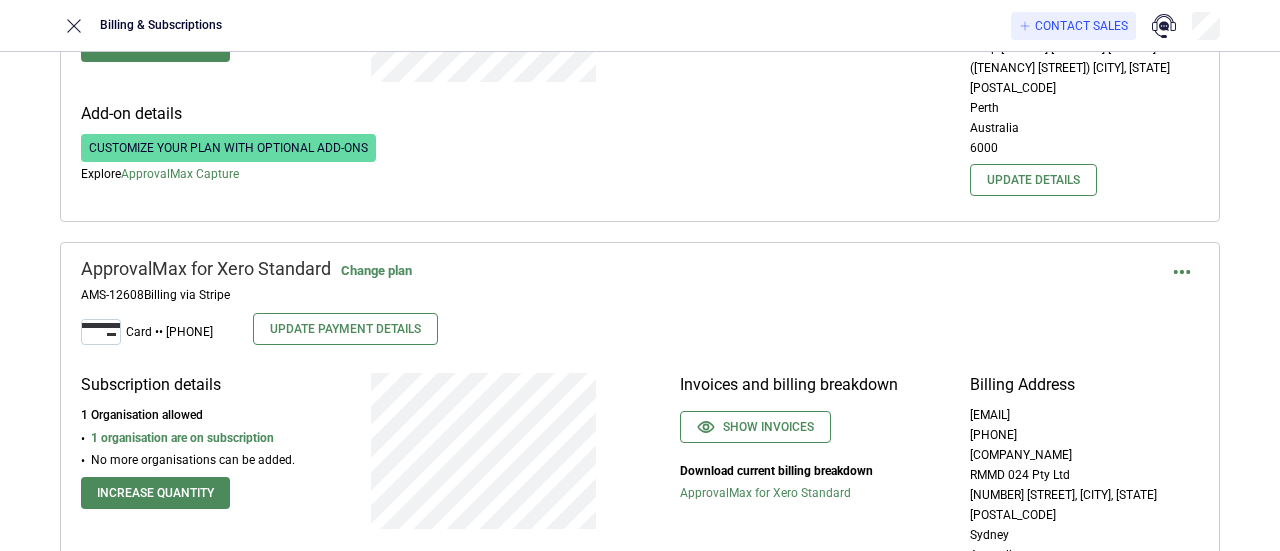 scroll, scrollTop: 4939, scrollLeft: 0, axis: vertical 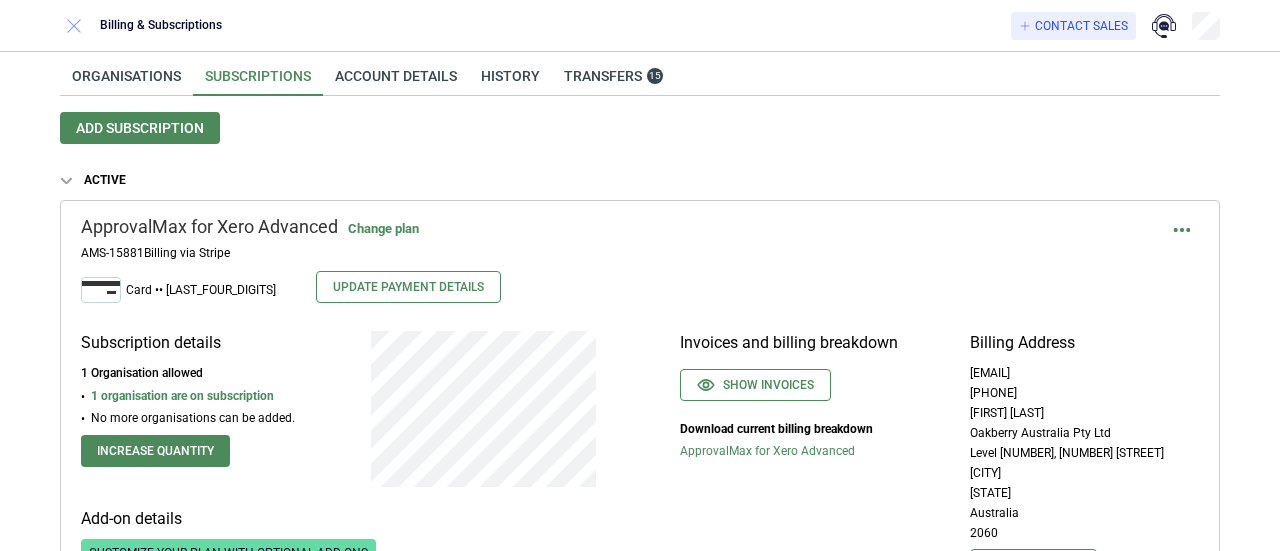 click 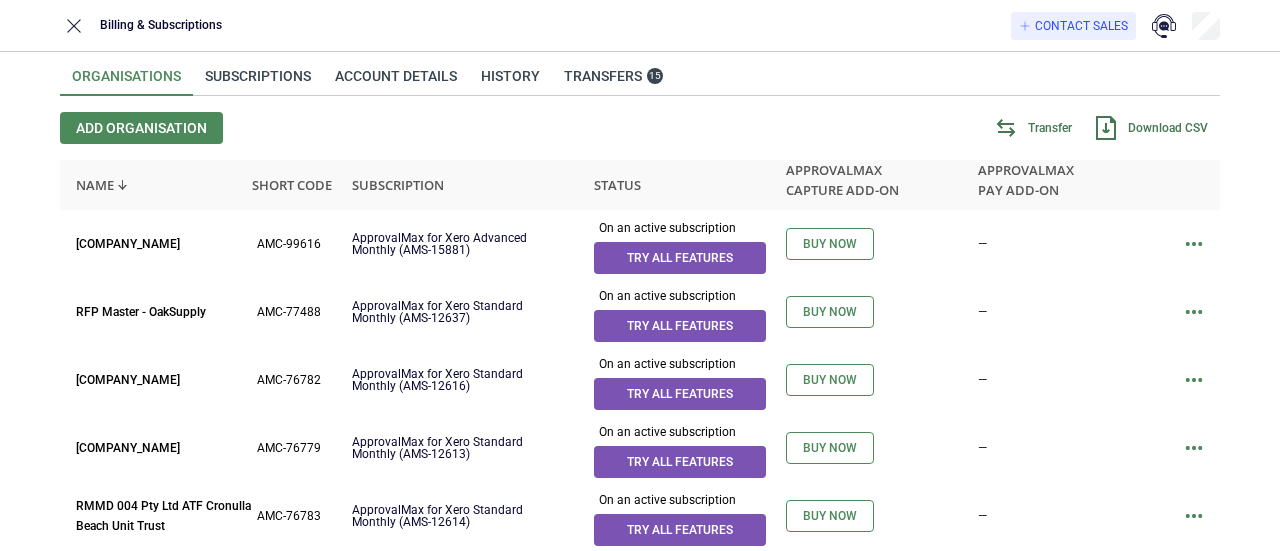 scroll, scrollTop: 0, scrollLeft: 0, axis: both 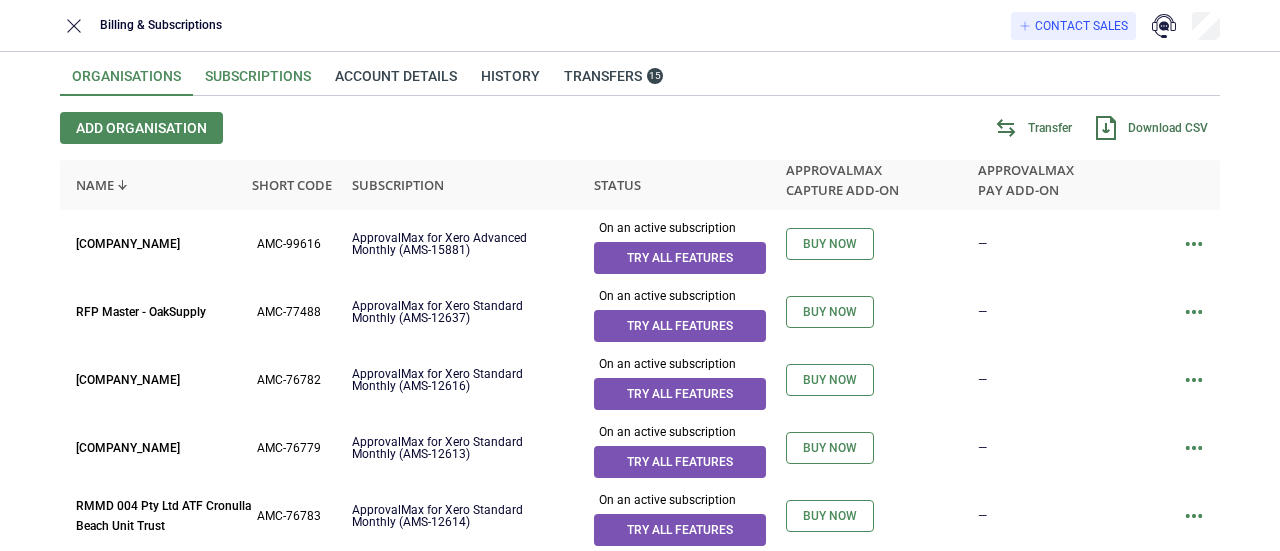 click on "Subscriptions" at bounding box center [258, 82] 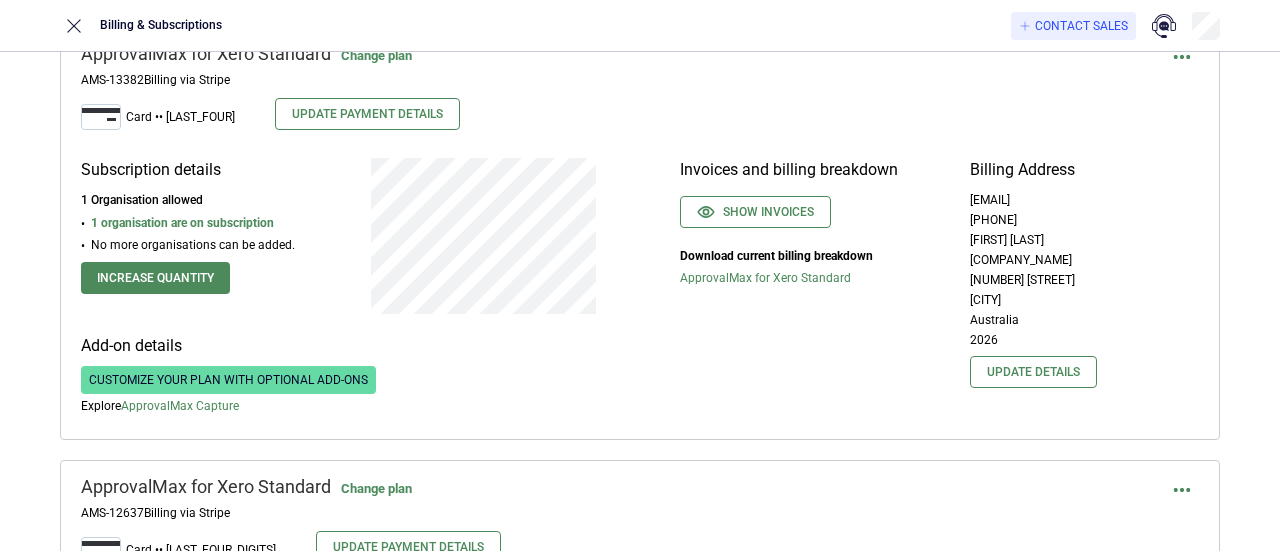 scroll, scrollTop: 900, scrollLeft: 0, axis: vertical 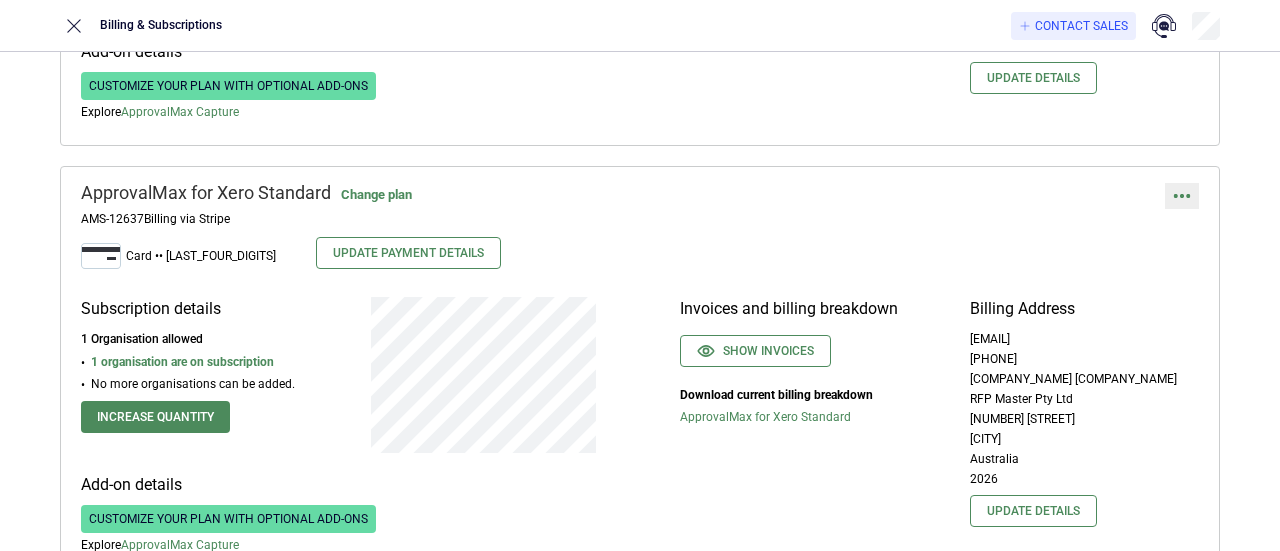 click 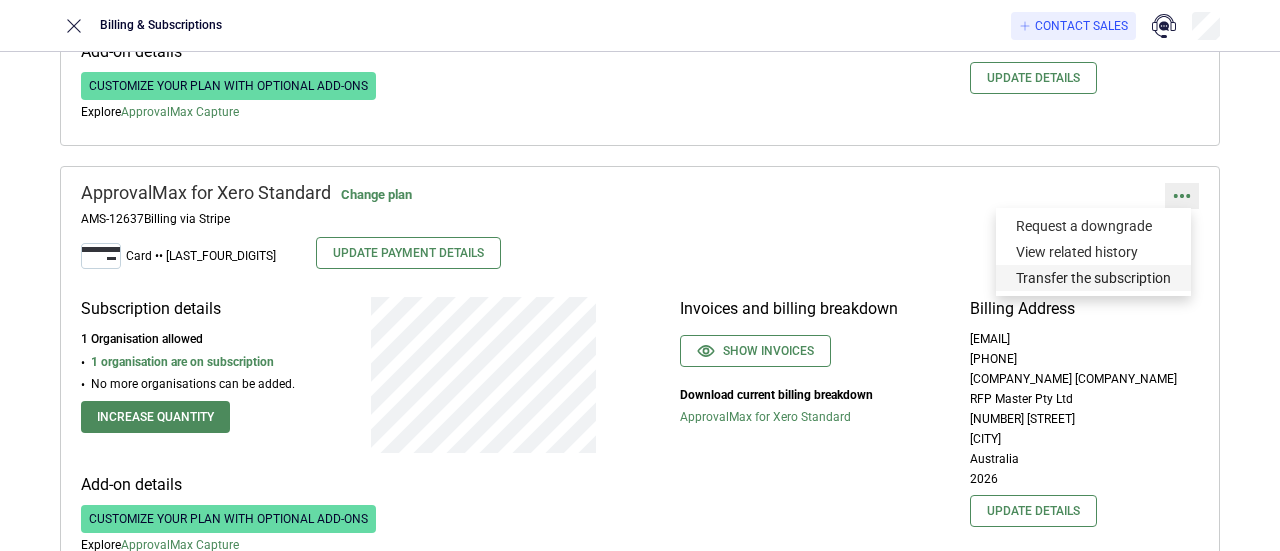 click on "Transfer the subscription" at bounding box center [1093, 278] 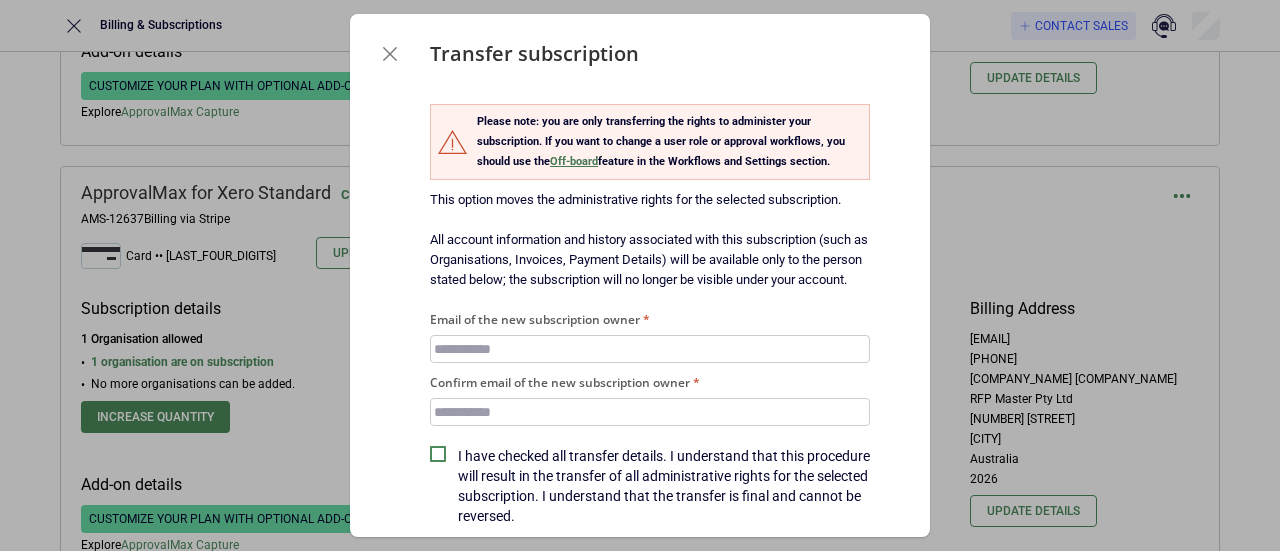 click on "Email of the new subscription owner" at bounding box center (650, 349) 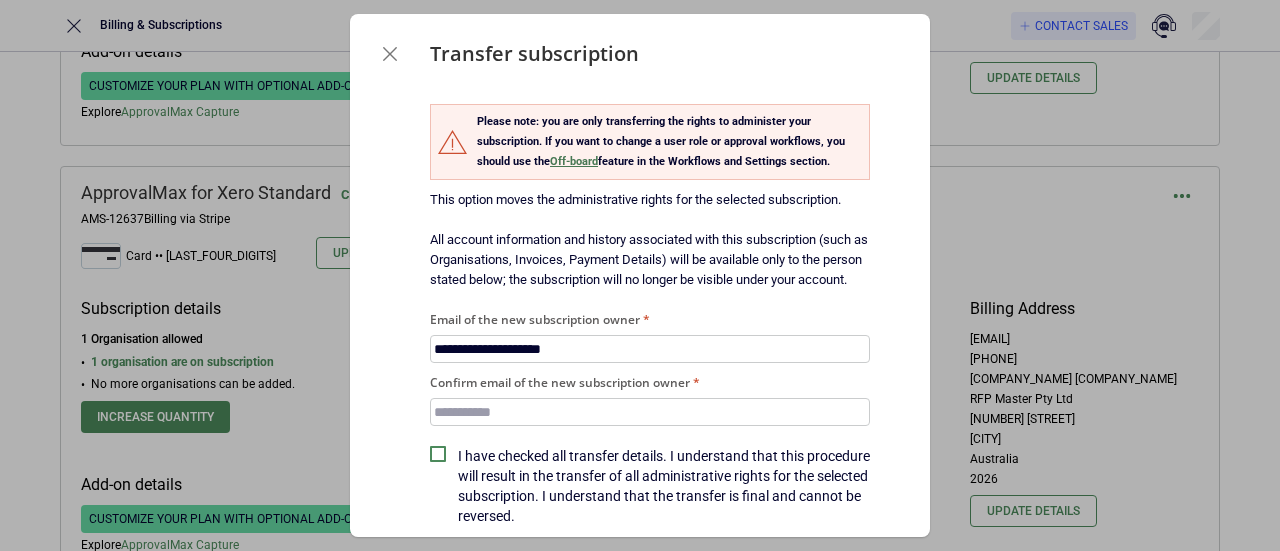type on "**********" 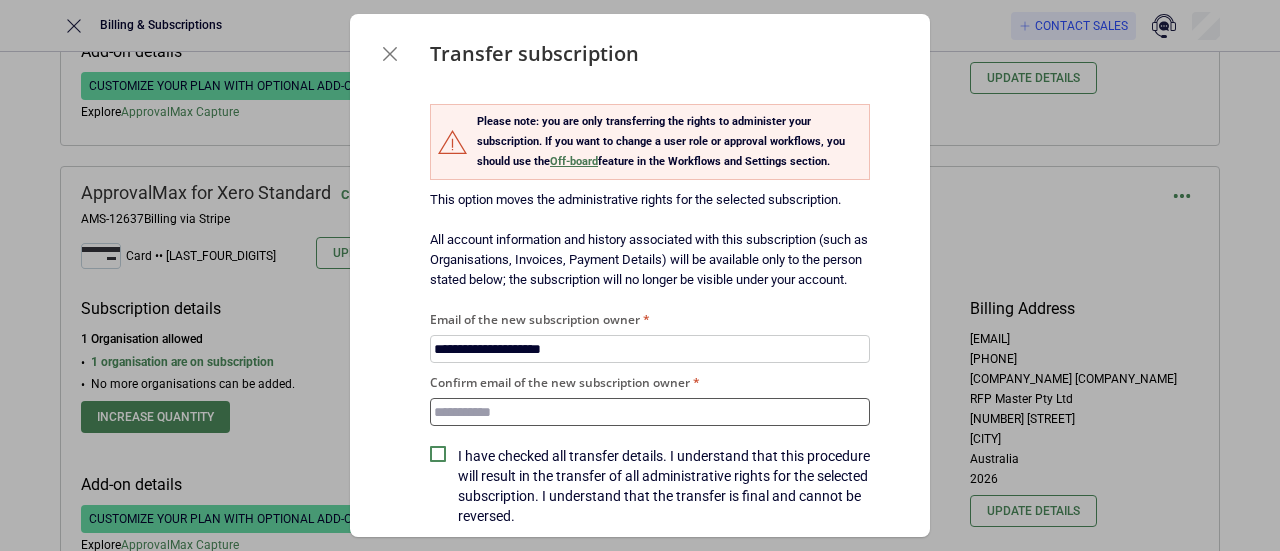 click on "Confirm email of the new subscription owner" at bounding box center (650, 412) 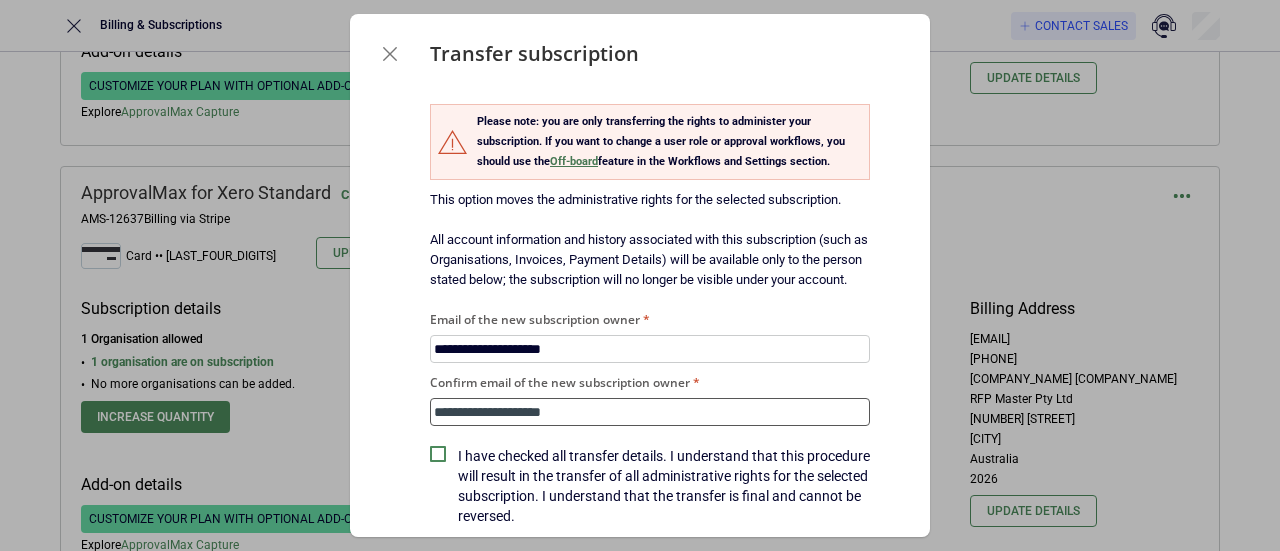type on "**********" 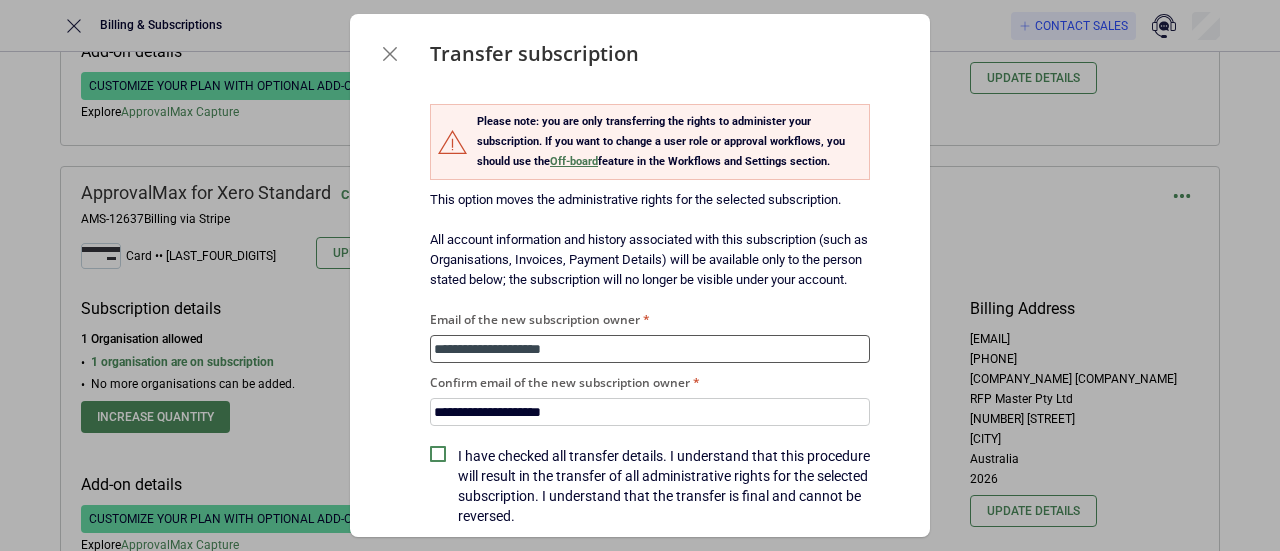 click on "**********" at bounding box center [650, 349] 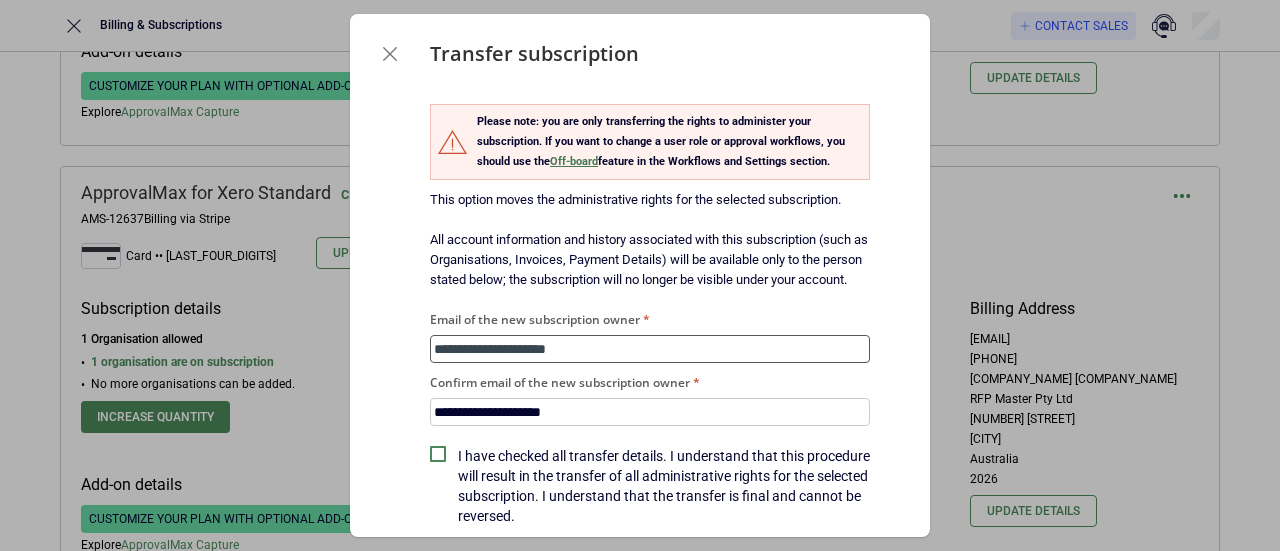 drag, startPoint x: 630, startPoint y: 369, endPoint x: 329, endPoint y: 372, distance: 301.01495 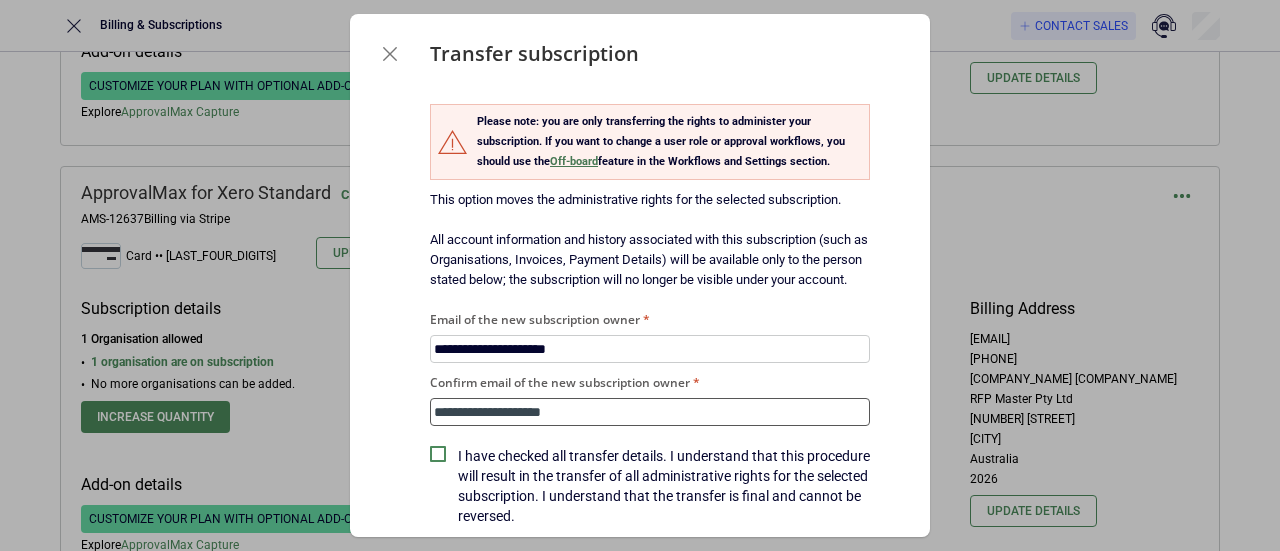 drag, startPoint x: 608, startPoint y: 431, endPoint x: 331, endPoint y: 439, distance: 277.1155 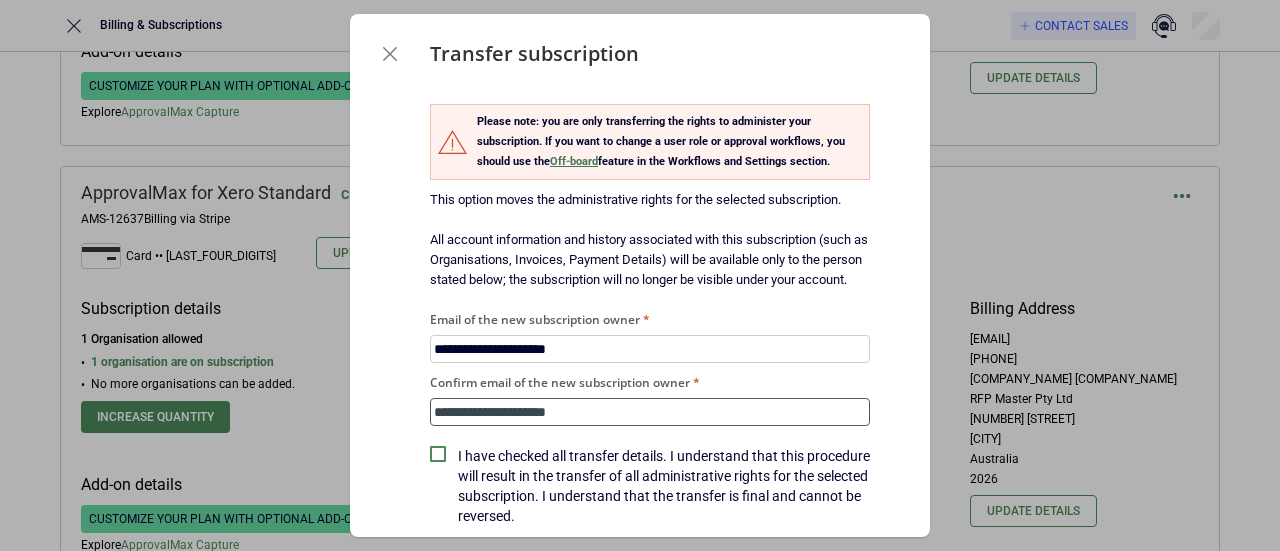 type on "**********" 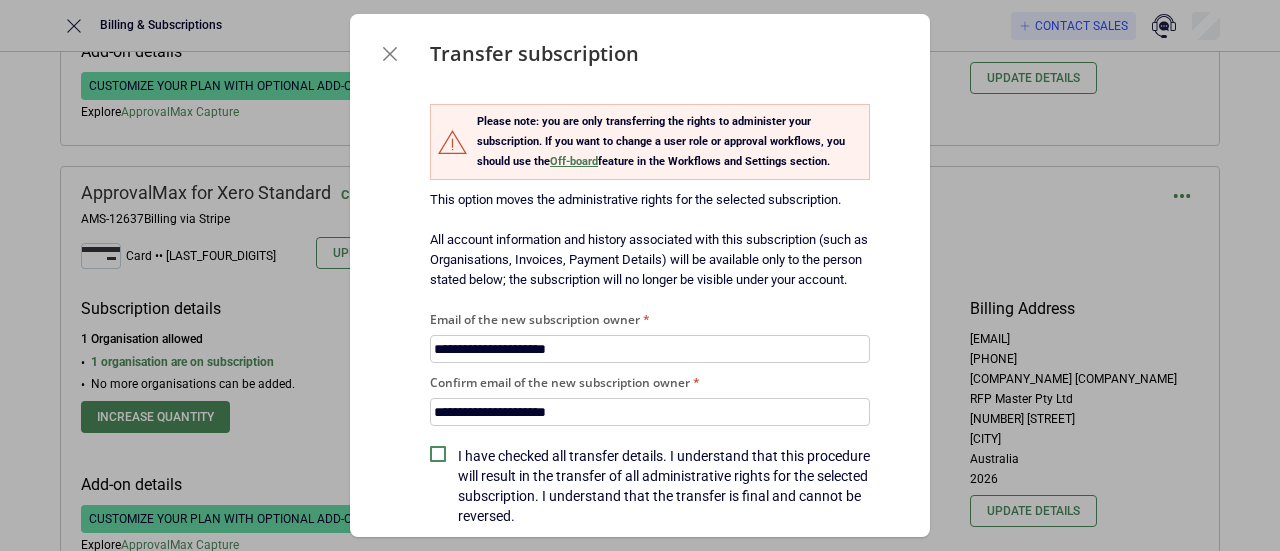 click on "**********" at bounding box center [640, 356] 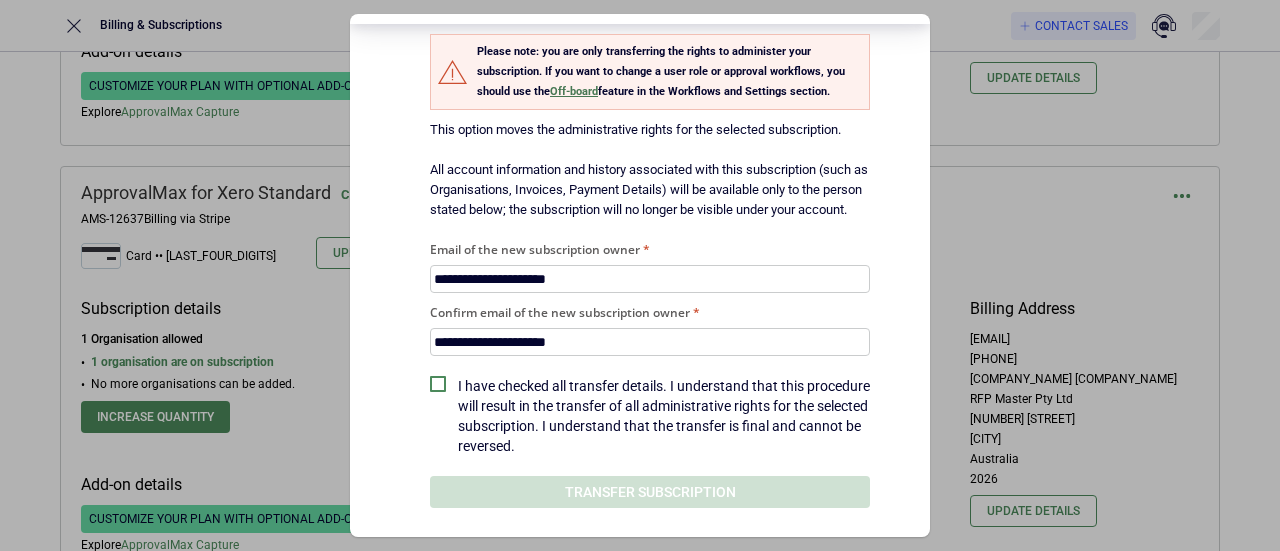 scroll, scrollTop: 98, scrollLeft: 0, axis: vertical 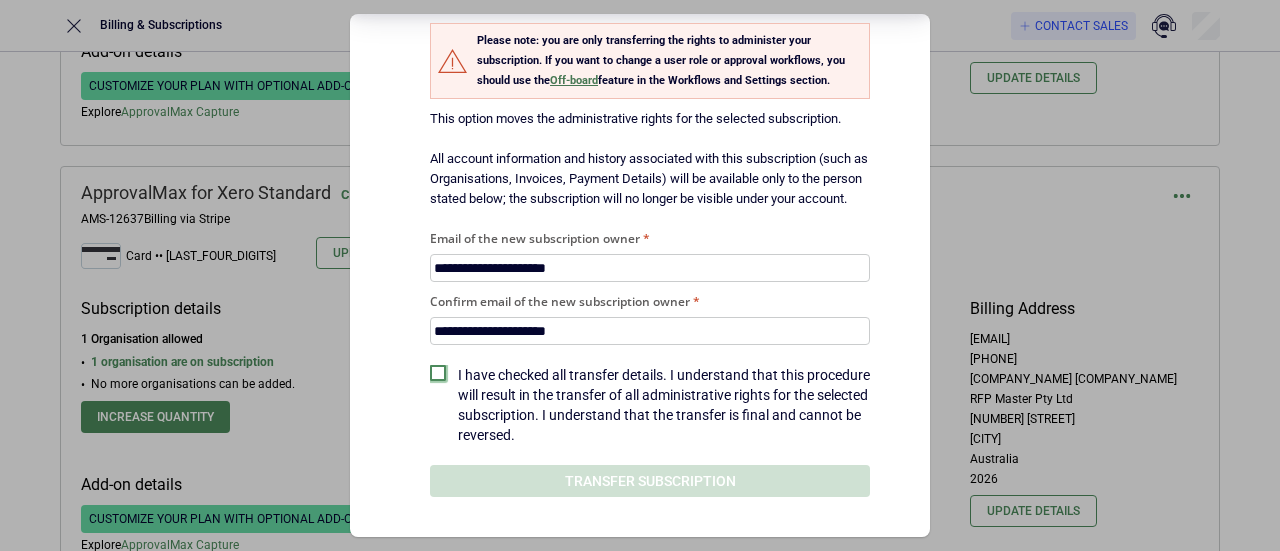 click at bounding box center (438, 373) 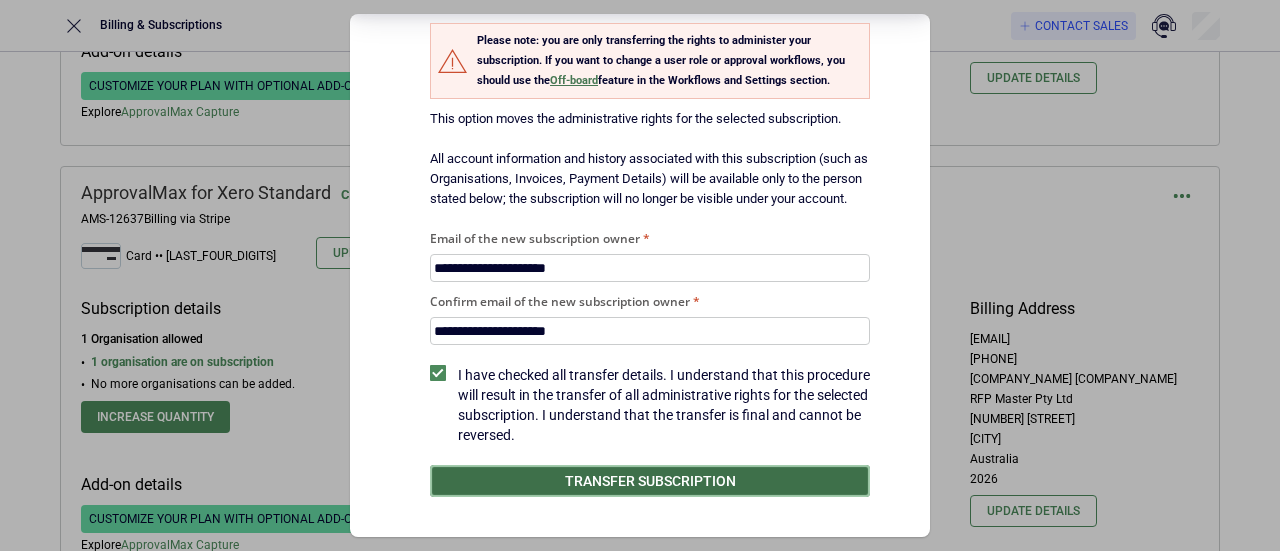 click on "Transfer subscription" at bounding box center [650, 481] 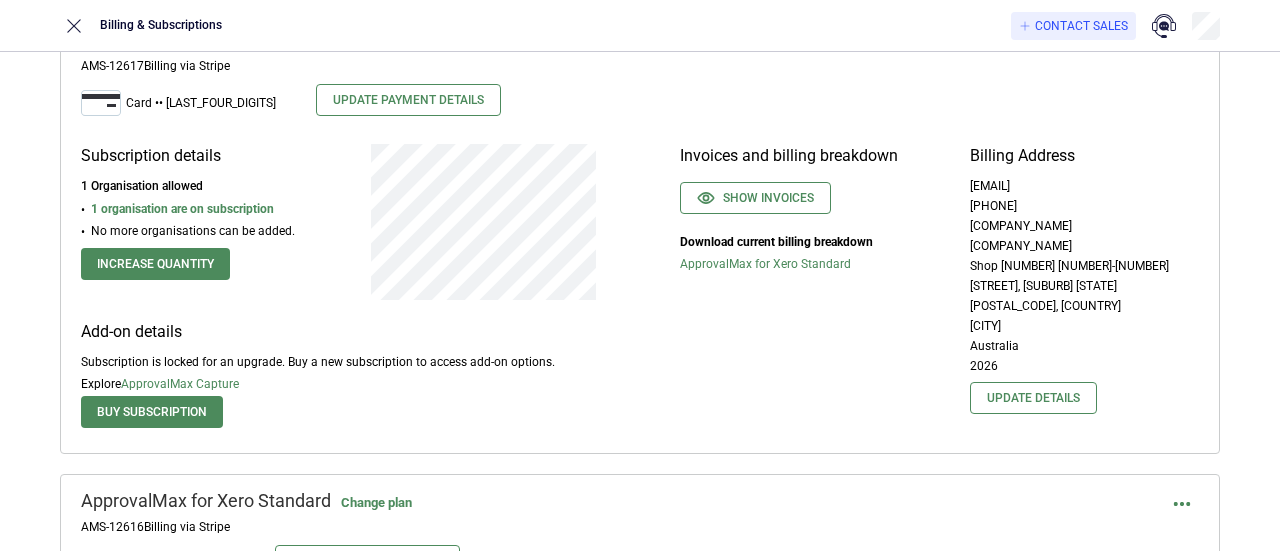 scroll, scrollTop: 1500, scrollLeft: 0, axis: vertical 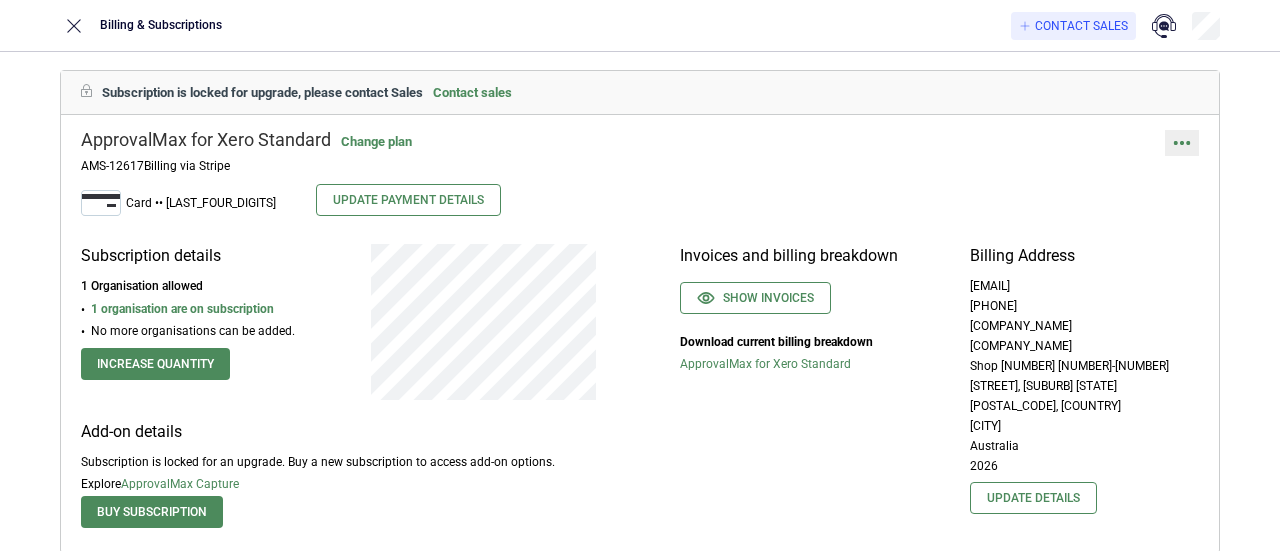 click 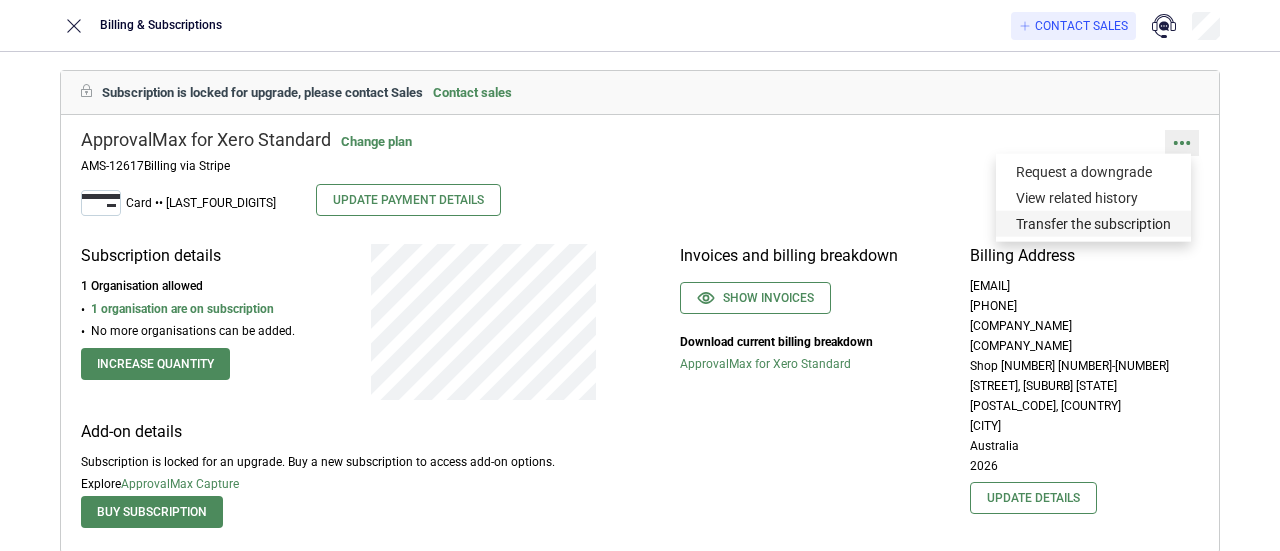 click on "Transfer the subscription" at bounding box center [1093, 224] 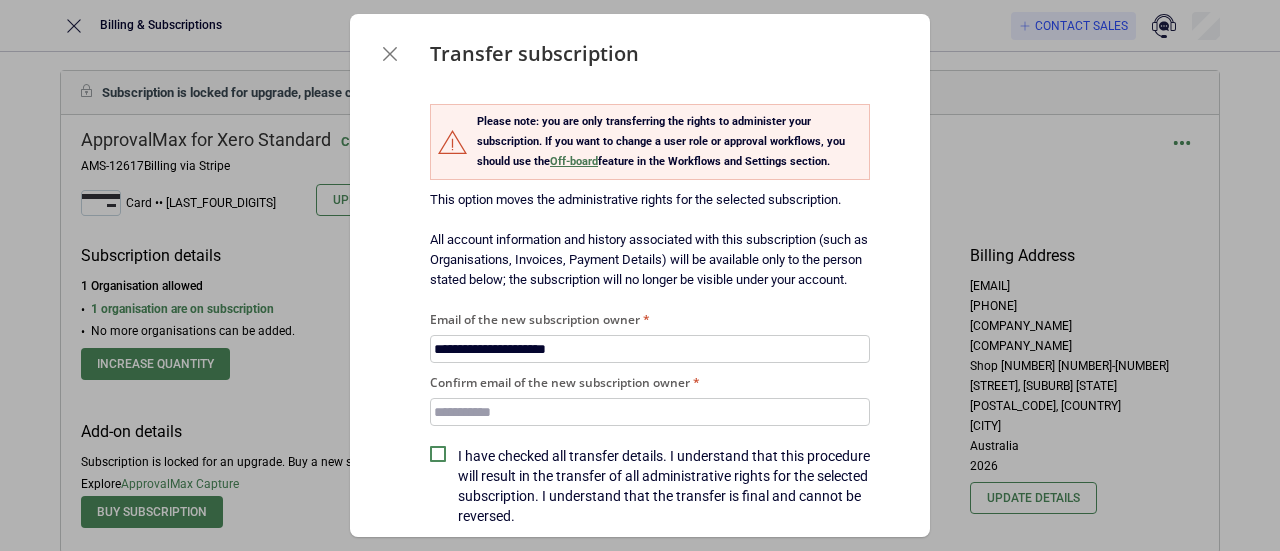type on "**********" 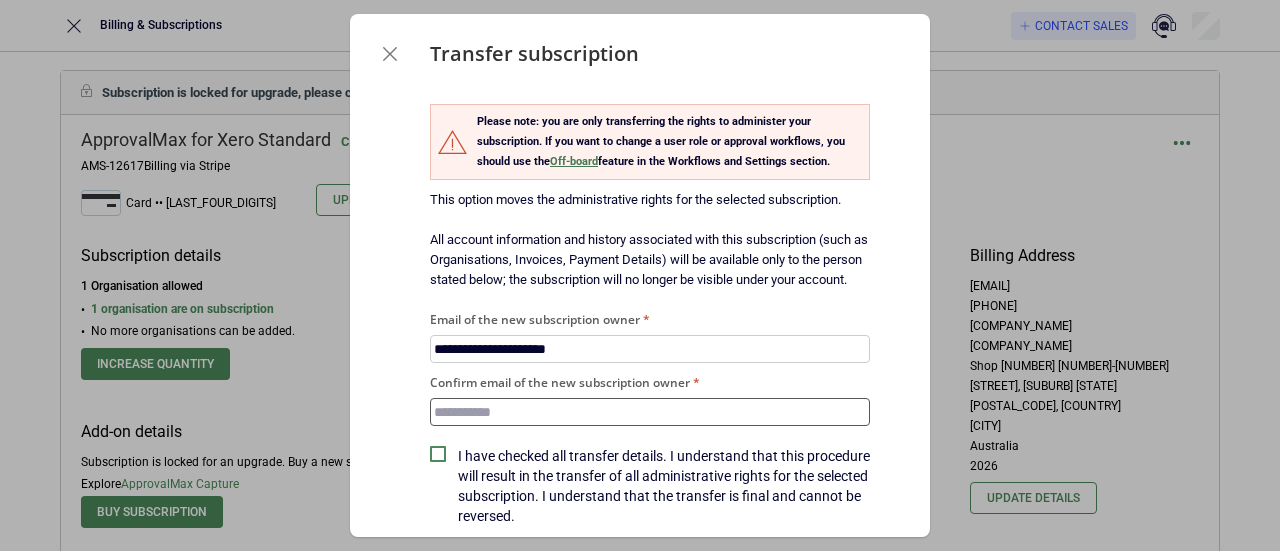 click on "Confirm email of the new subscription owner" at bounding box center [650, 412] 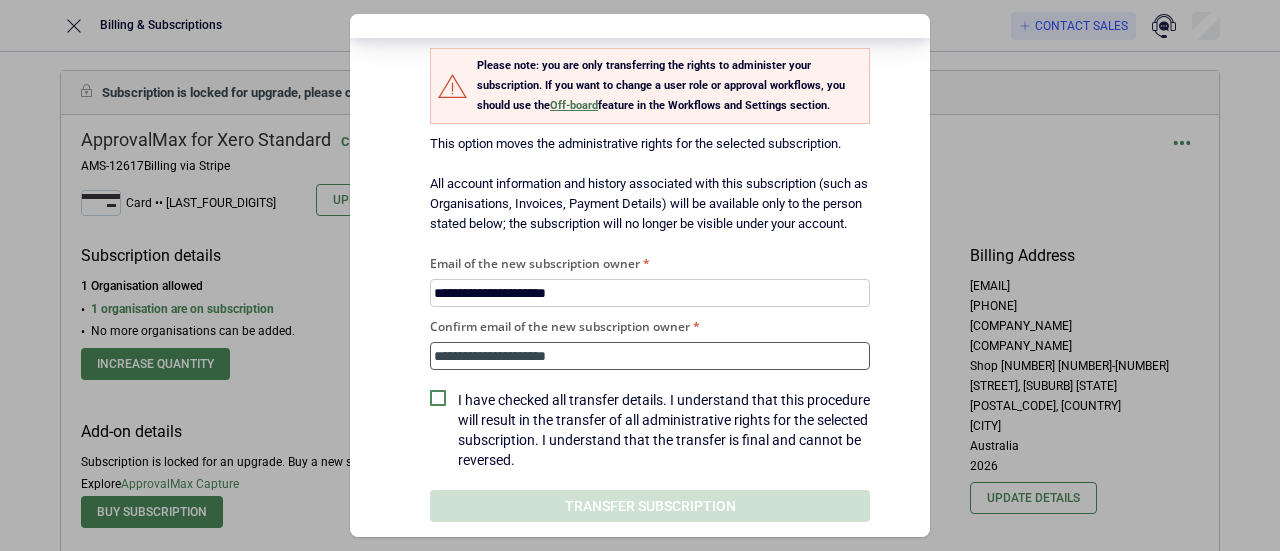 scroll, scrollTop: 98, scrollLeft: 0, axis: vertical 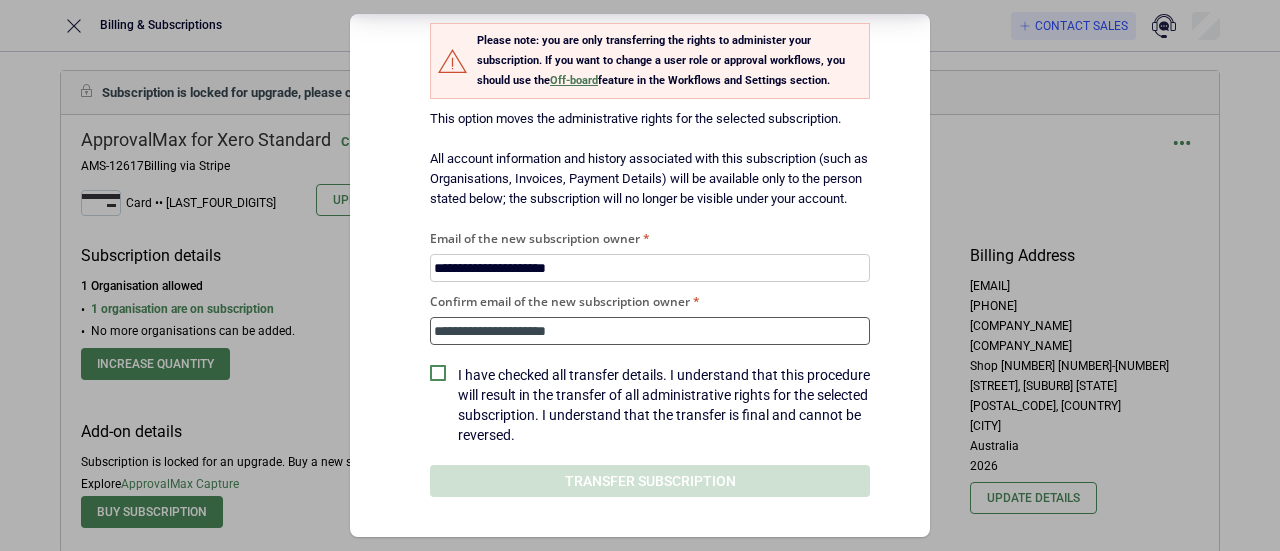 type on "**********" 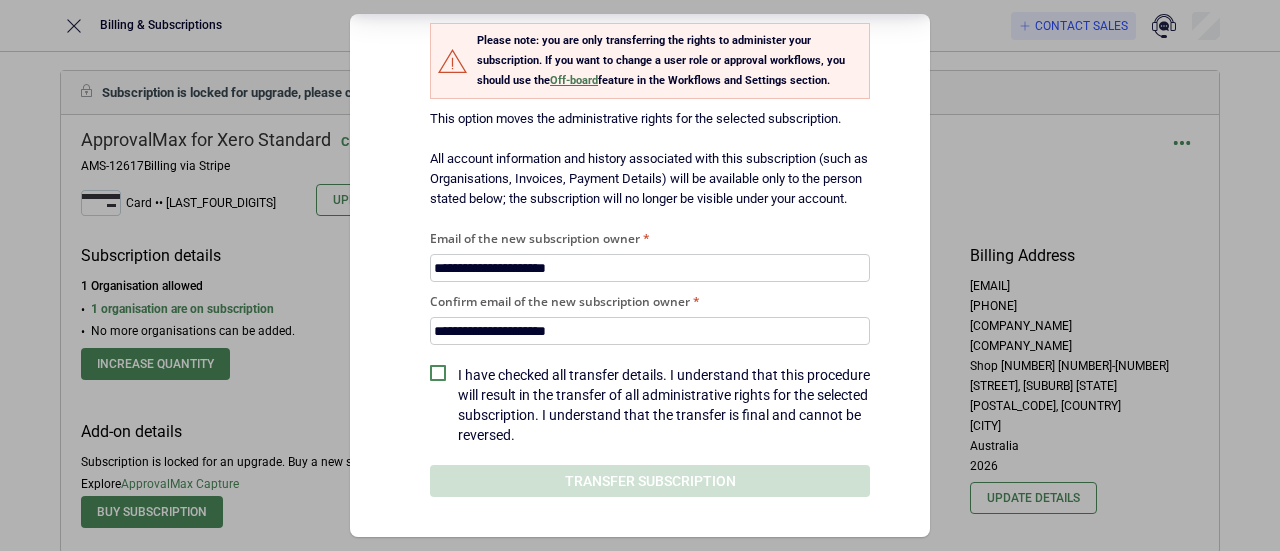click on "I have checked all transfer details. I understand that this procedure will result in the transfer of all administrative rights for the selected subscription. I understand that the transfer is final and cannot be reversed." at bounding box center (650, 405) 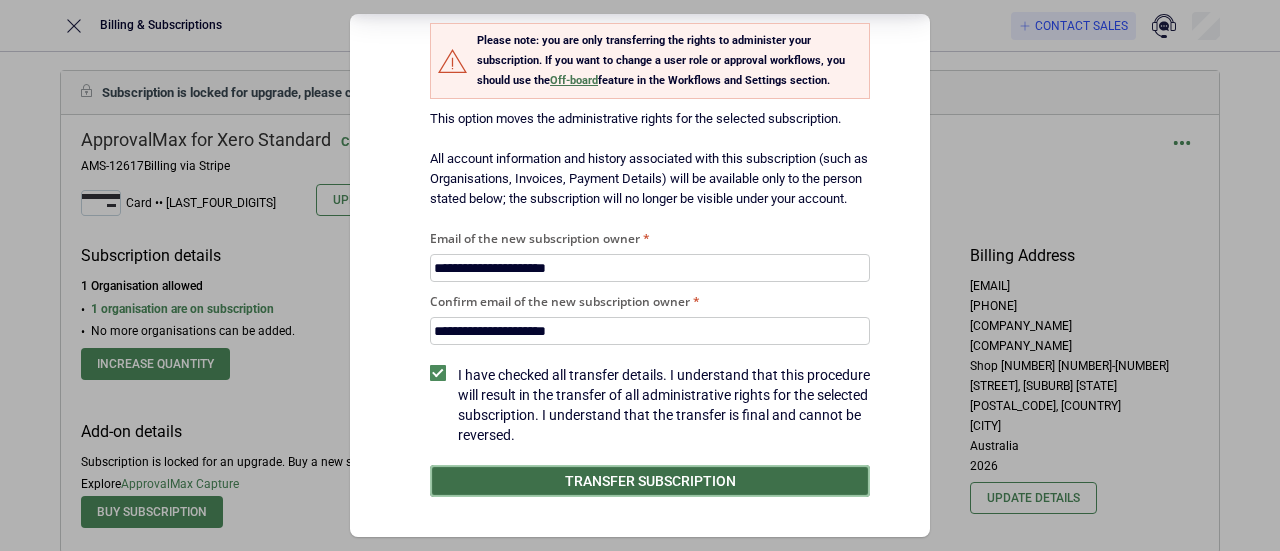 click on "Transfer subscription" at bounding box center [650, 481] 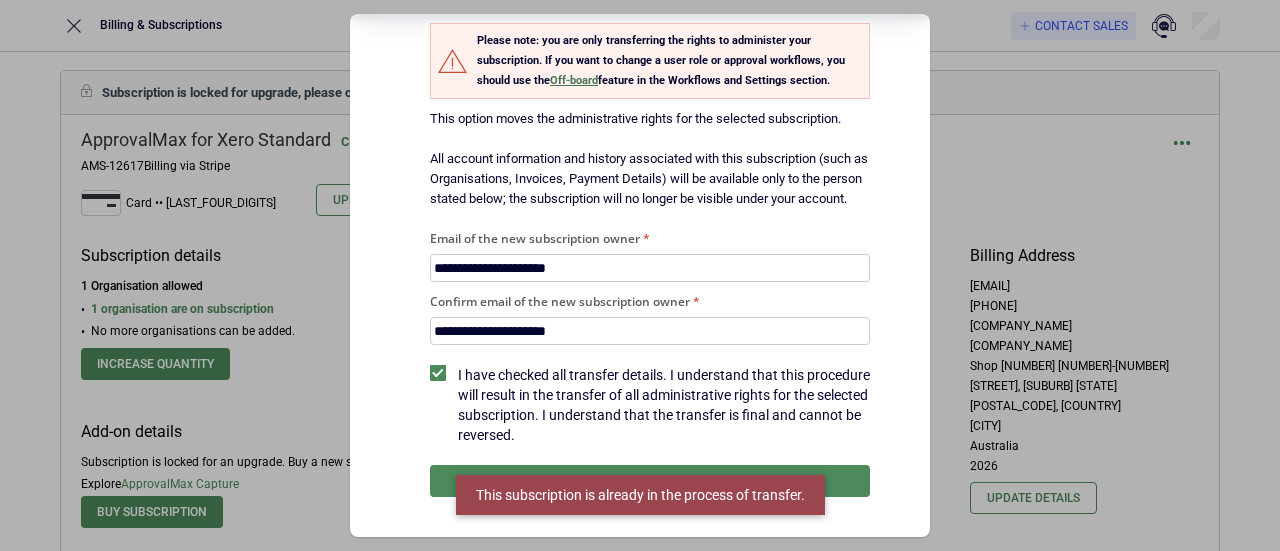click on "**********" at bounding box center (640, 275) 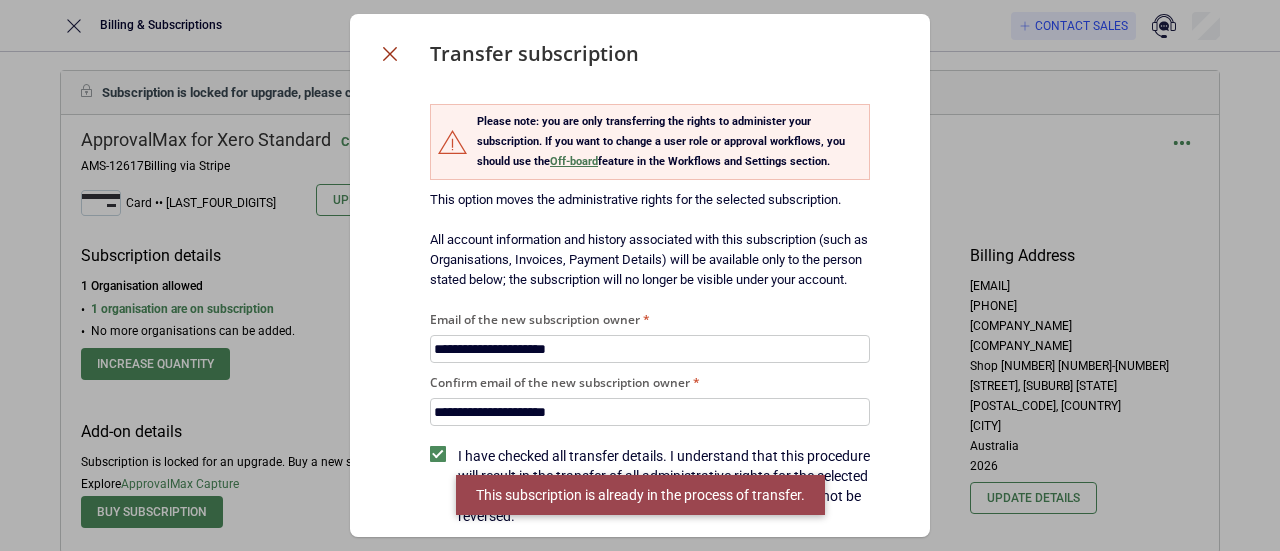 click 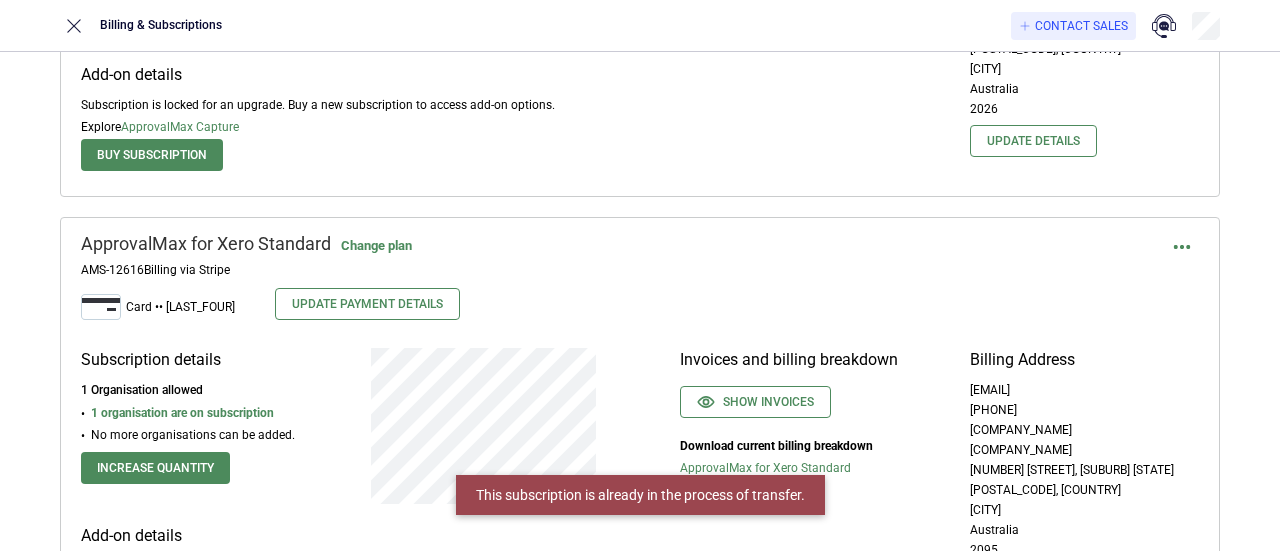 scroll, scrollTop: 1900, scrollLeft: 0, axis: vertical 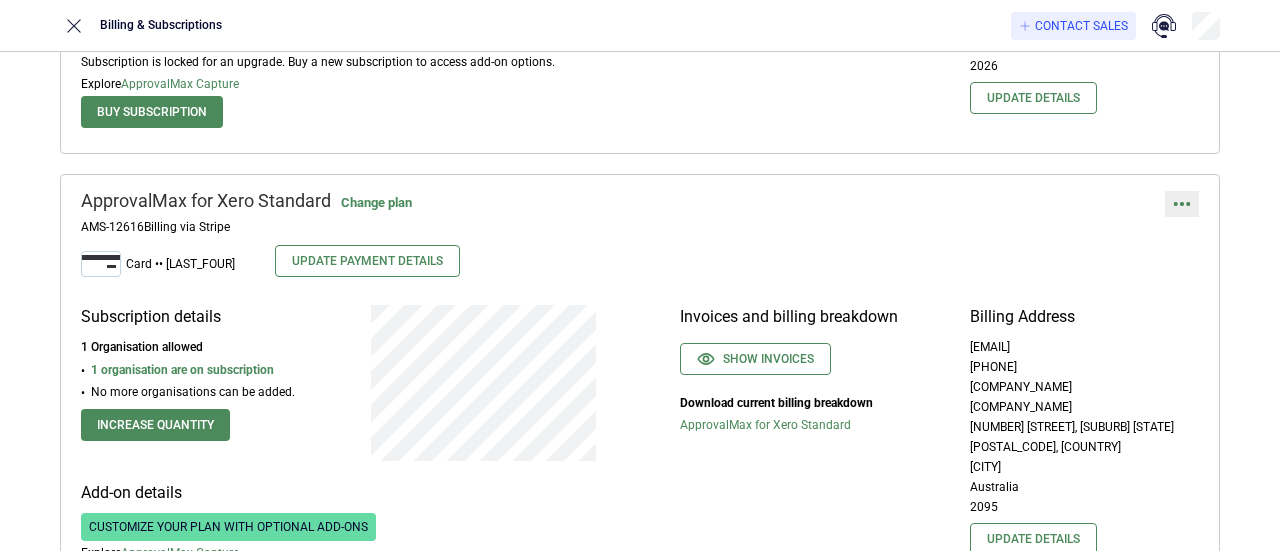 click at bounding box center (1182, 204) 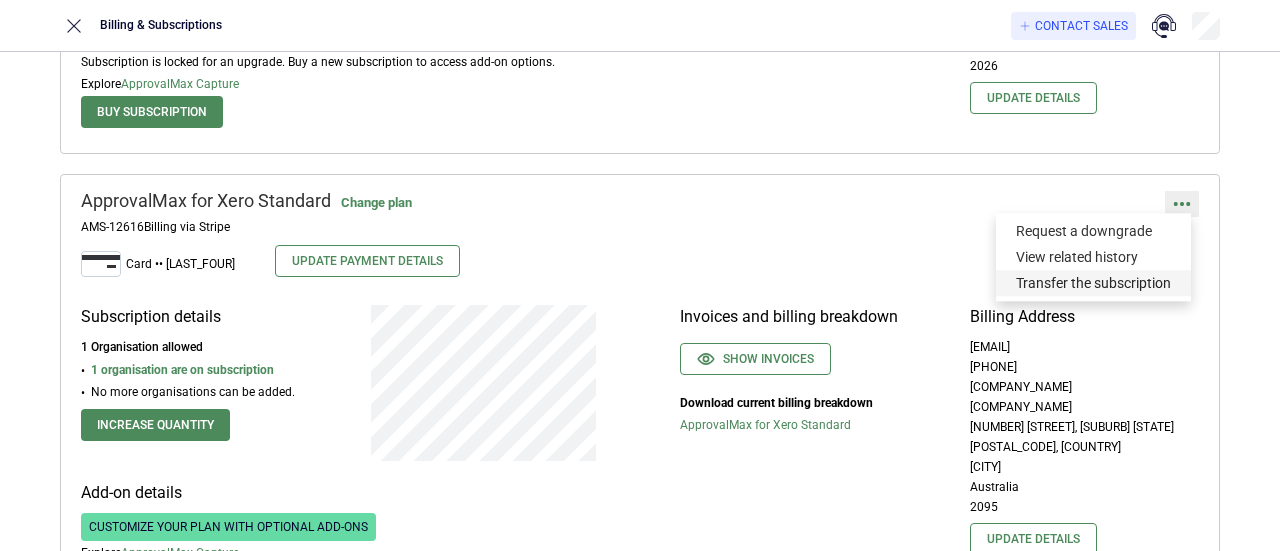 click on "Transfer the subscription" at bounding box center (1093, 283) 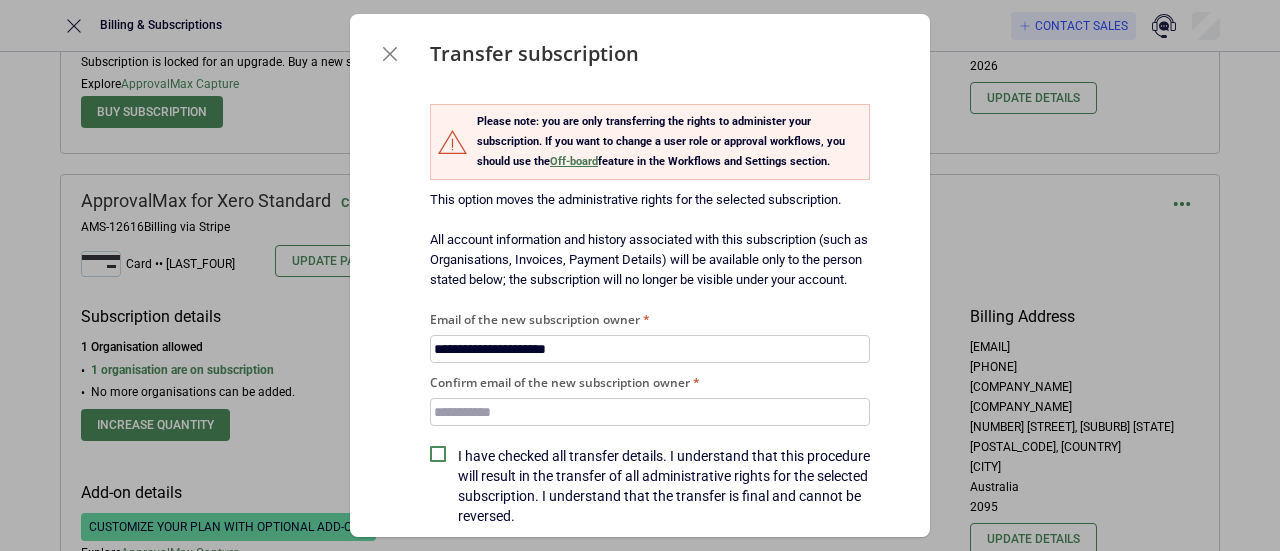 type on "**********" 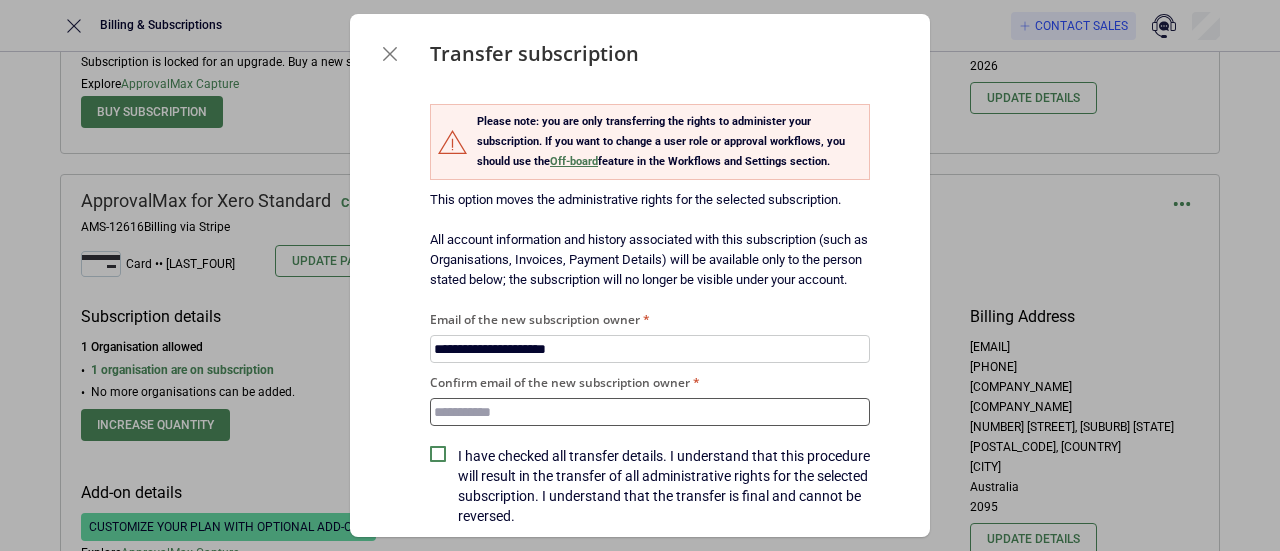 click on "Confirm email of the new subscription owner" at bounding box center (650, 412) 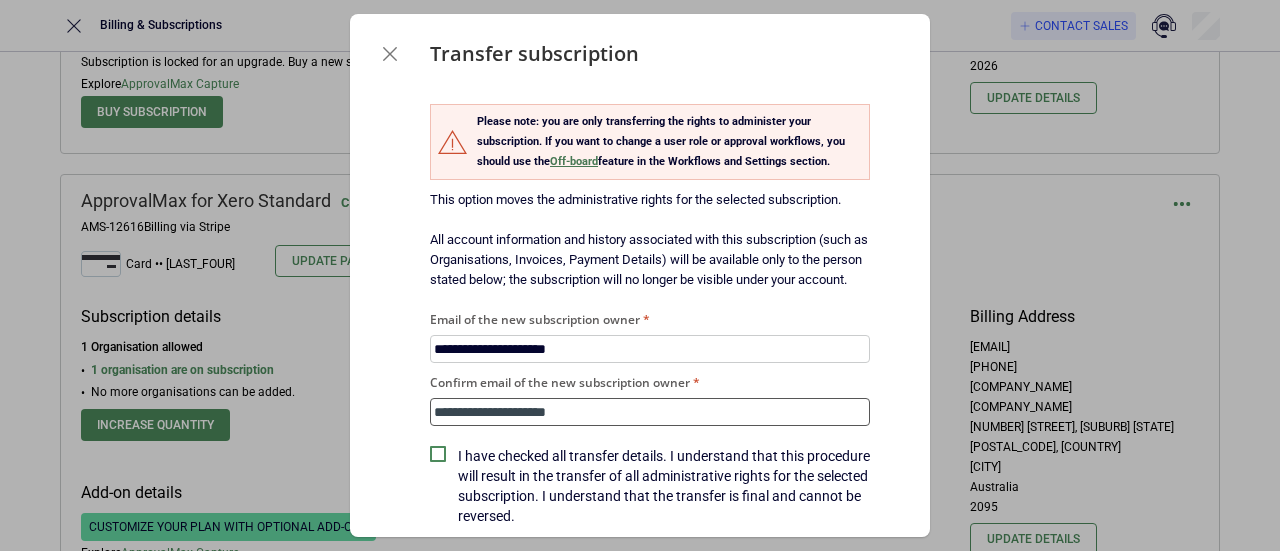 type on "**********" 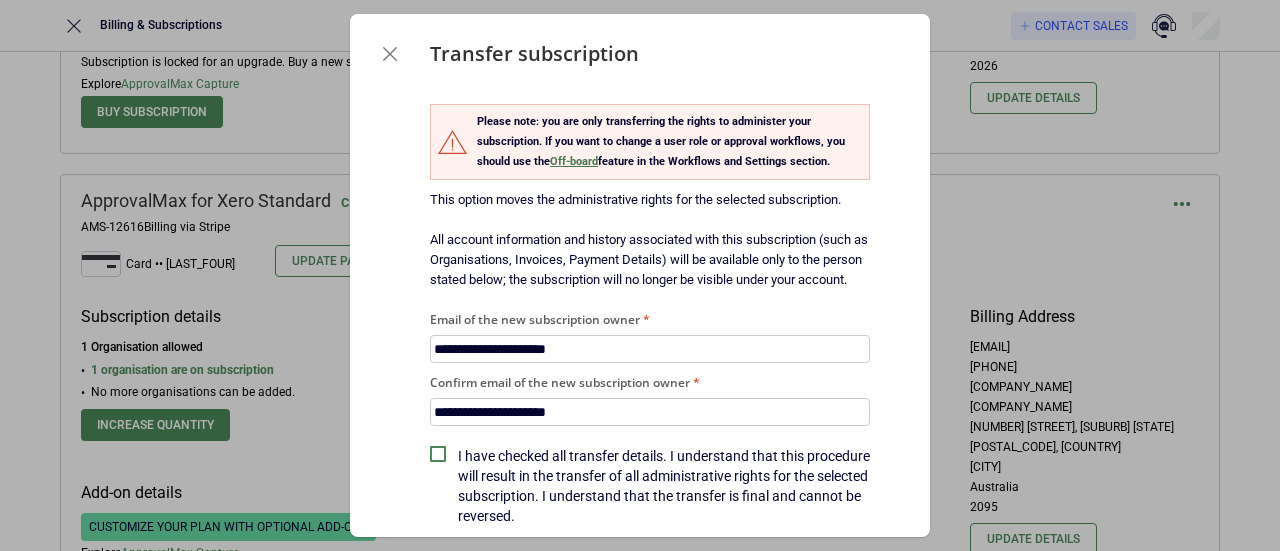 click on "I have checked all transfer details. I understand that this procedure will result in the transfer of all administrative rights for the selected subscription. I understand that the transfer is final and cannot be reversed." at bounding box center [664, 486] 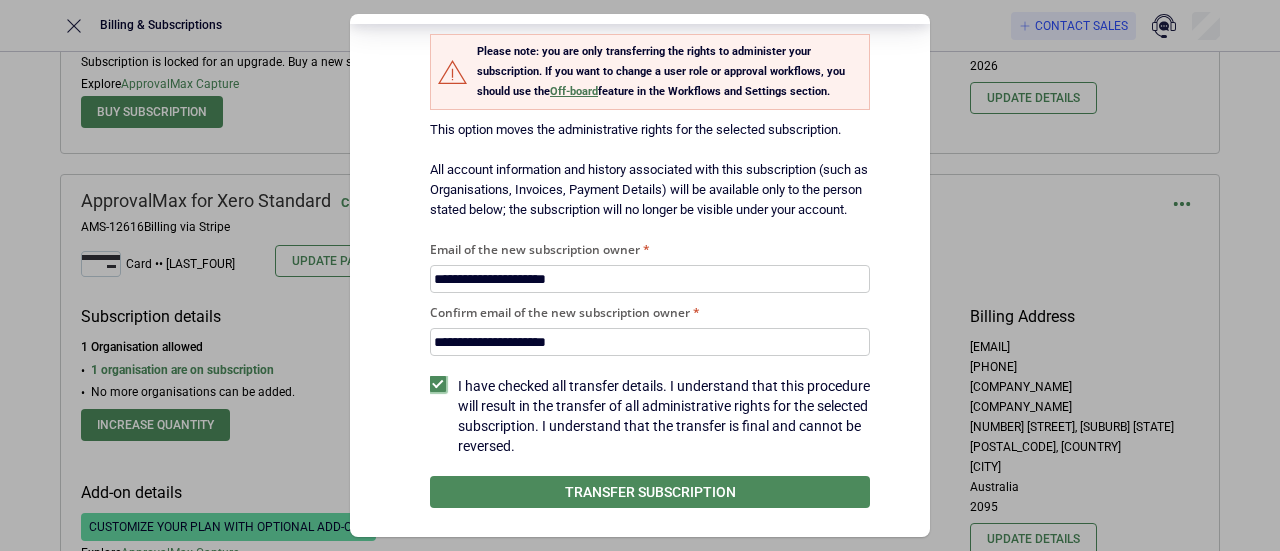 scroll, scrollTop: 98, scrollLeft: 0, axis: vertical 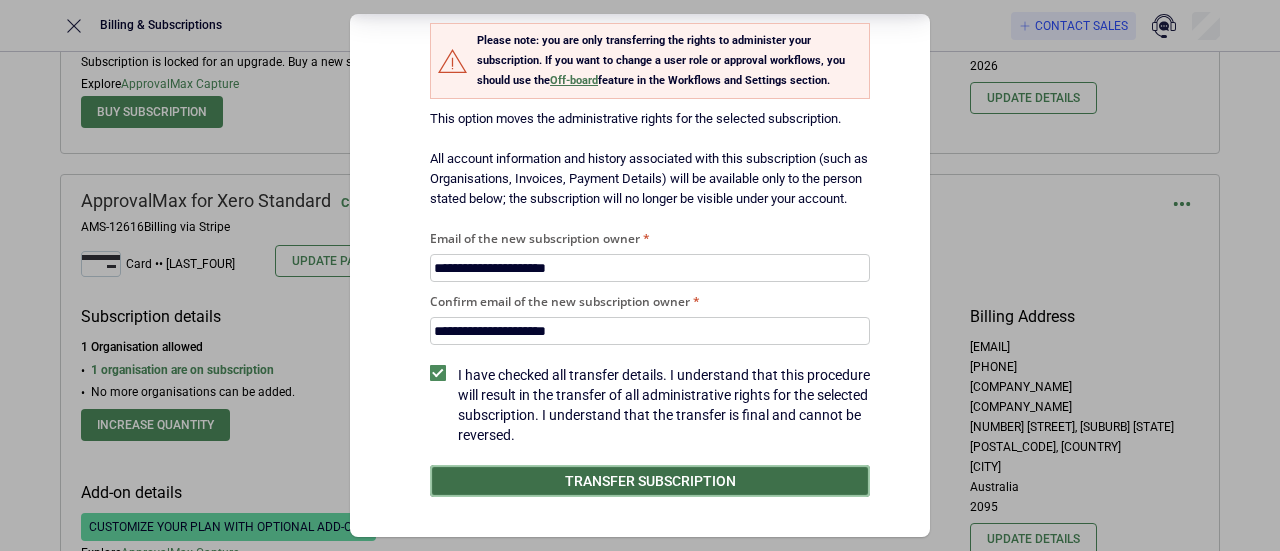 click on "Transfer subscription" at bounding box center (650, 481) 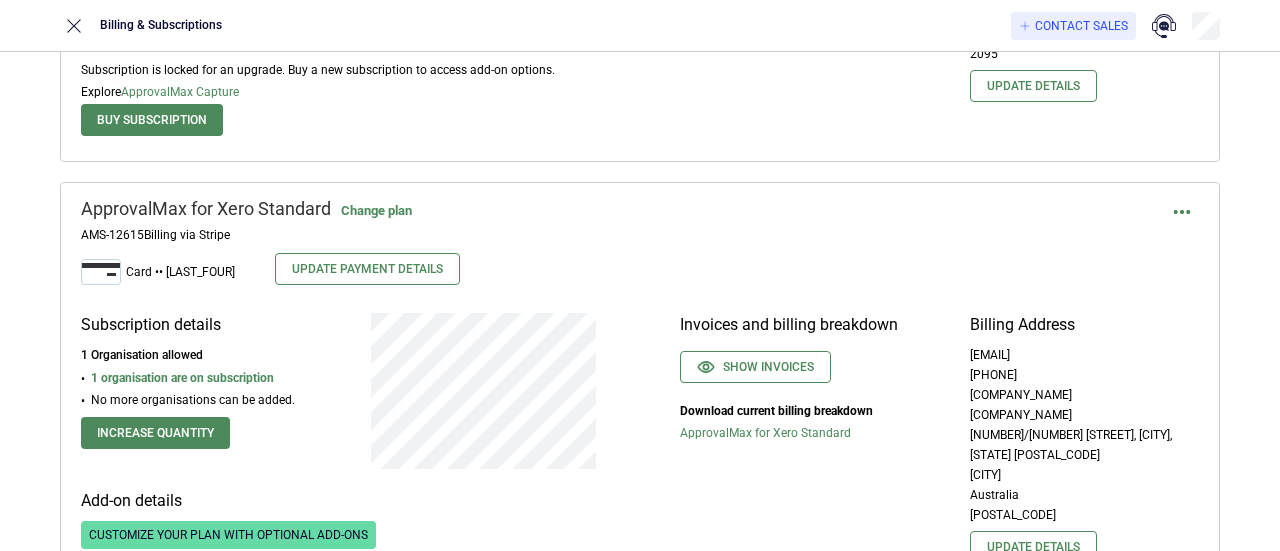 scroll, scrollTop: 2400, scrollLeft: 0, axis: vertical 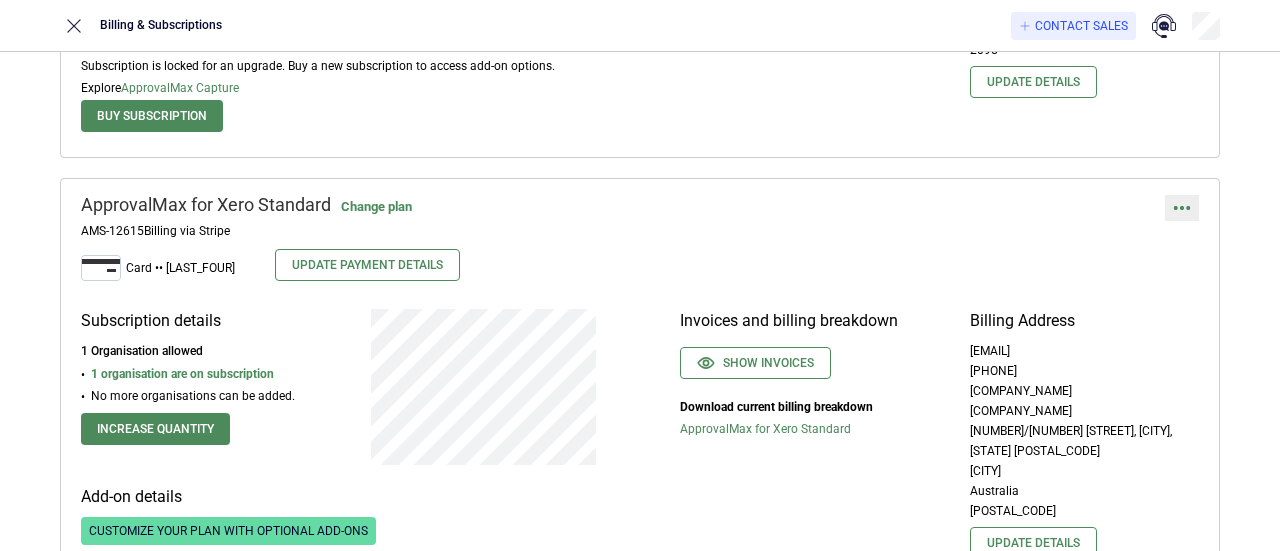 click at bounding box center (1182, 208) 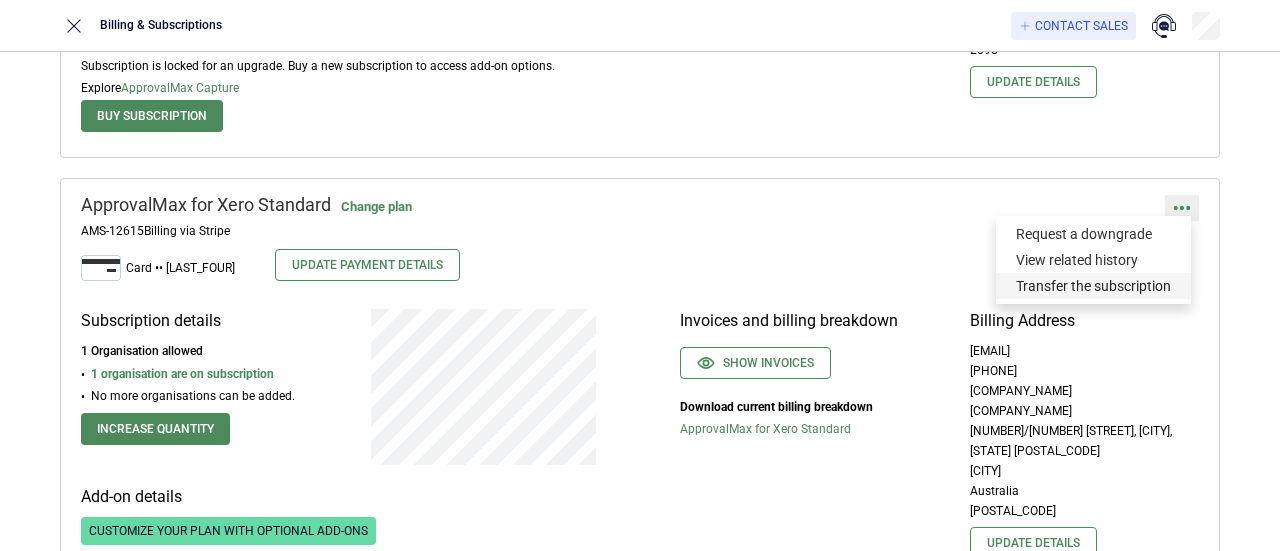 click on "Transfer the subscription" at bounding box center [1093, 286] 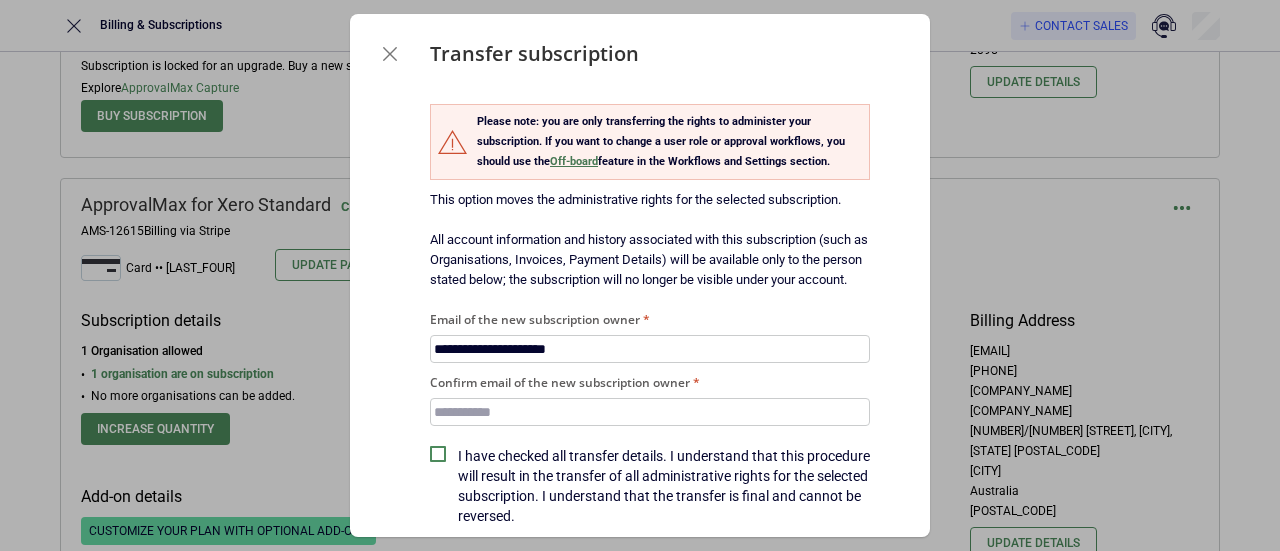 type on "**********" 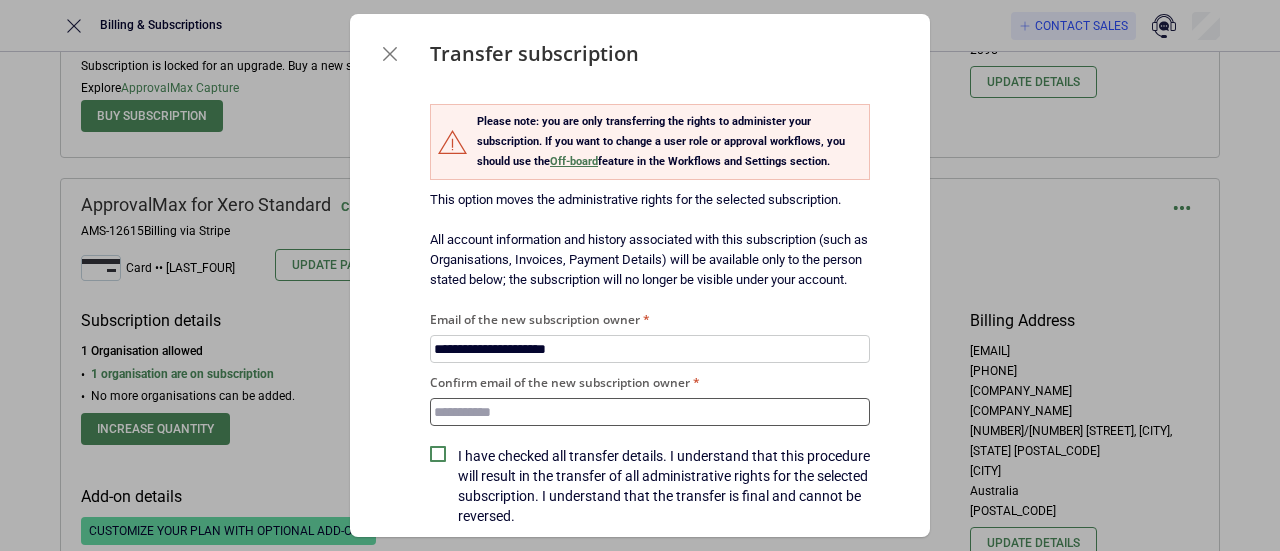 click on "Confirm email of the new subscription owner" at bounding box center [650, 412] 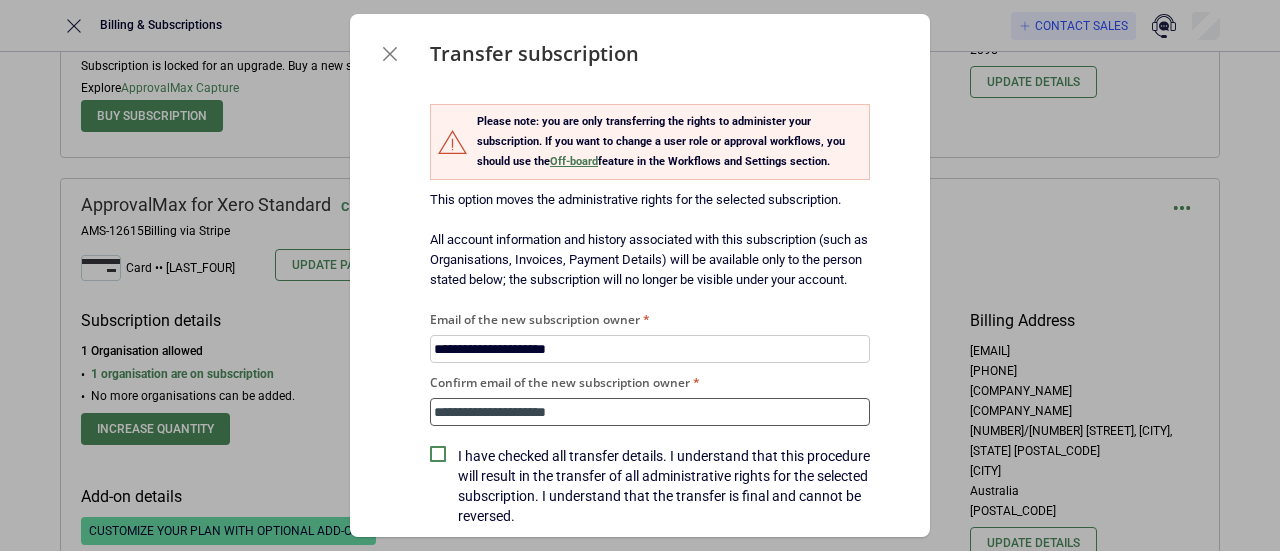 type on "**********" 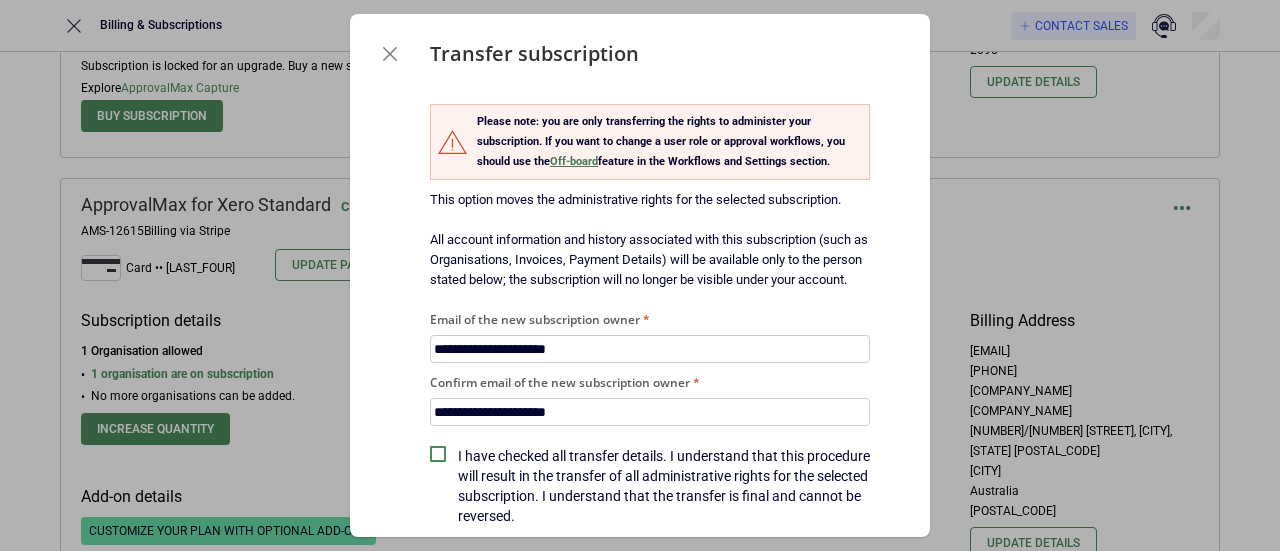 click on "**********" at bounding box center (640, 356) 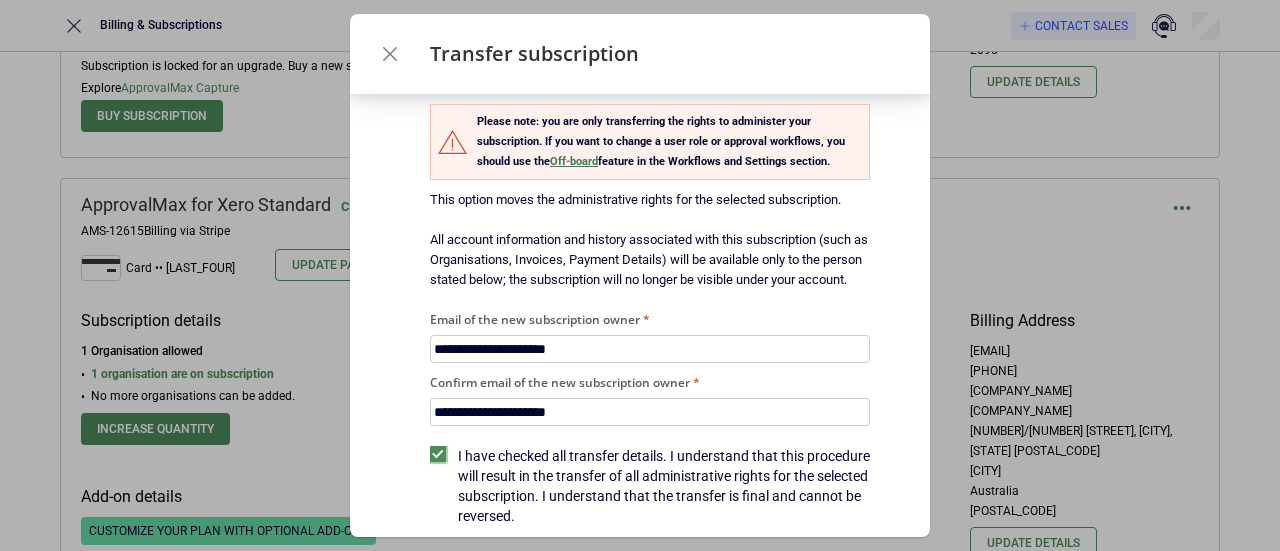 scroll, scrollTop: 98, scrollLeft: 0, axis: vertical 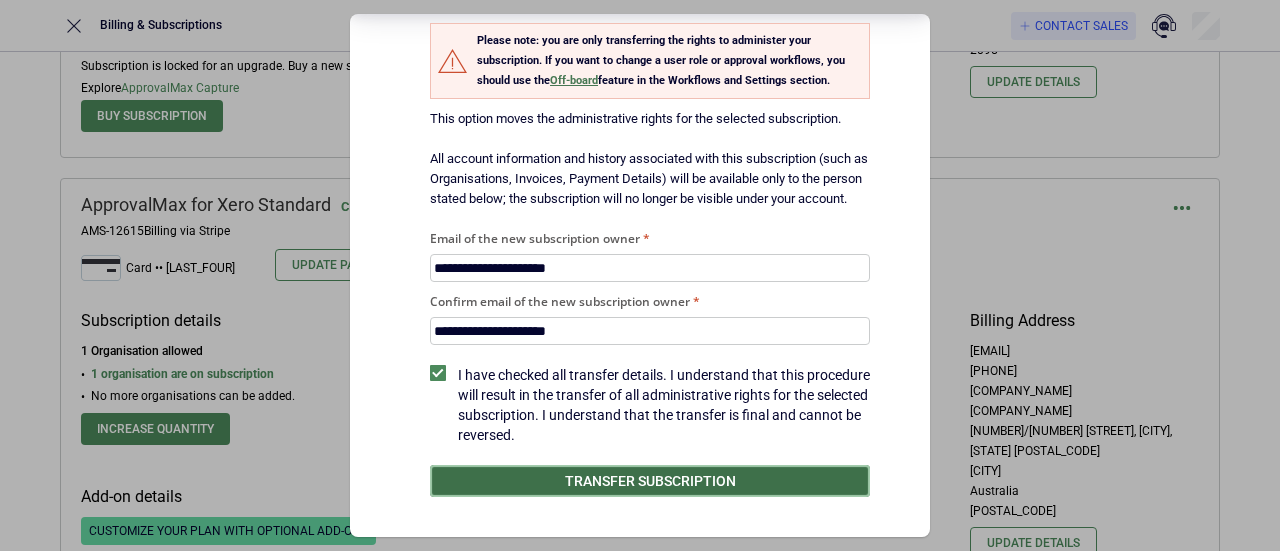click on "Transfer subscription" at bounding box center (650, 481) 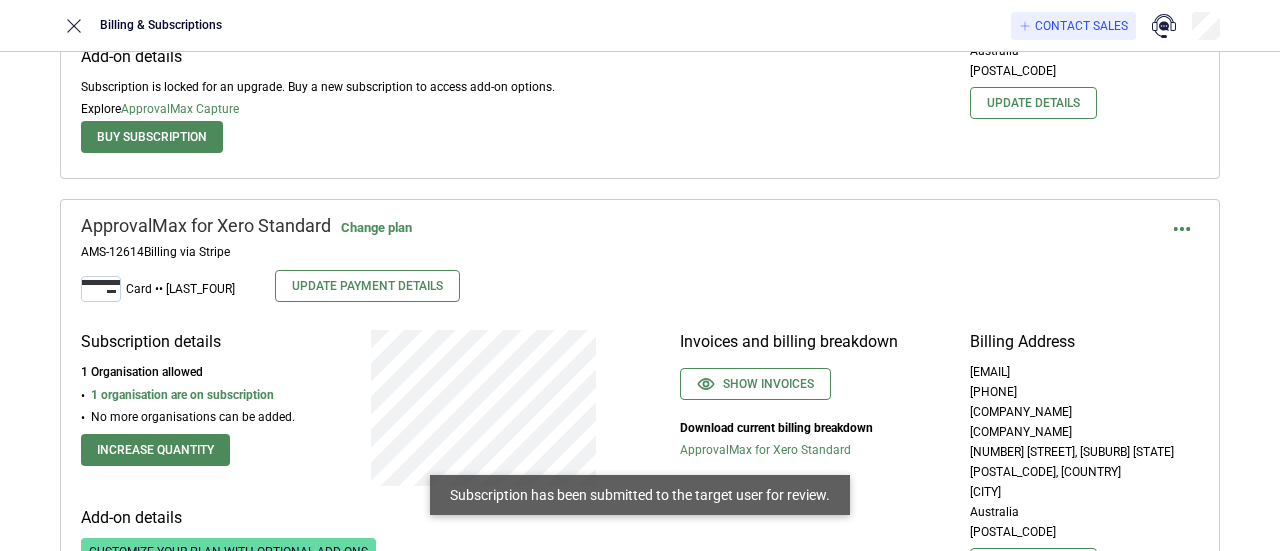 scroll, scrollTop: 2900, scrollLeft: 0, axis: vertical 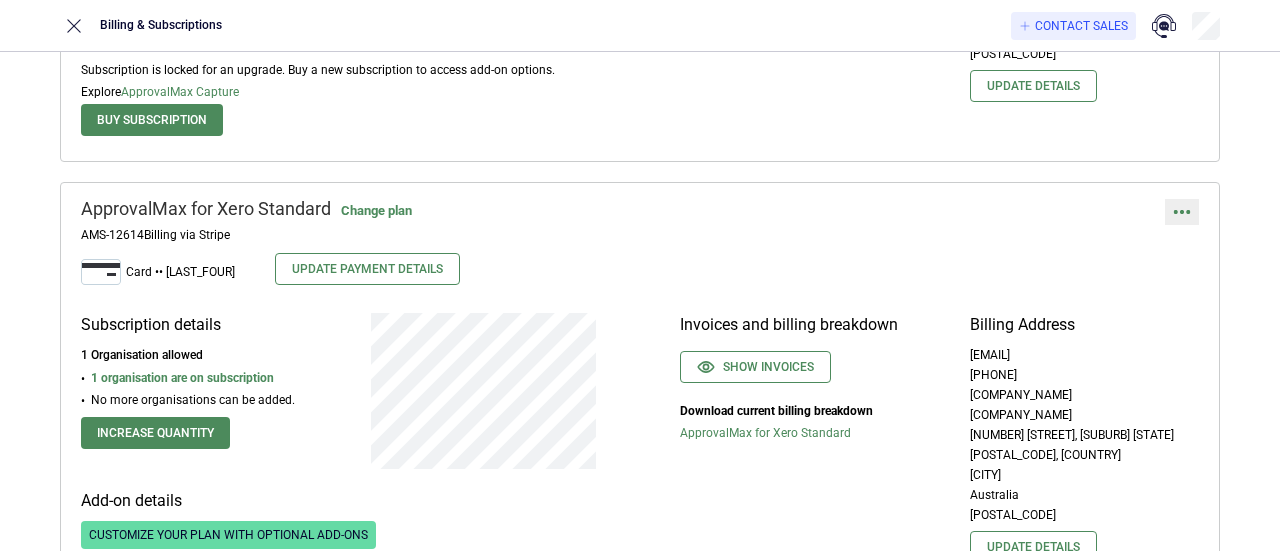 click at bounding box center (1182, 212) 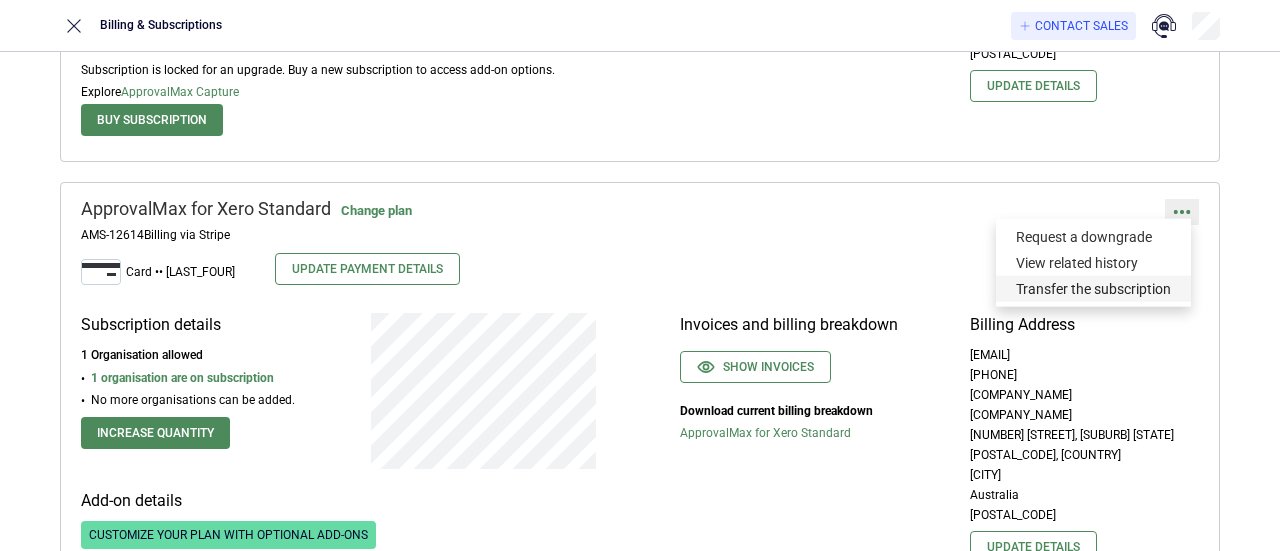 click on "Transfer the subscription" at bounding box center (1093, 289) 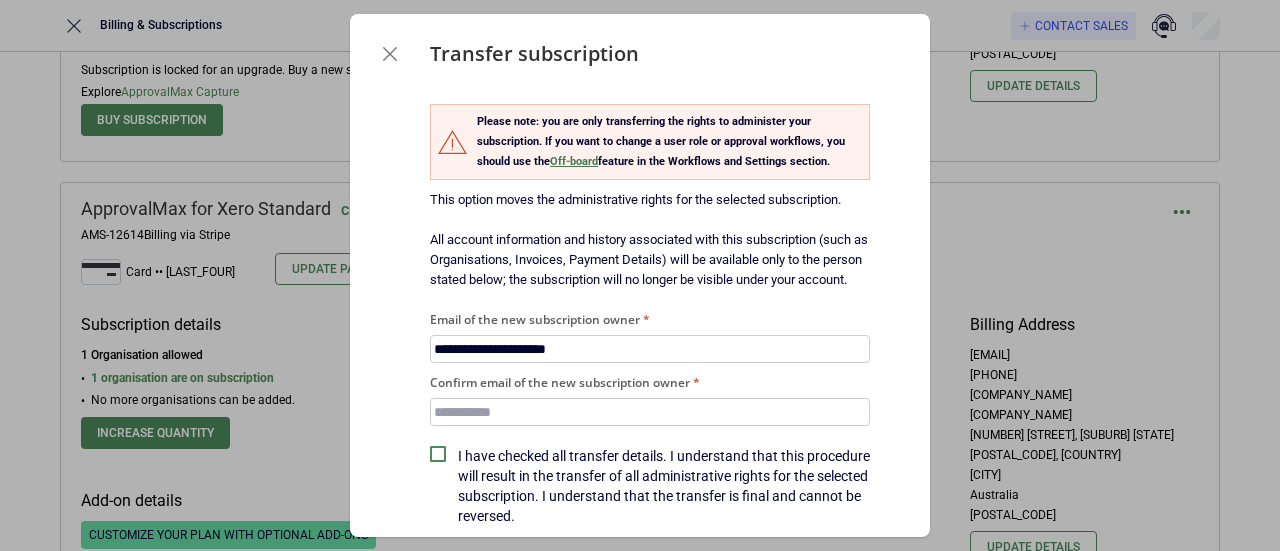type on "**********" 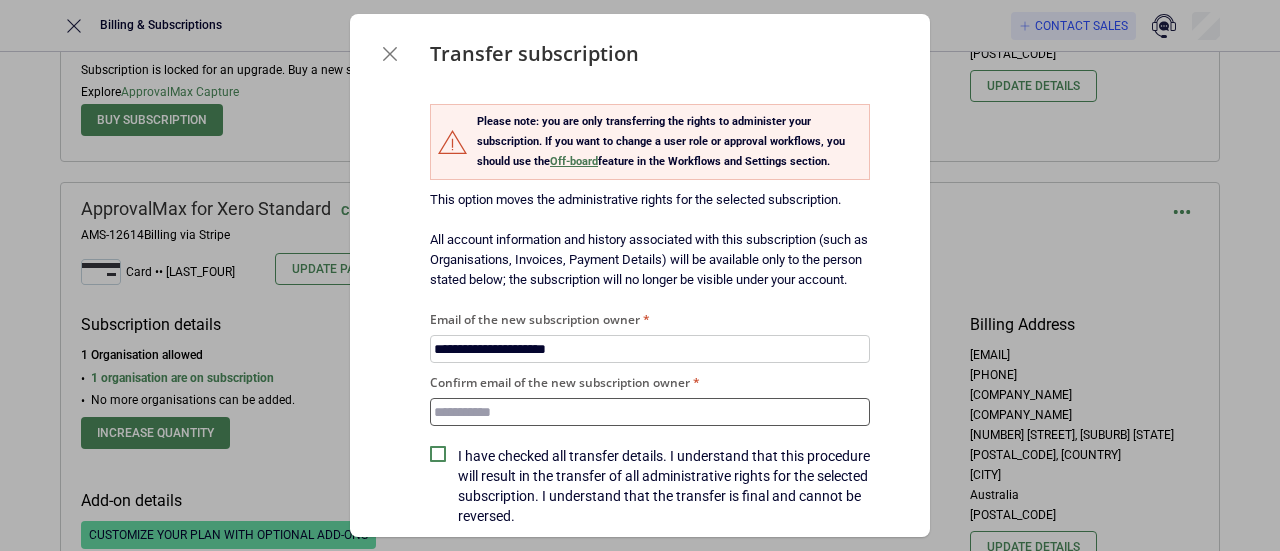 click on "Confirm email of the new subscription owner" at bounding box center (650, 412) 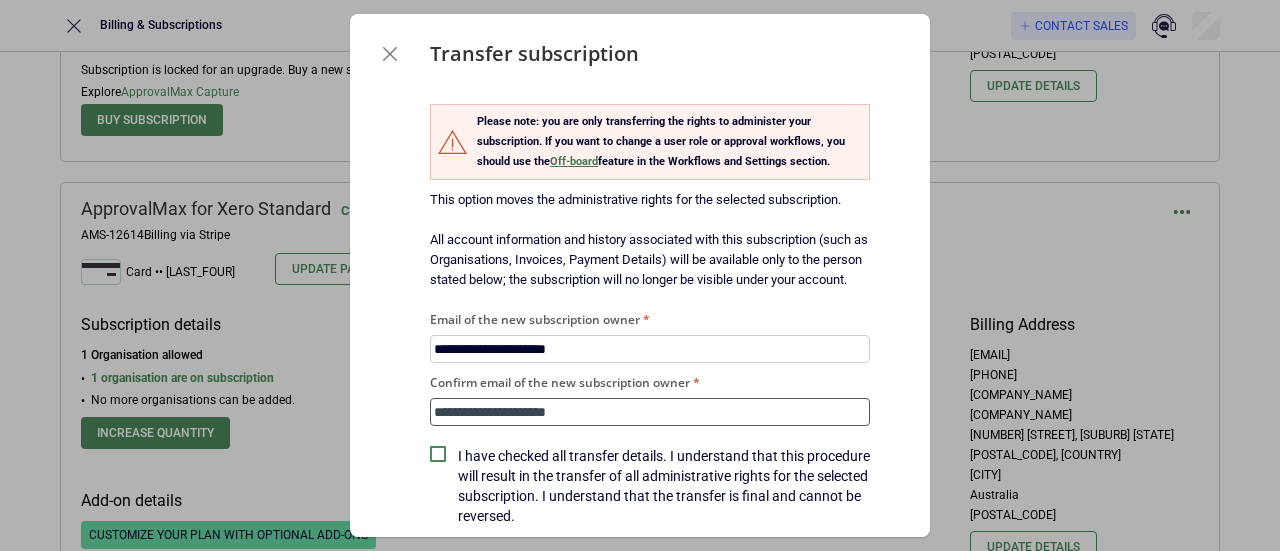 type on "**********" 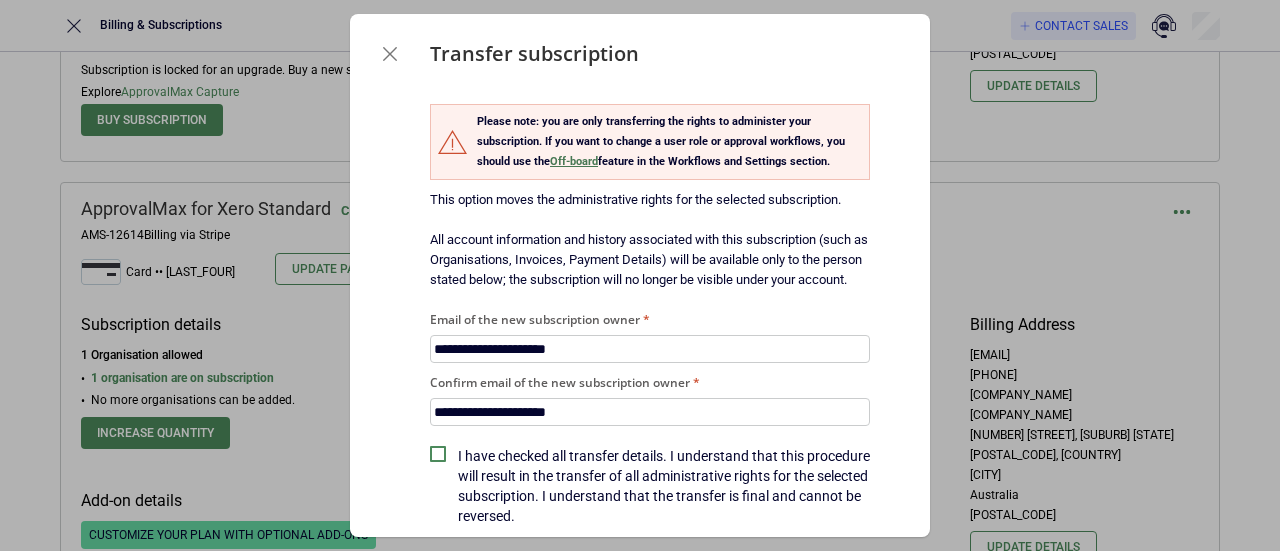 click on "I have checked all transfer details. I understand that this procedure will result in the transfer of all administrative rights for the selected subscription. I understand that the transfer is final and cannot be reversed." at bounding box center (664, 486) 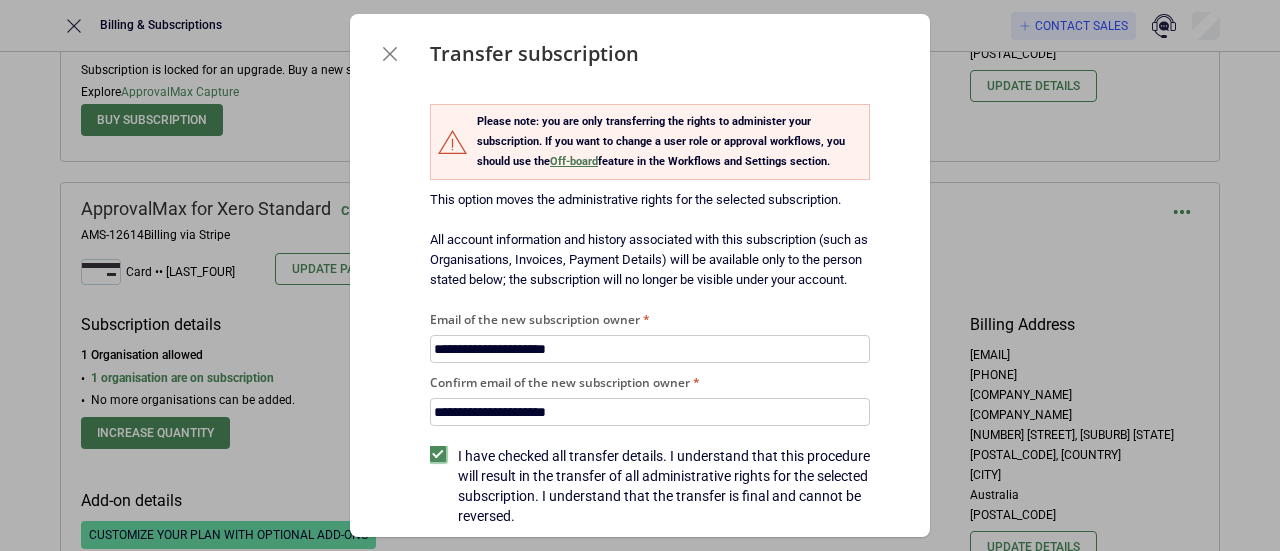 scroll, scrollTop: 98, scrollLeft: 0, axis: vertical 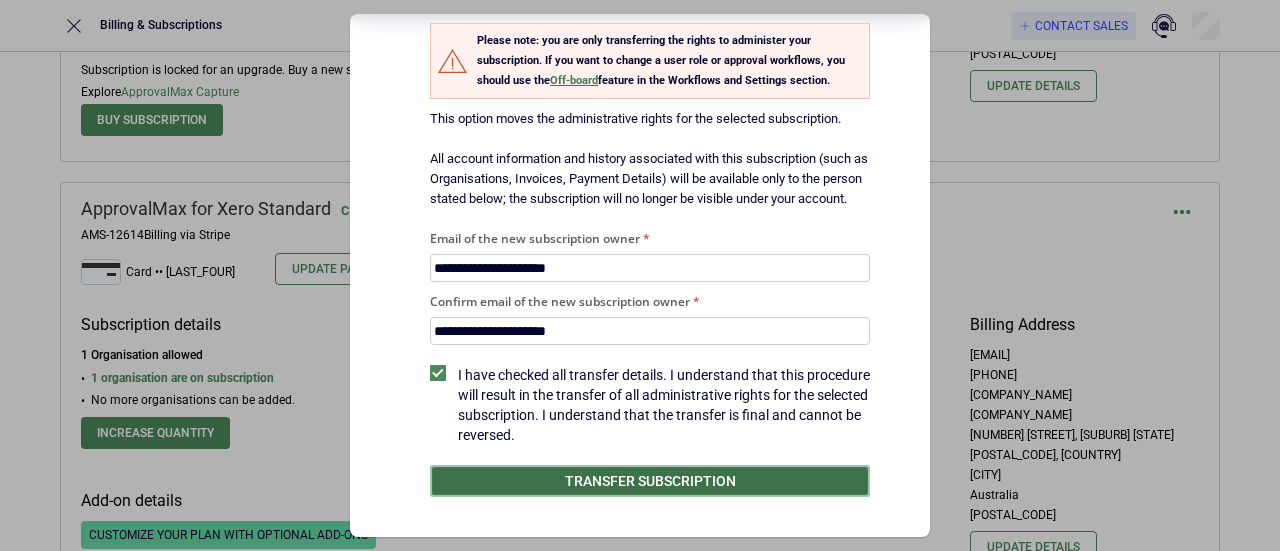 click on "Transfer subscription" at bounding box center (650, 481) 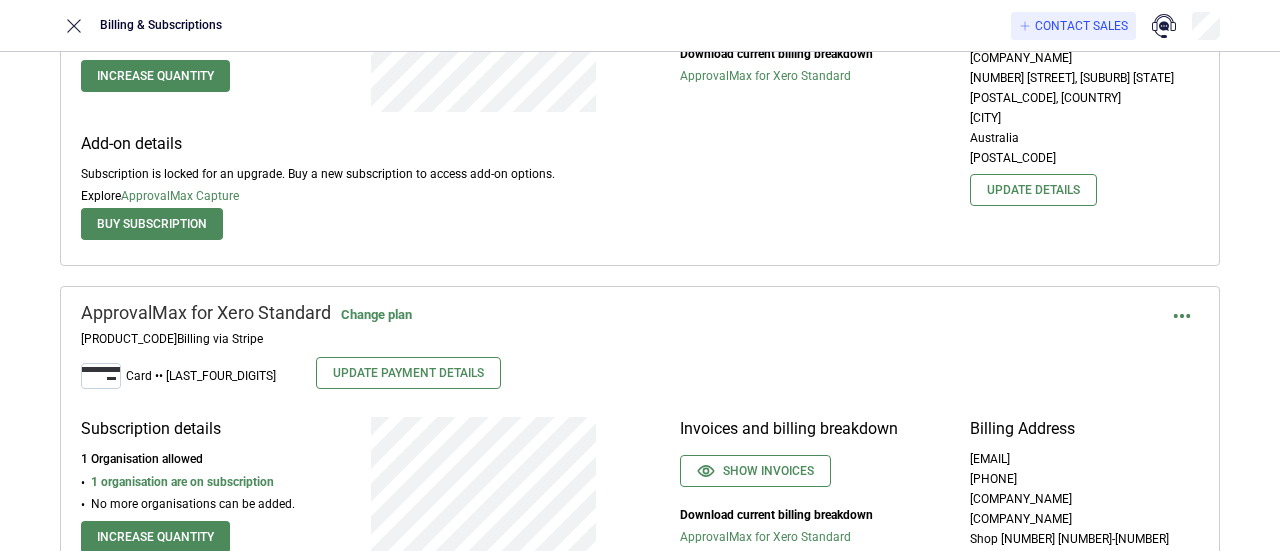 scroll, scrollTop: 3500, scrollLeft: 0, axis: vertical 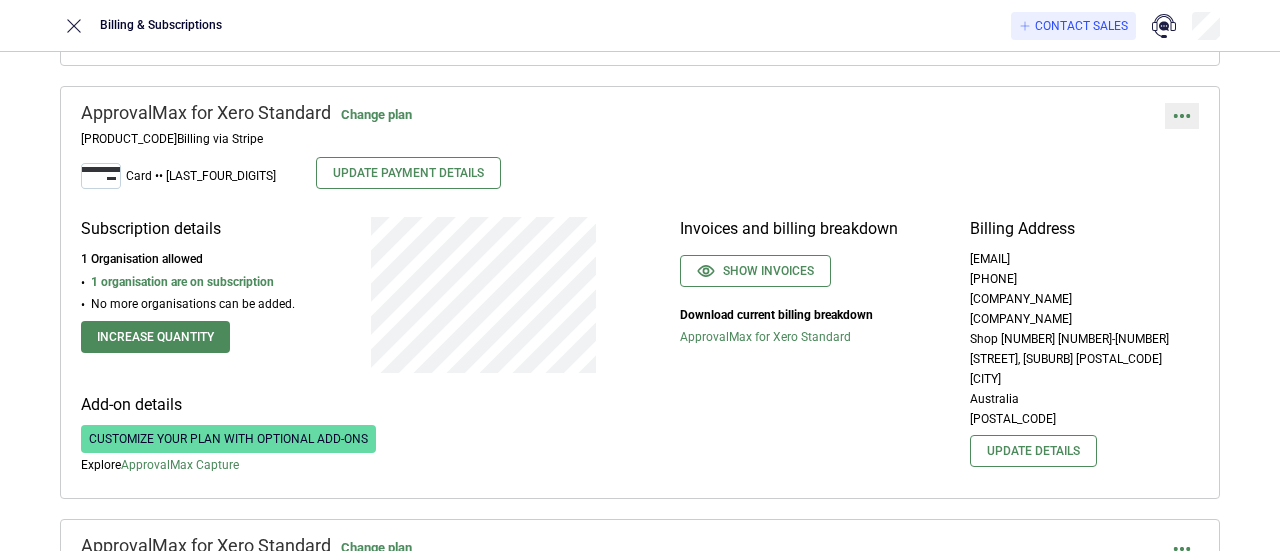click at bounding box center (1182, 116) 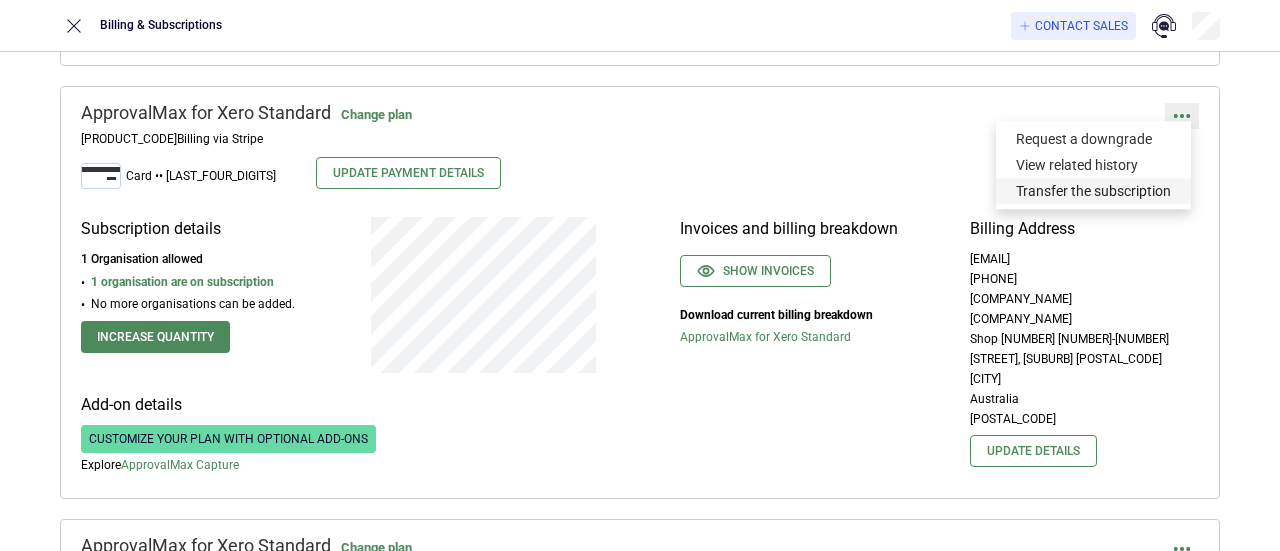 click on "Transfer the subscription" at bounding box center (1093, 191) 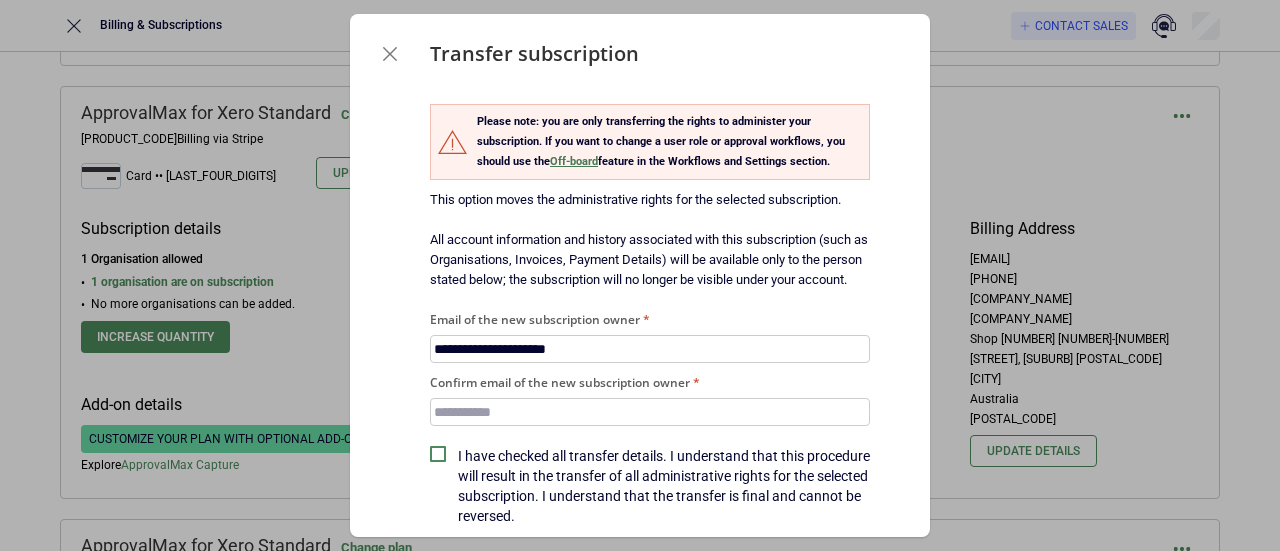 type on "**********" 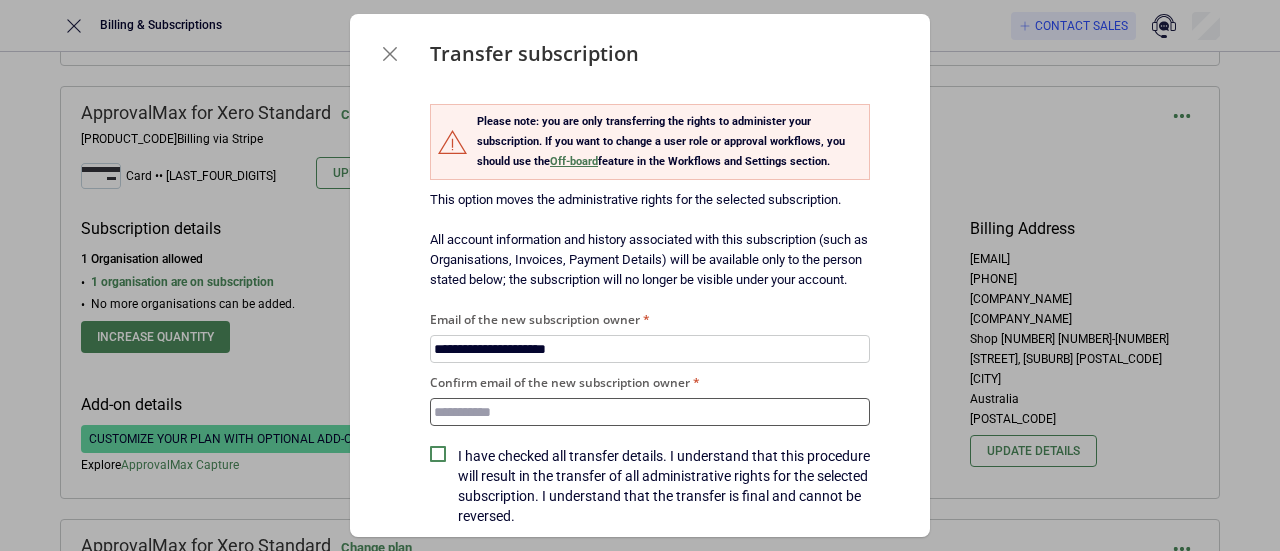 click on "Confirm email of the new subscription owner" at bounding box center (650, 412) 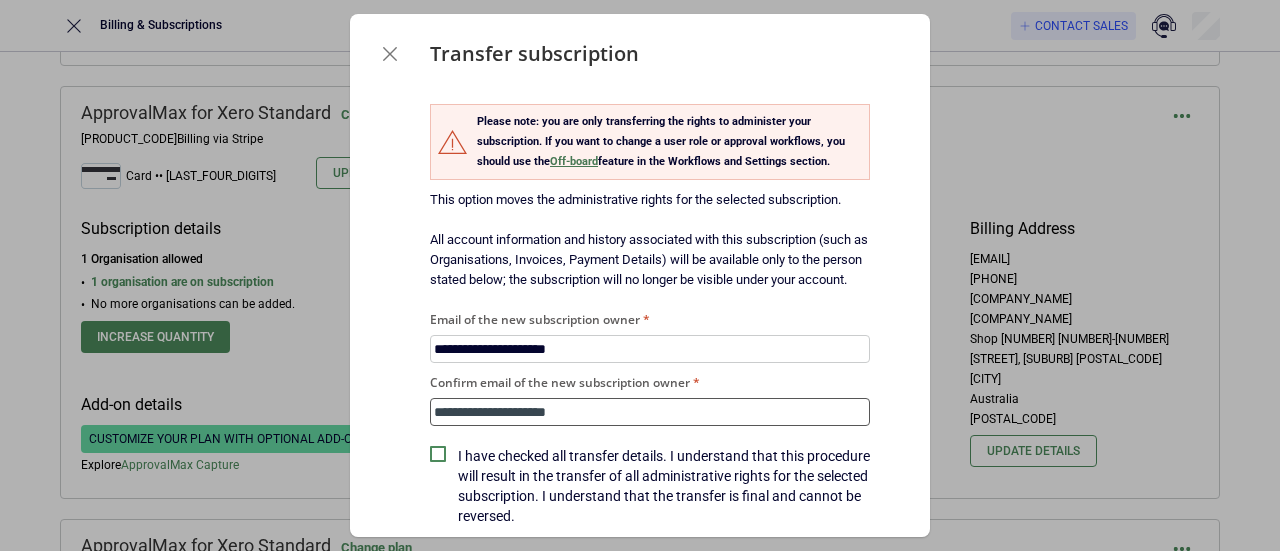 type on "**********" 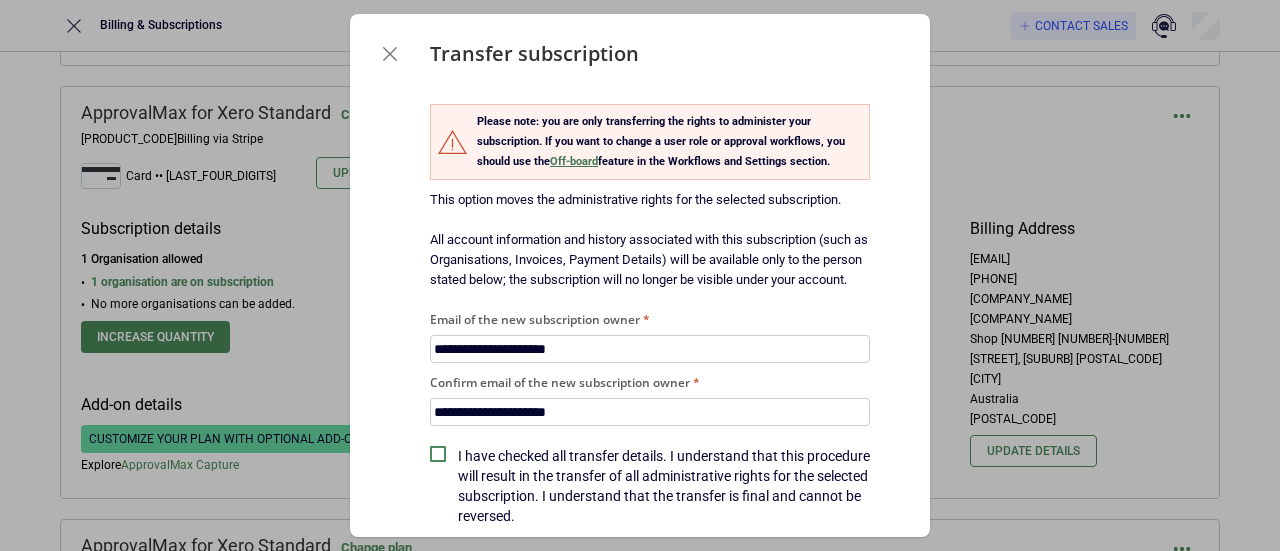 click on "I have checked all transfer details. I understand that this procedure will result in the transfer of all administrative rights for the selected subscription. I understand that the transfer is final and cannot be reversed." at bounding box center (664, 486) 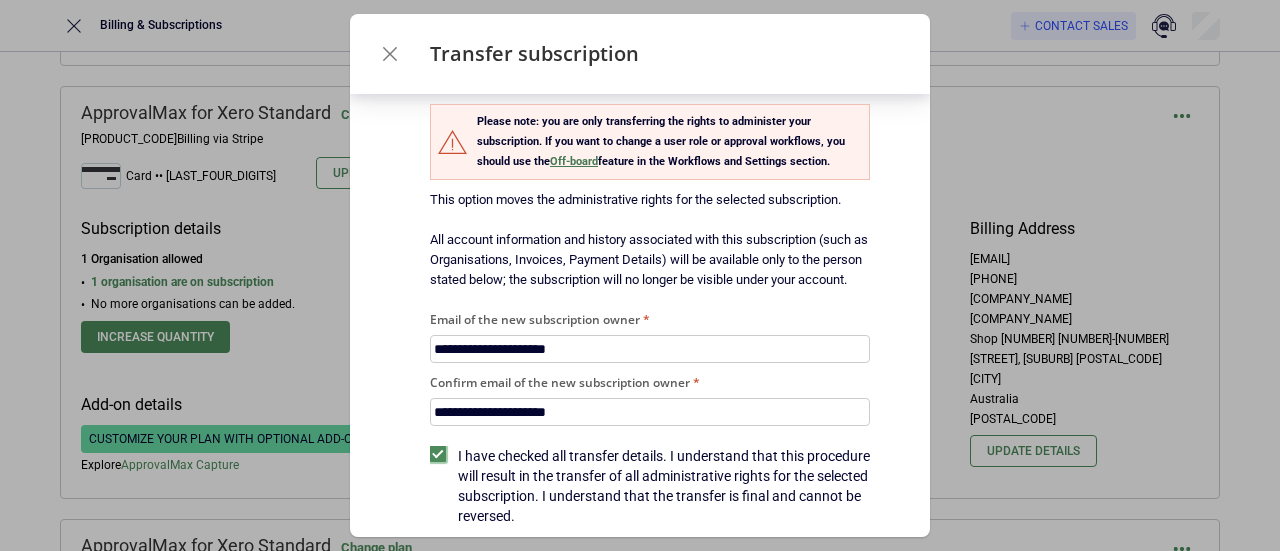scroll, scrollTop: 98, scrollLeft: 0, axis: vertical 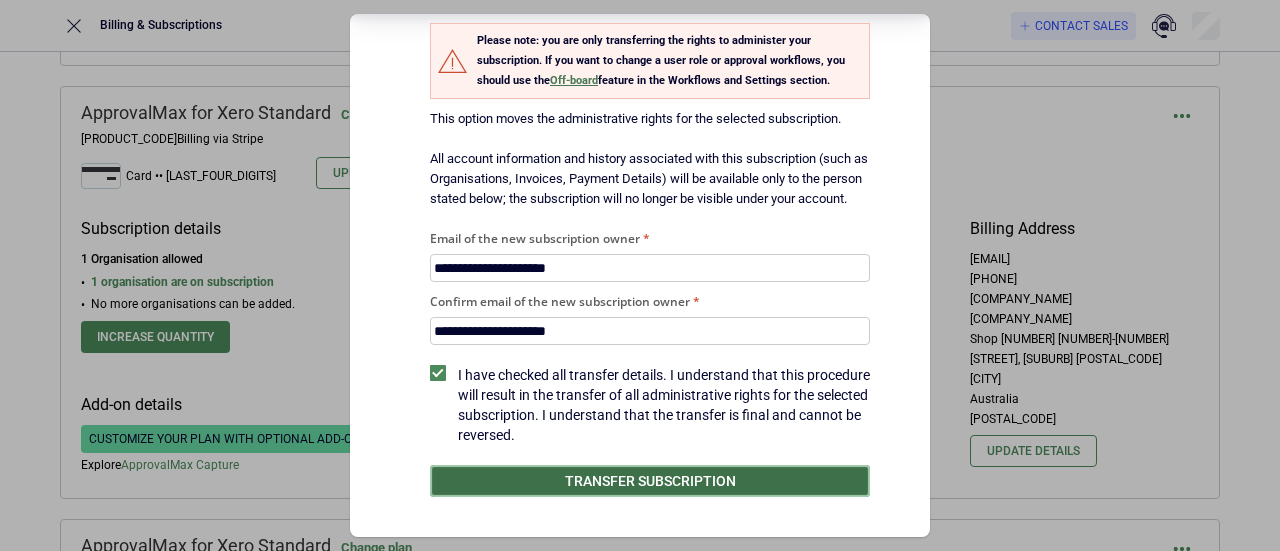click on "Transfer subscription" at bounding box center [650, 481] 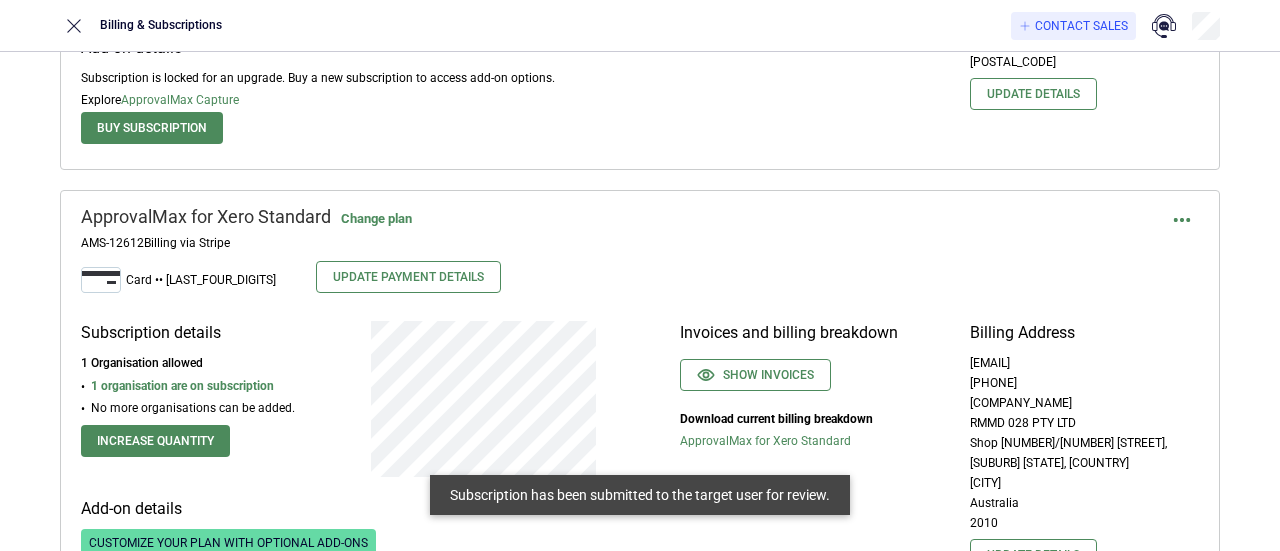 scroll, scrollTop: 4000, scrollLeft: 0, axis: vertical 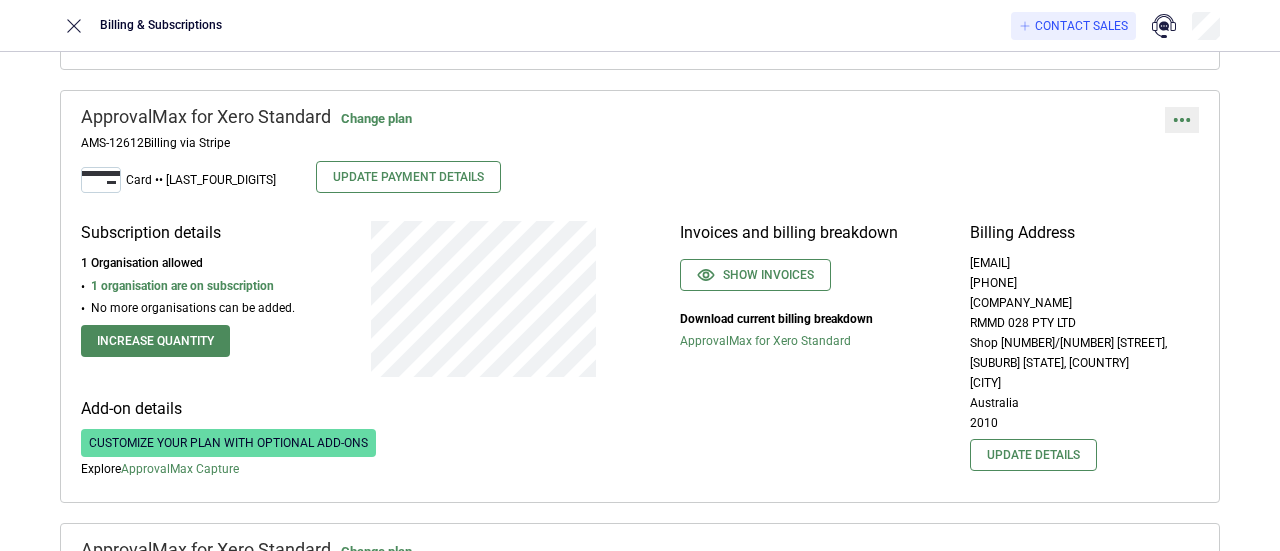 click at bounding box center (1182, 120) 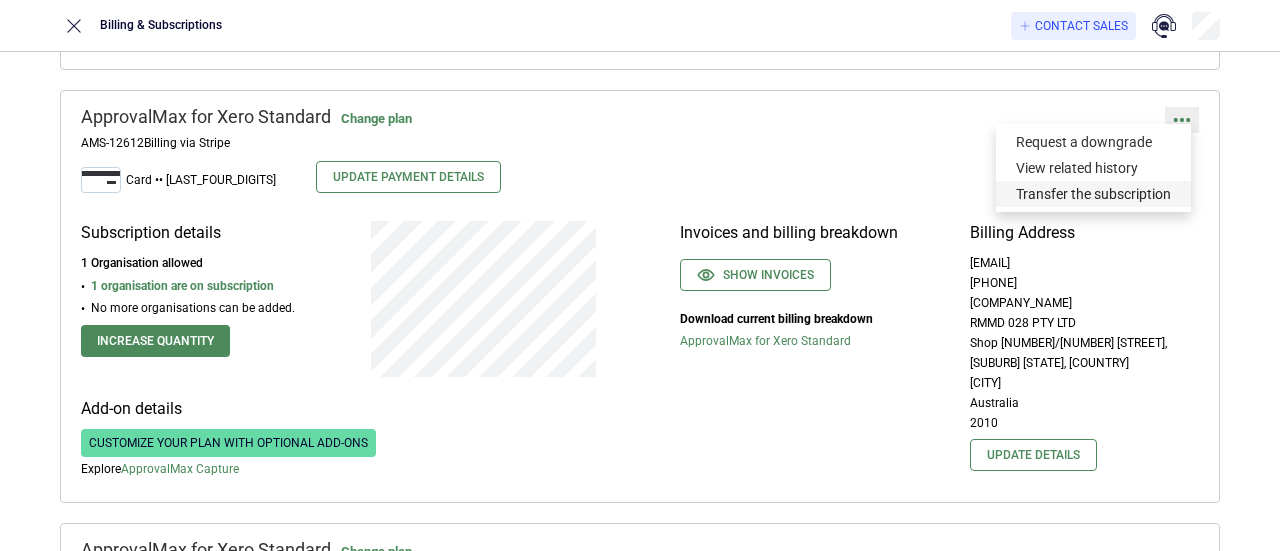 click on "Transfer the subscription" at bounding box center [1093, 194] 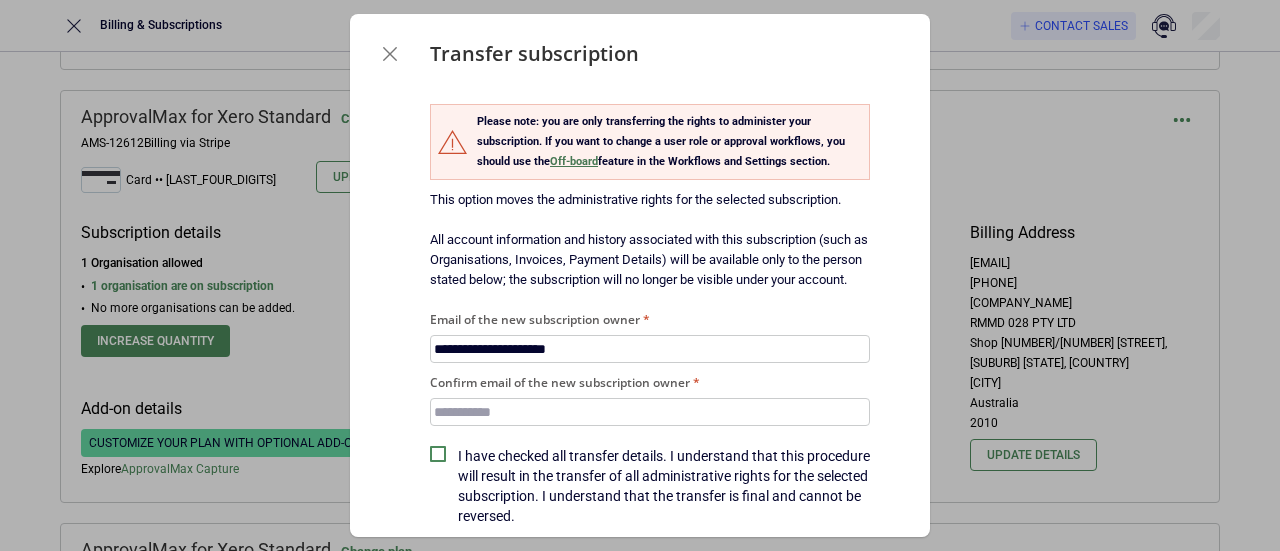 type on "**********" 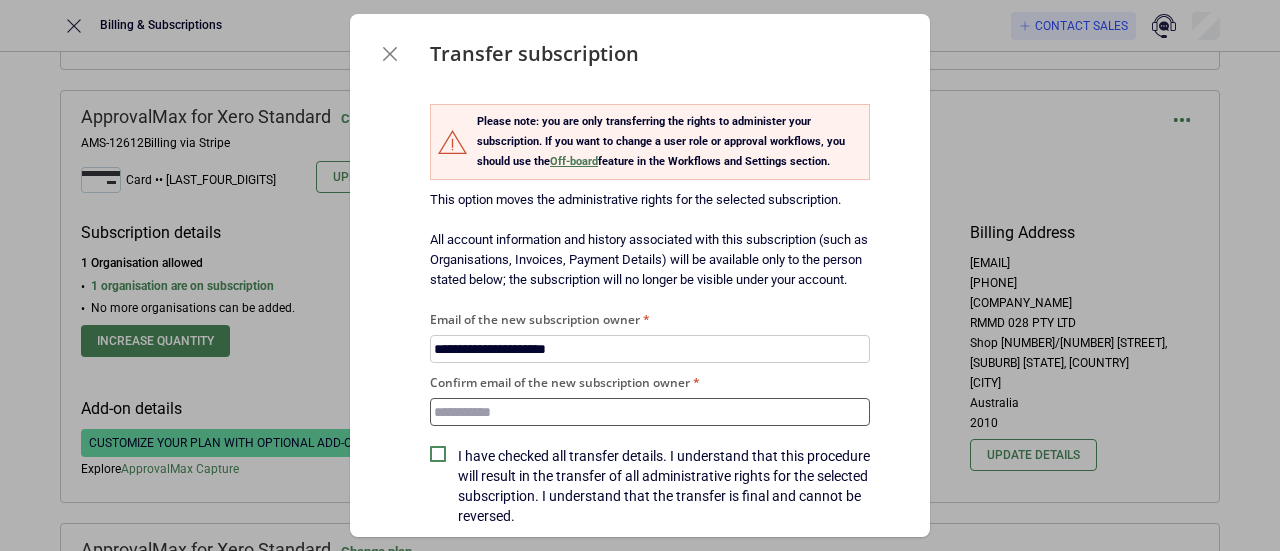 click on "Confirm email of the new subscription owner" at bounding box center [650, 412] 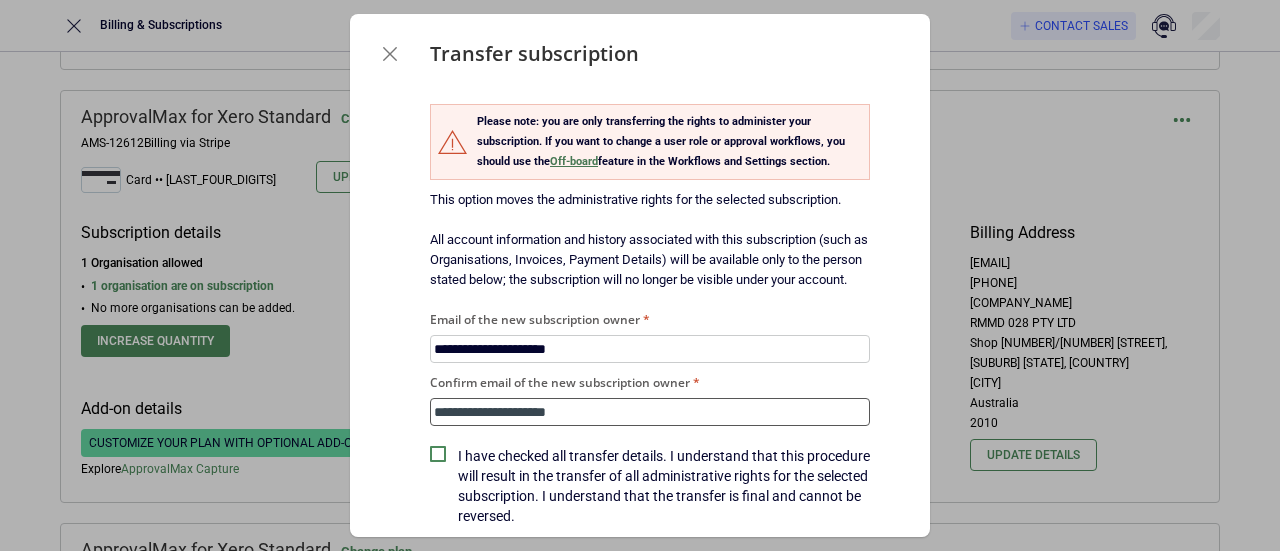 type on "**********" 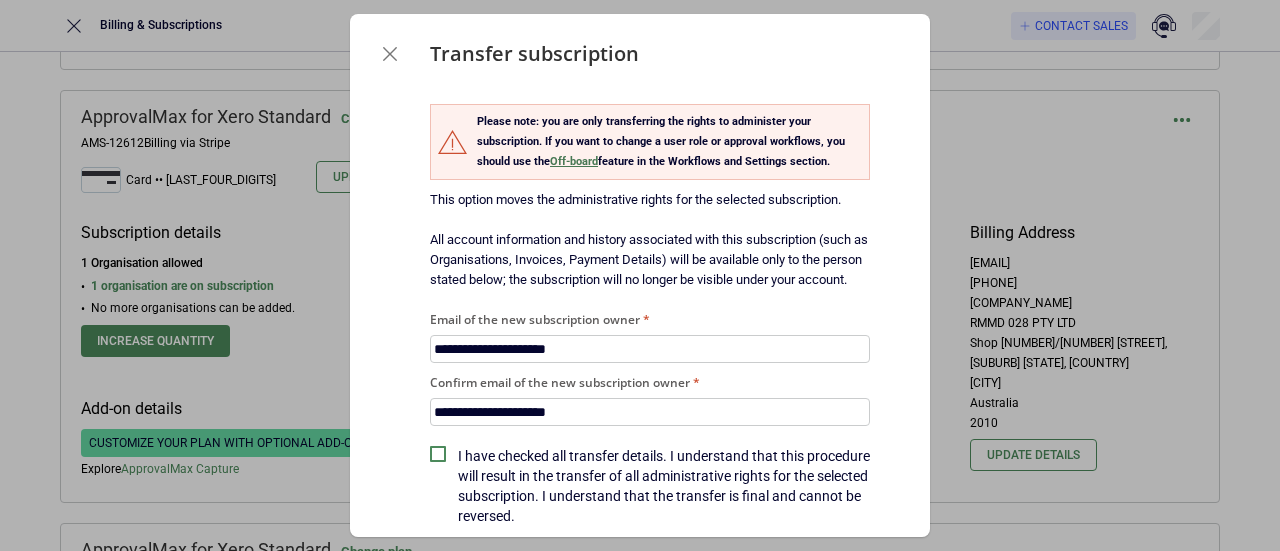 click on "I have checked all transfer details. I understand that this procedure will result in the transfer of all administrative rights for the selected subscription. I understand that the transfer is final and cannot be reversed." at bounding box center (664, 486) 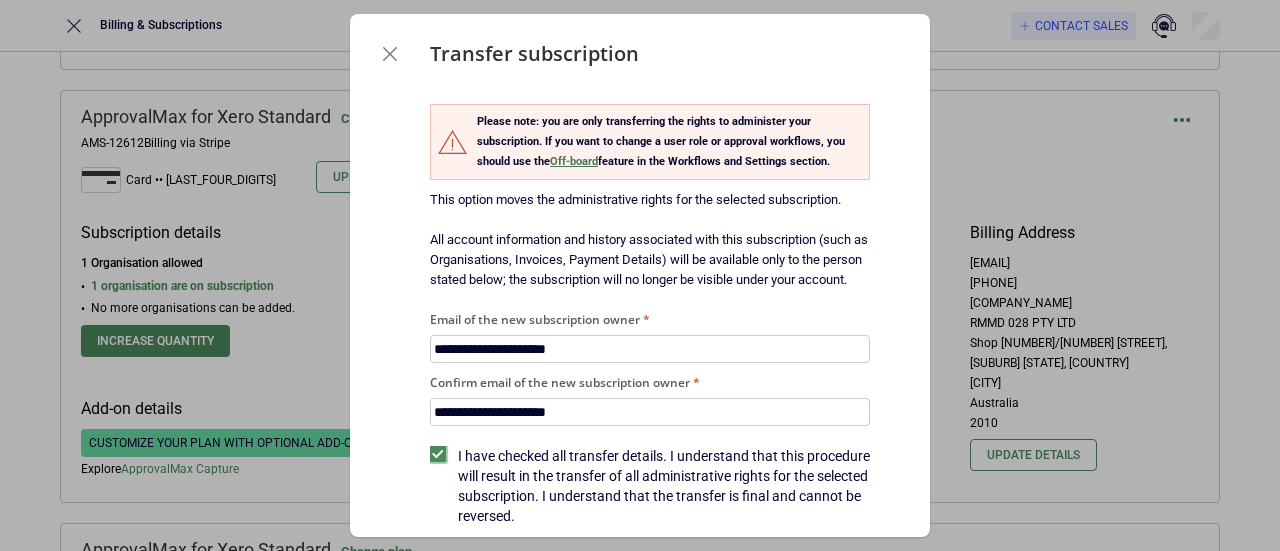 scroll, scrollTop: 98, scrollLeft: 0, axis: vertical 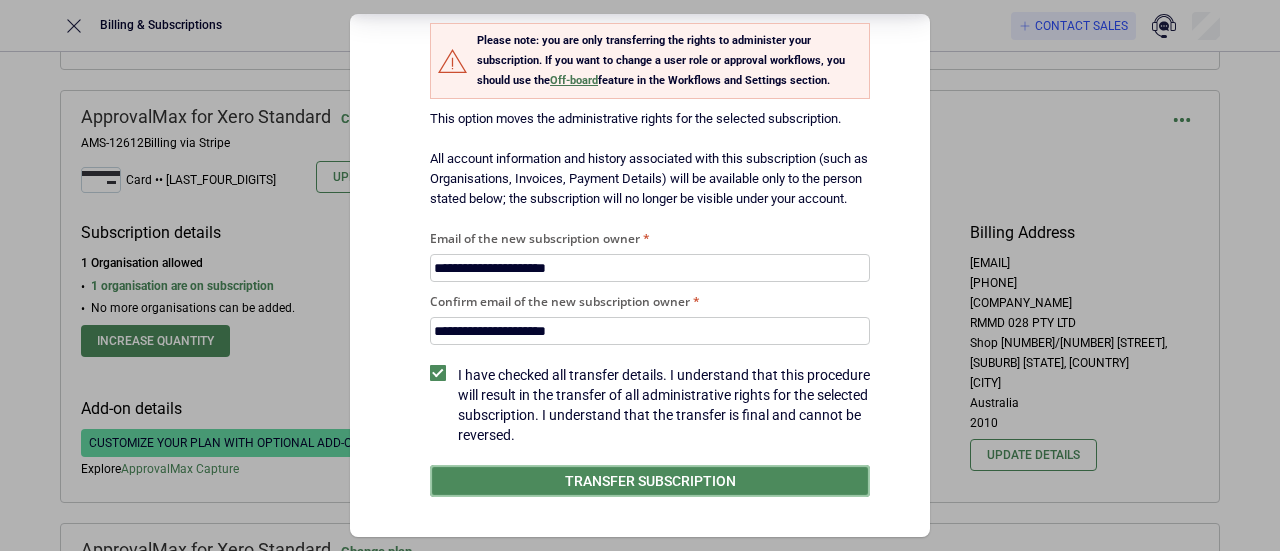 click on "Transfer subscription" at bounding box center [650, 481] 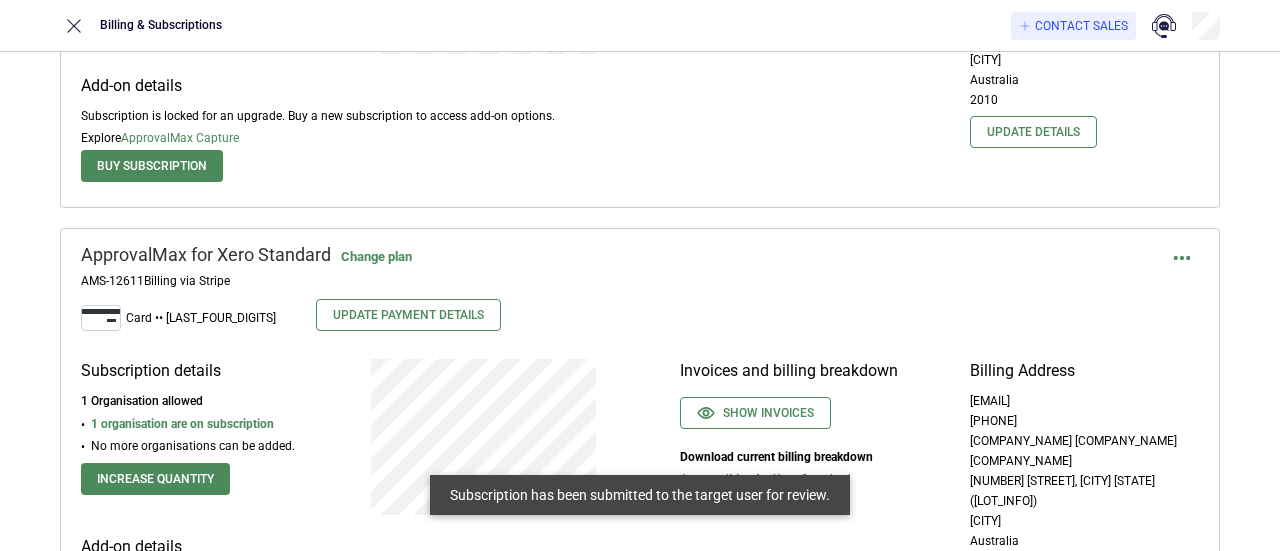 scroll, scrollTop: 4400, scrollLeft: 0, axis: vertical 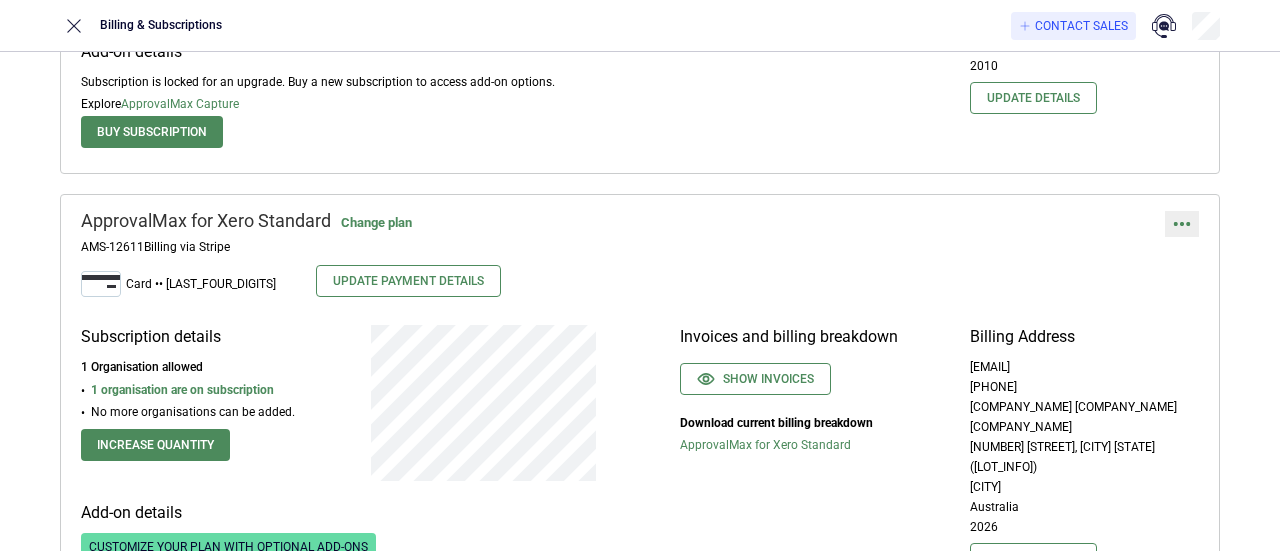 click at bounding box center [1182, 224] 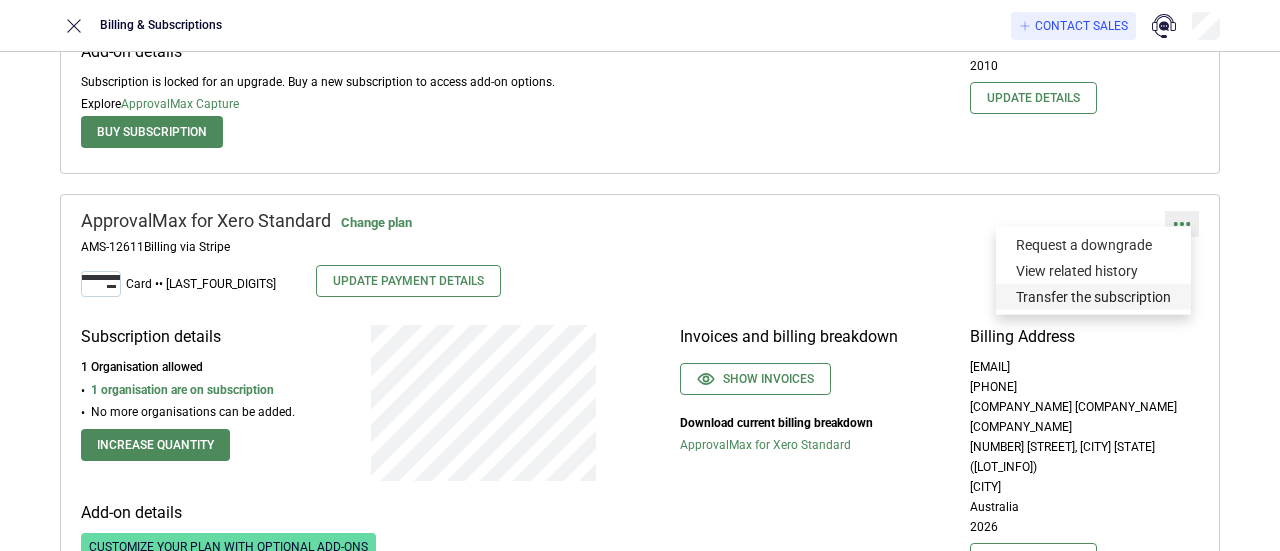 click on "Transfer the subscription" at bounding box center (1093, 297) 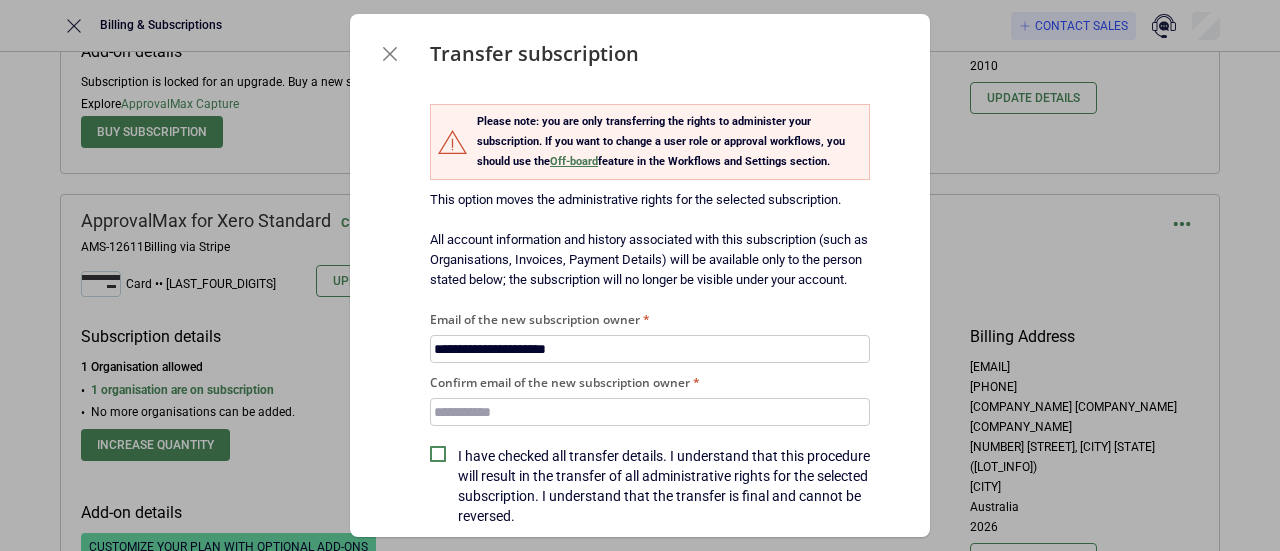 type on "**********" 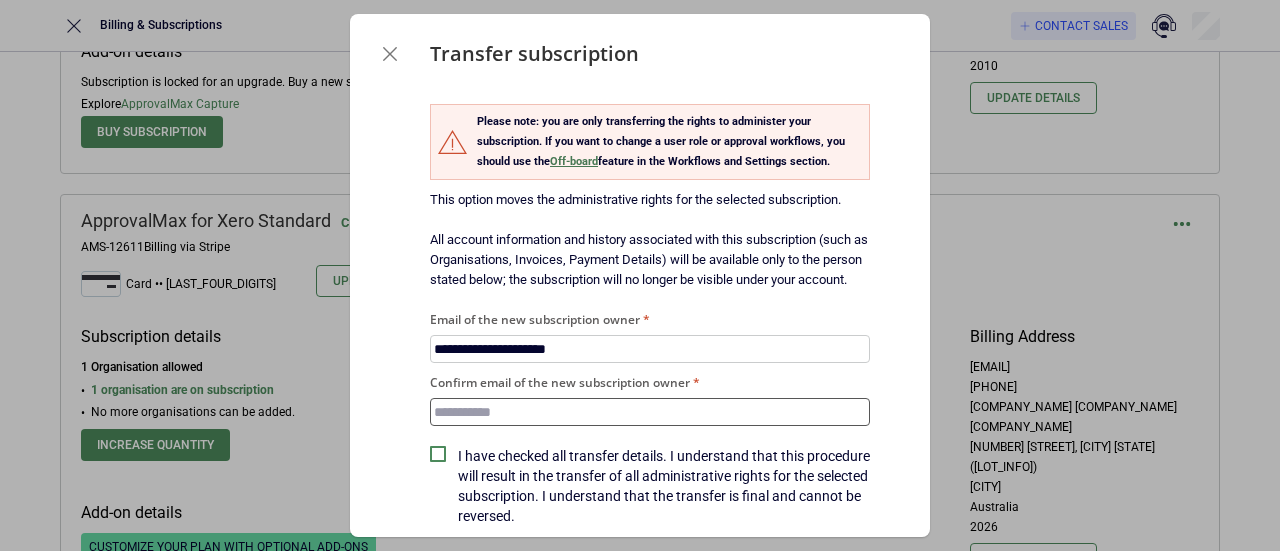 click on "Confirm email of the new subscription owner" at bounding box center [650, 412] 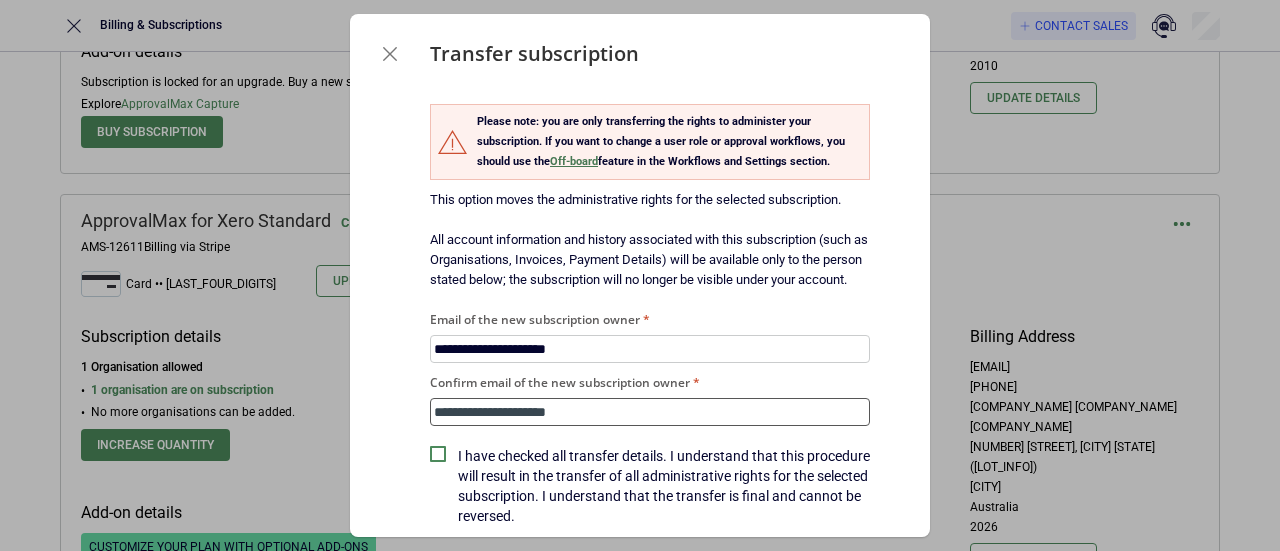 type on "**********" 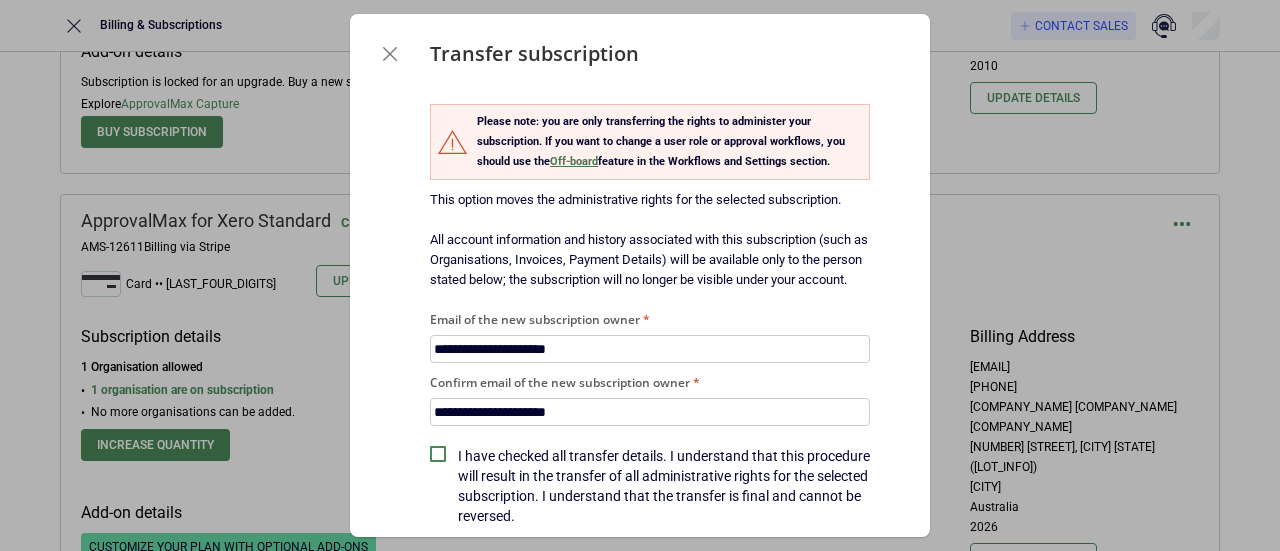 click on "I have checked all transfer details. I understand that this procedure will result in the transfer of all administrative rights for the selected subscription. I understand that the transfer is final and cannot be reversed." at bounding box center [664, 486] 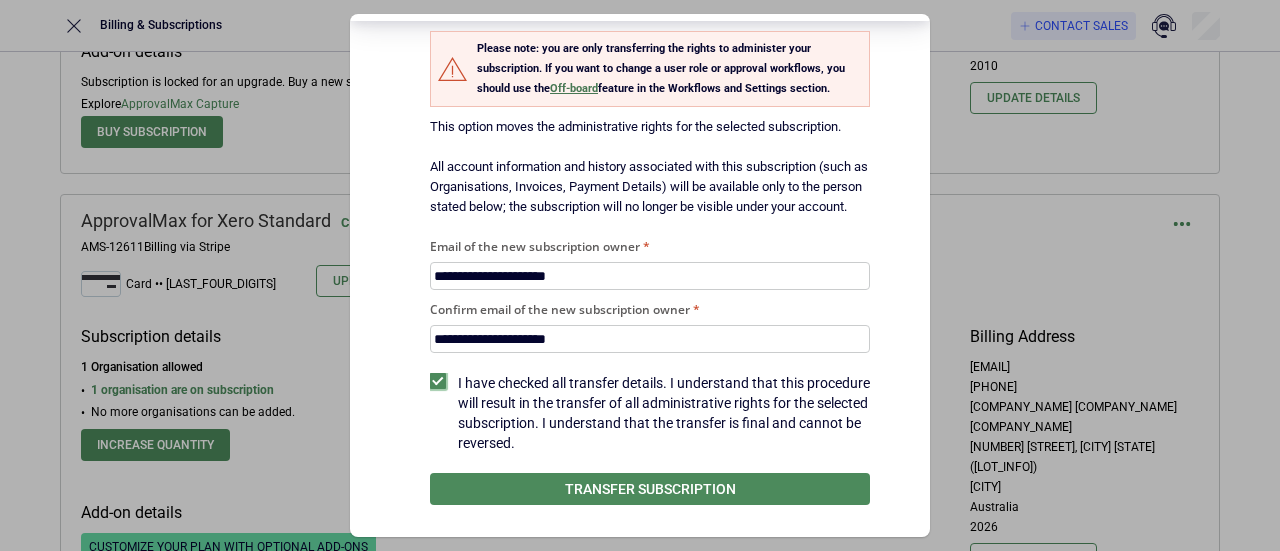 scroll, scrollTop: 98, scrollLeft: 0, axis: vertical 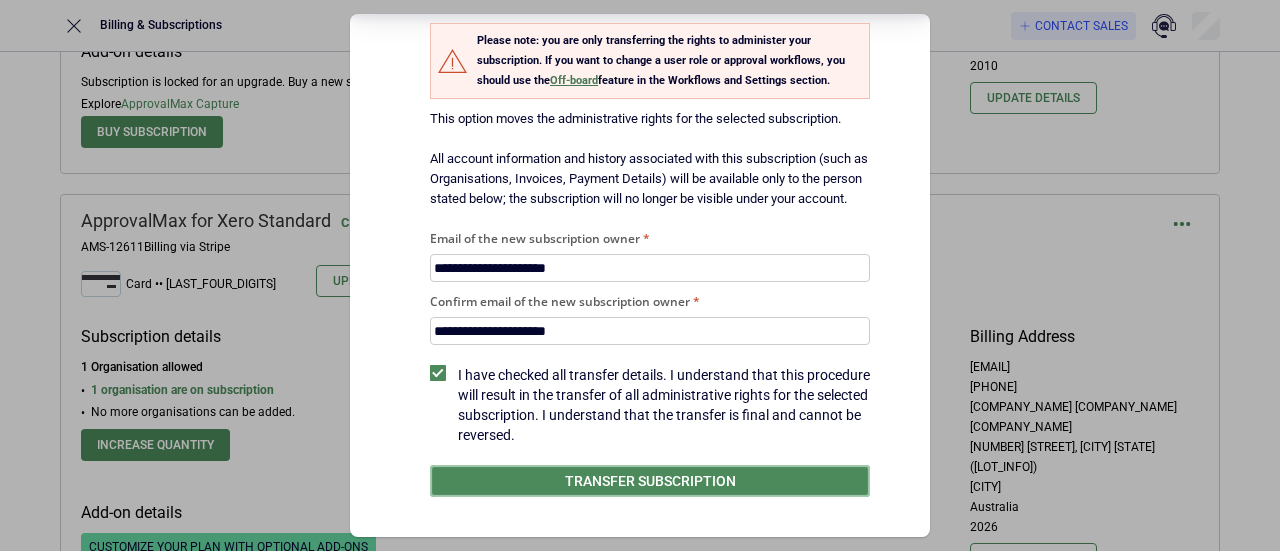 click on "Transfer subscription" at bounding box center [650, 481] 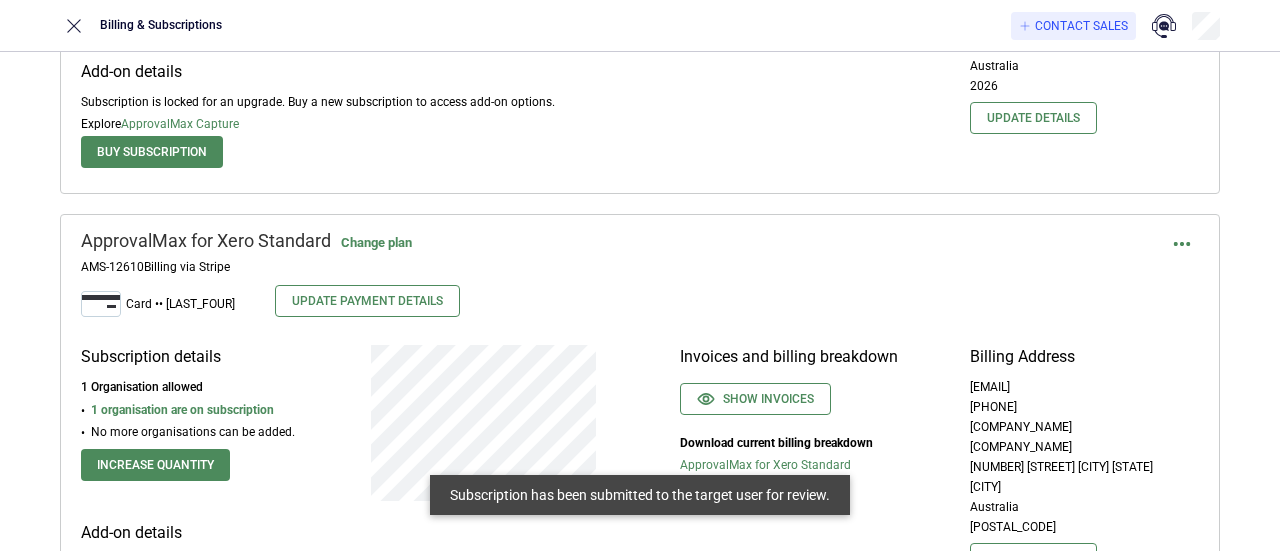 scroll, scrollTop: 5000, scrollLeft: 0, axis: vertical 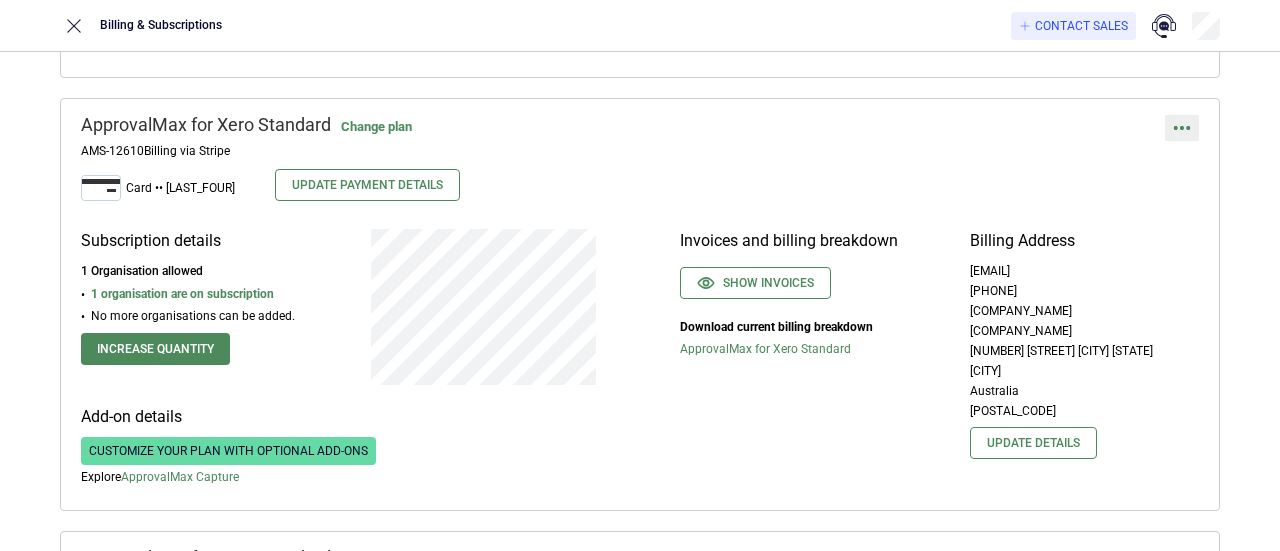 click 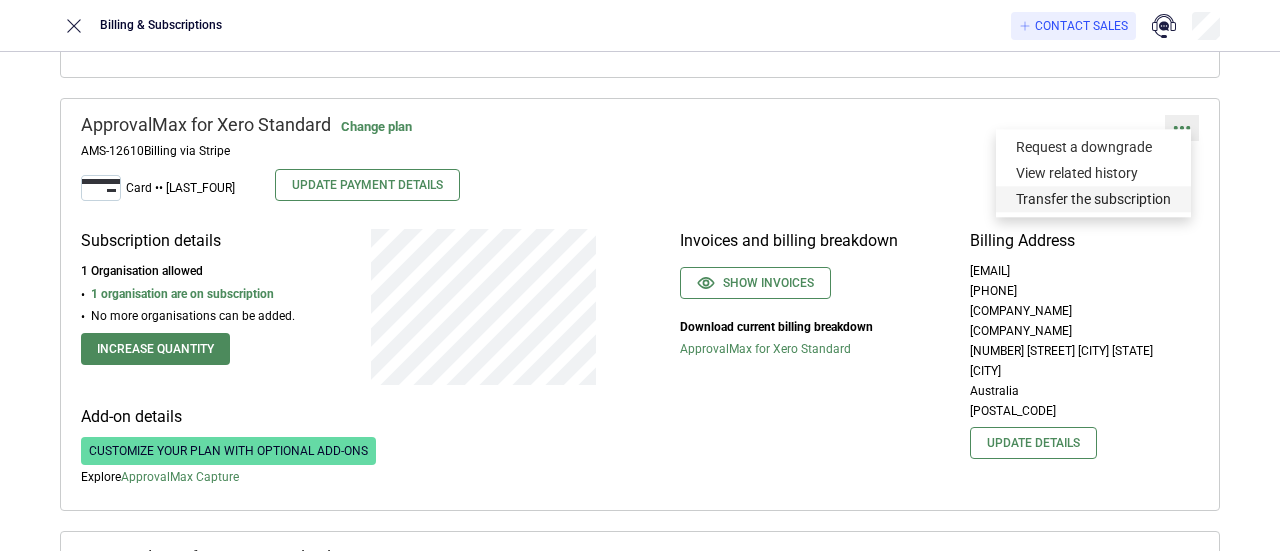 click on "Transfer the subscription" at bounding box center [1093, 199] 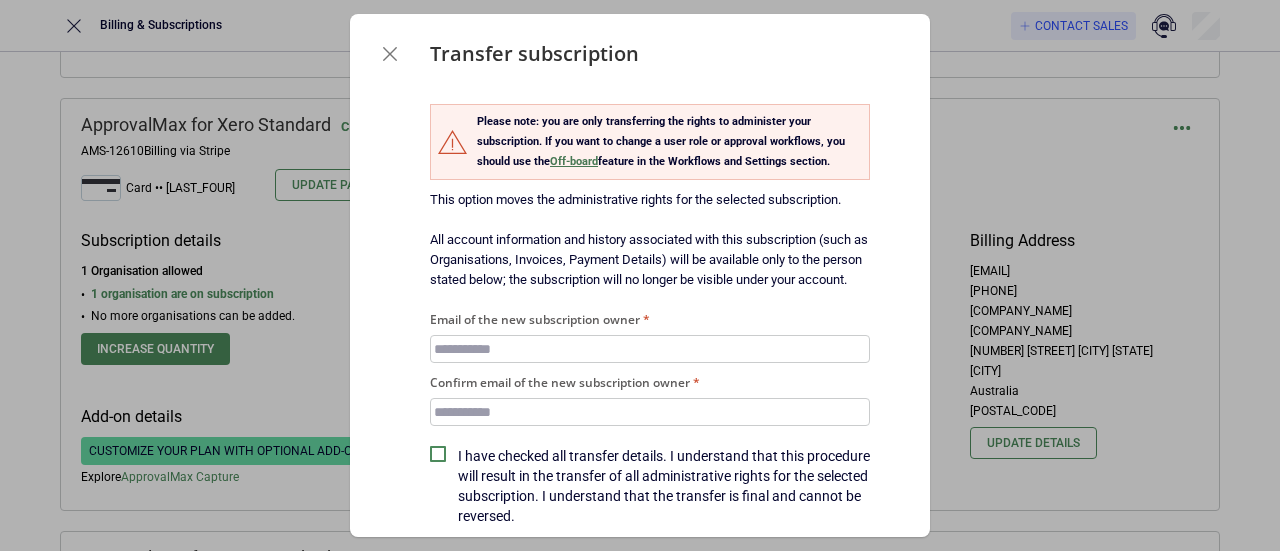 click on "Email of the new subscription owner" at bounding box center (650, 349) 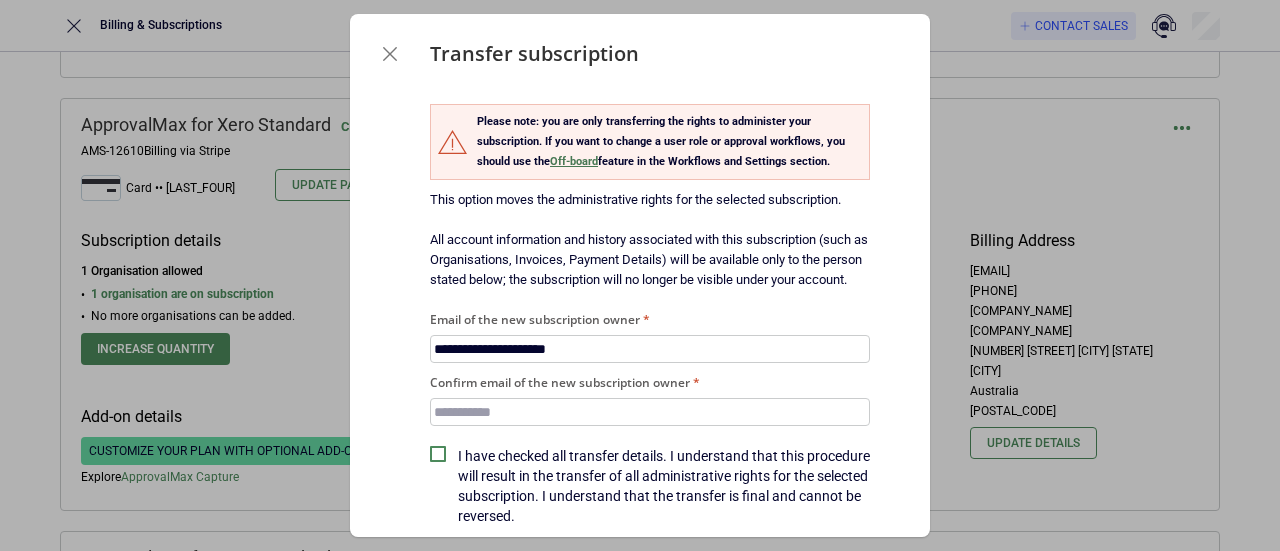 type on "**********" 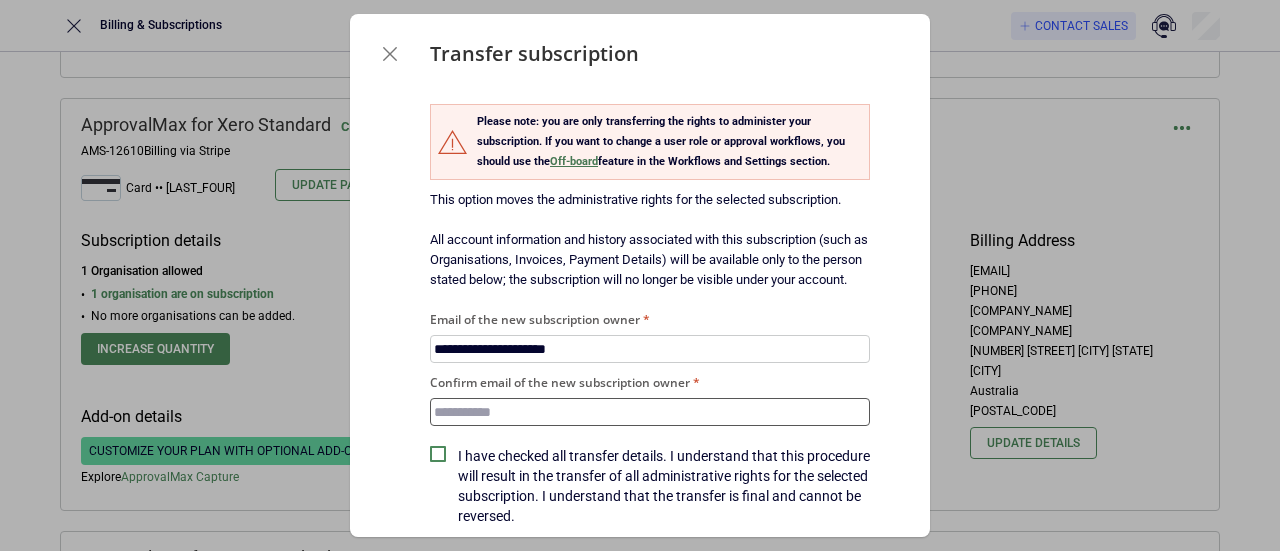 click on "Confirm email of the new subscription owner" at bounding box center (650, 412) 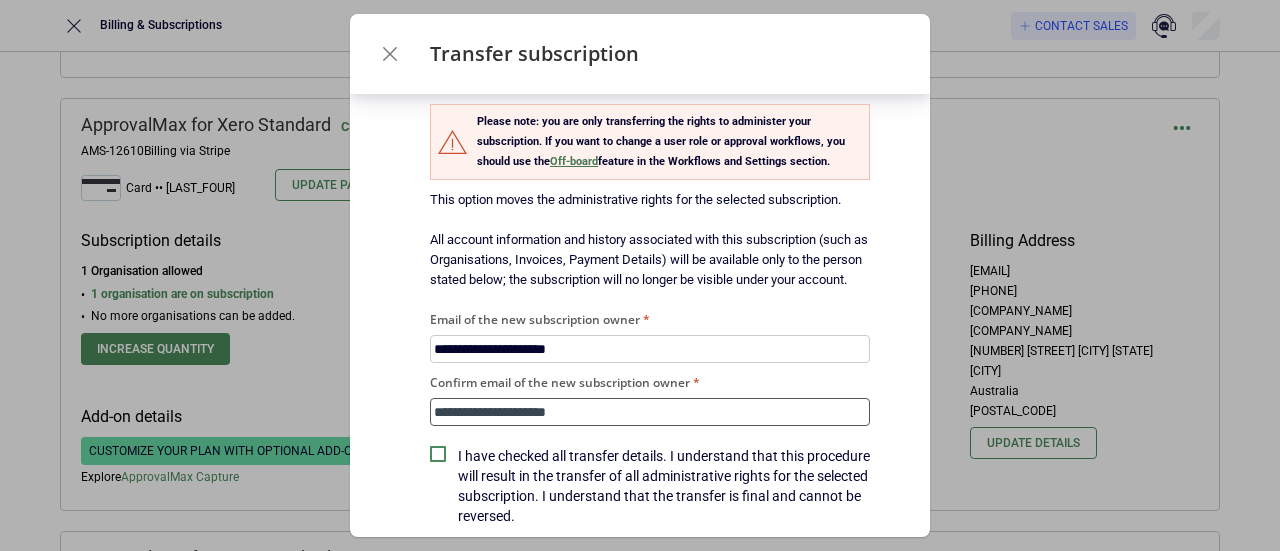 scroll, scrollTop: 98, scrollLeft: 0, axis: vertical 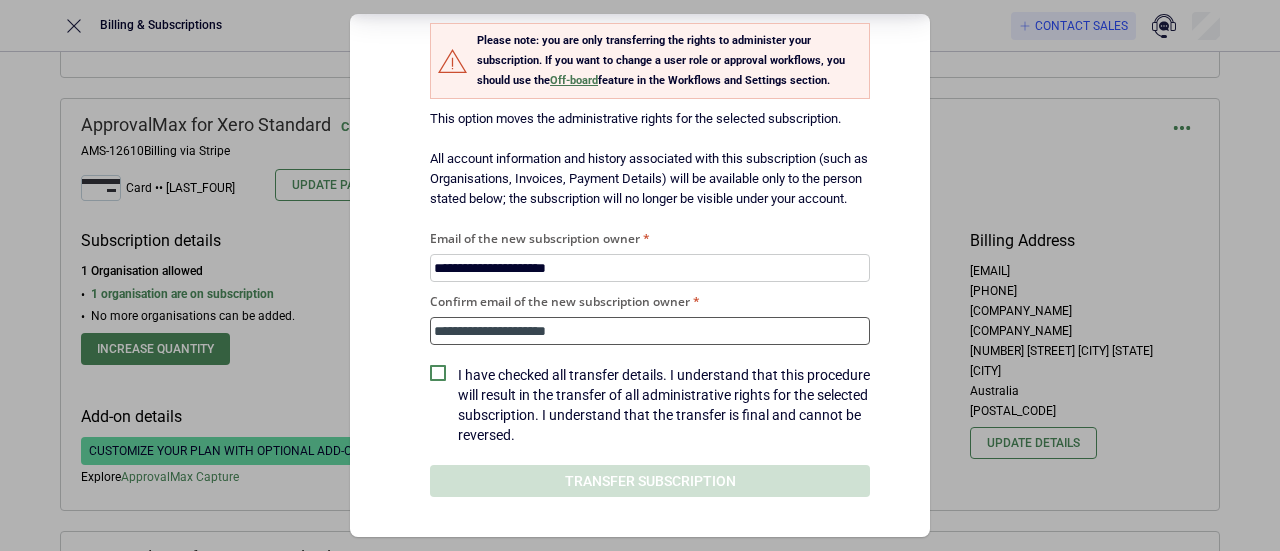 type on "**********" 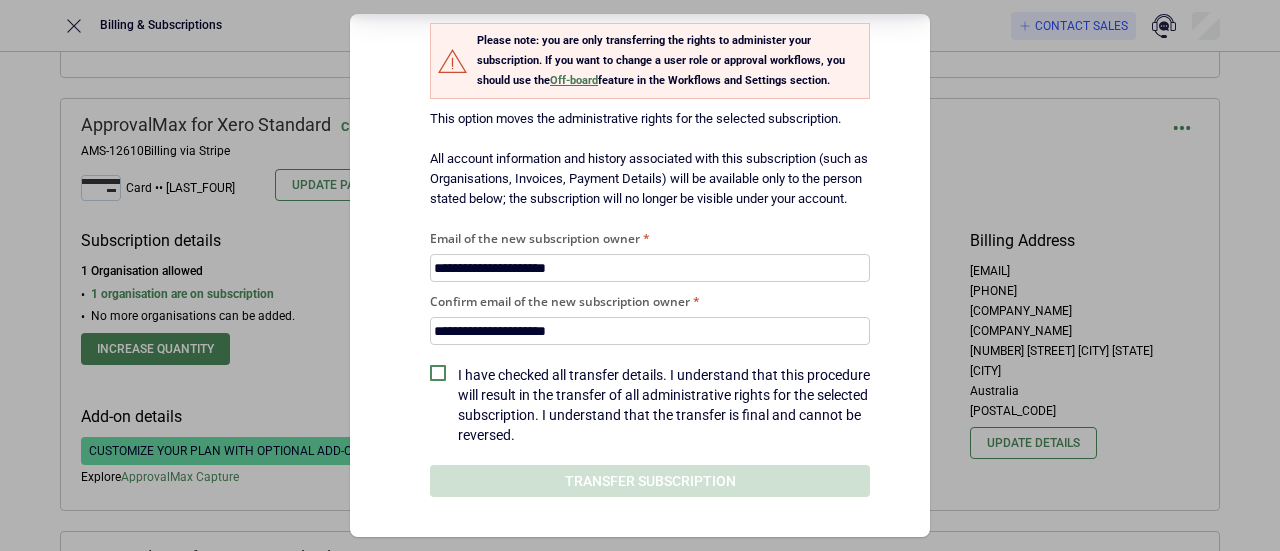 click on "I have checked all transfer details. I understand that this procedure will result in the transfer of all administrative rights for the selected subscription. I understand that the transfer is final and cannot be reversed." at bounding box center [664, 405] 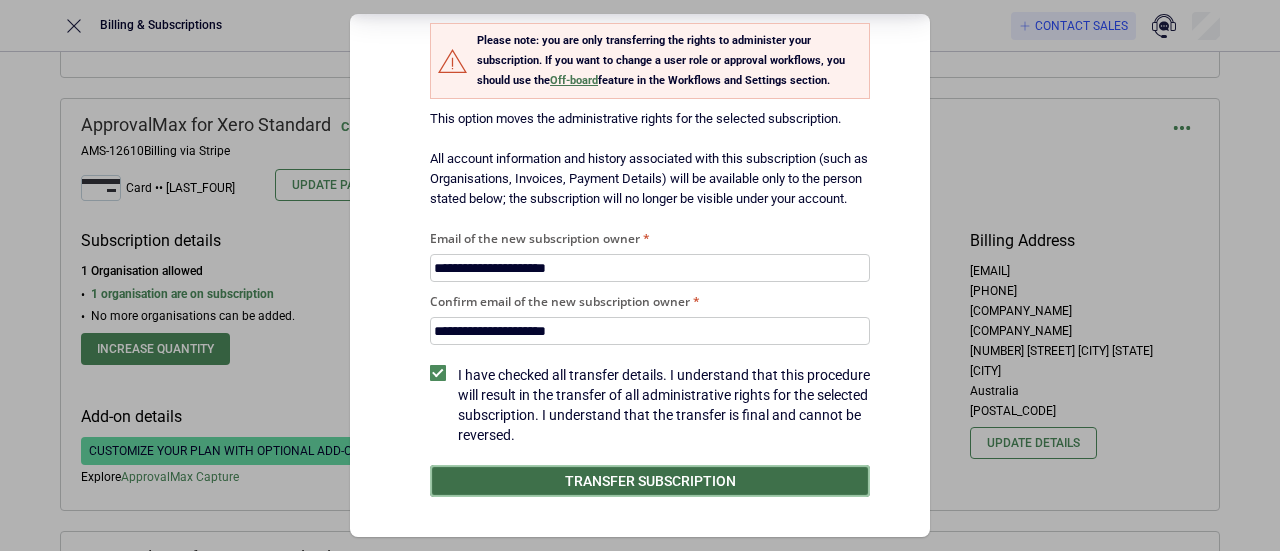 click on "Transfer subscription" at bounding box center [650, 481] 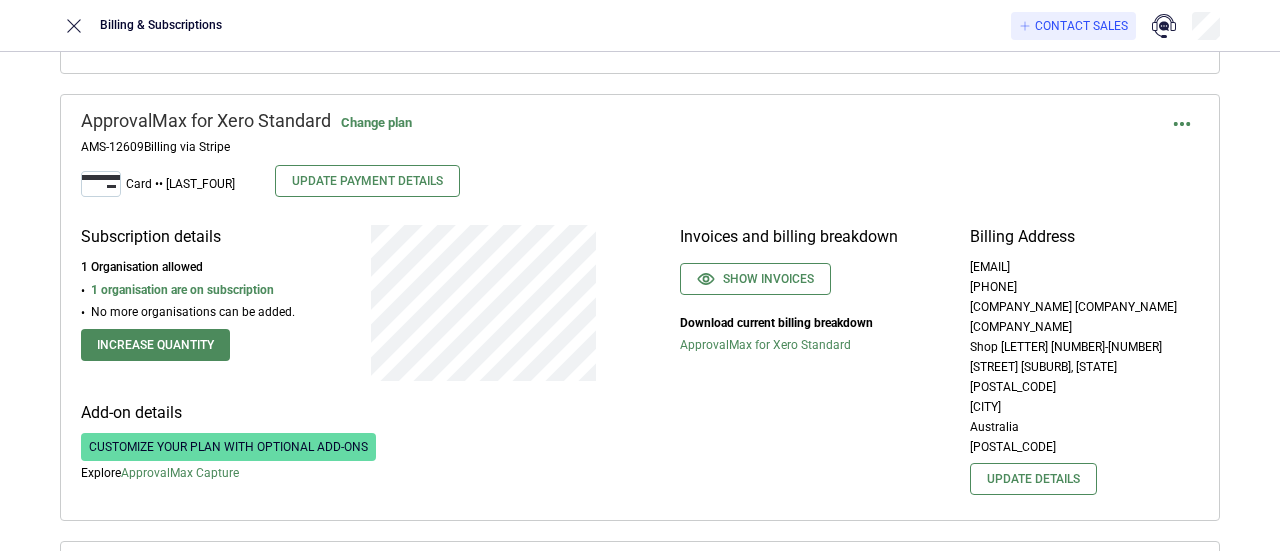 scroll, scrollTop: 5500, scrollLeft: 0, axis: vertical 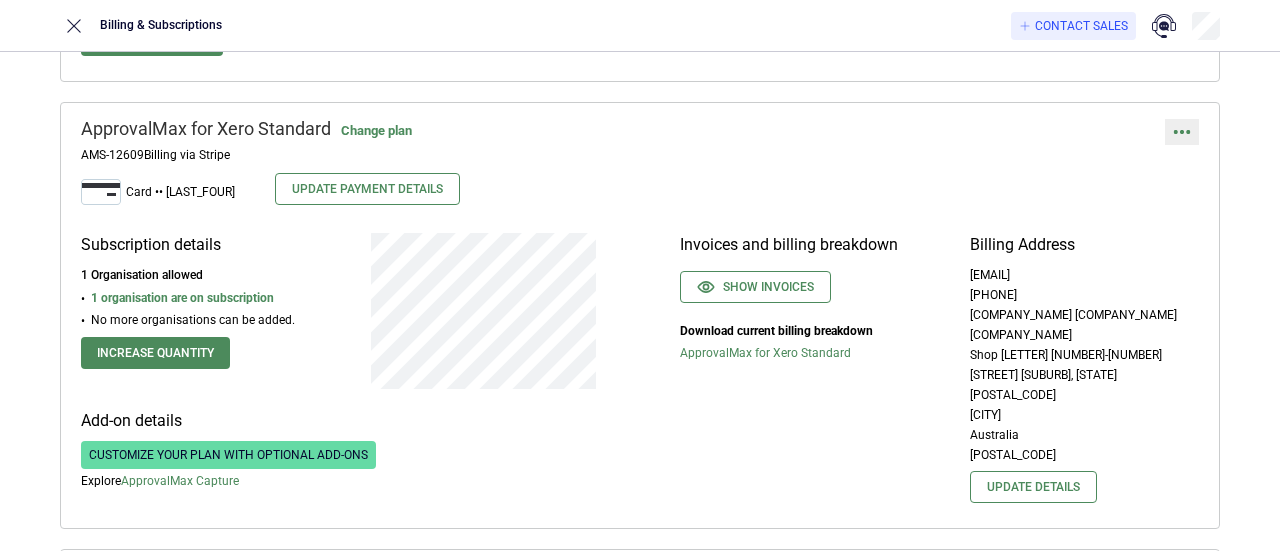 click at bounding box center (1182, 132) 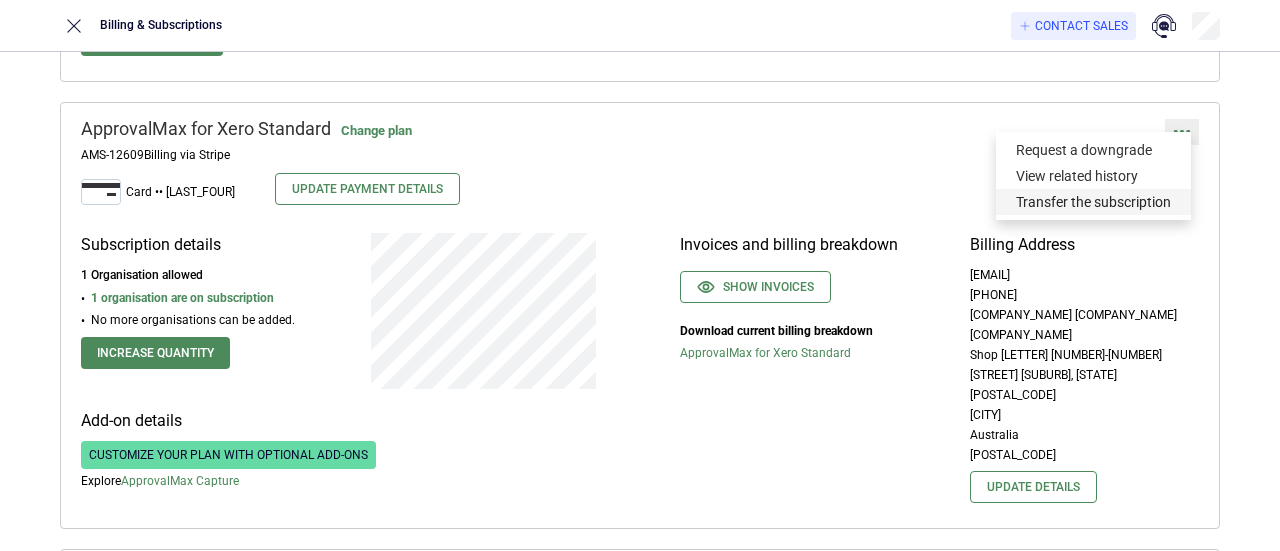 click on "Transfer the subscription" at bounding box center [1093, 202] 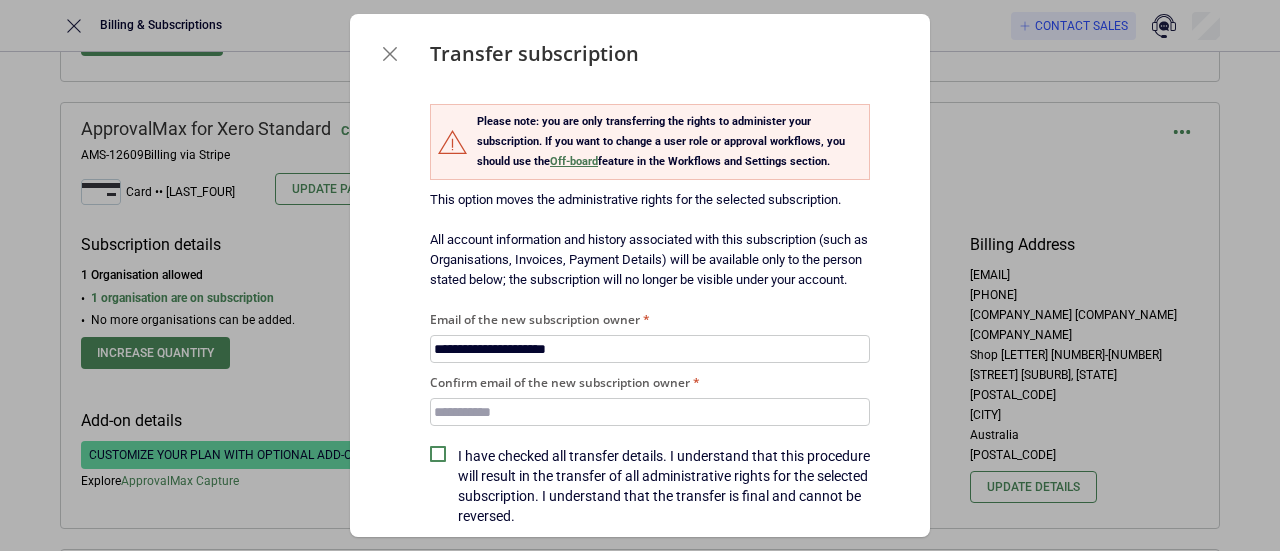 type on "**********" 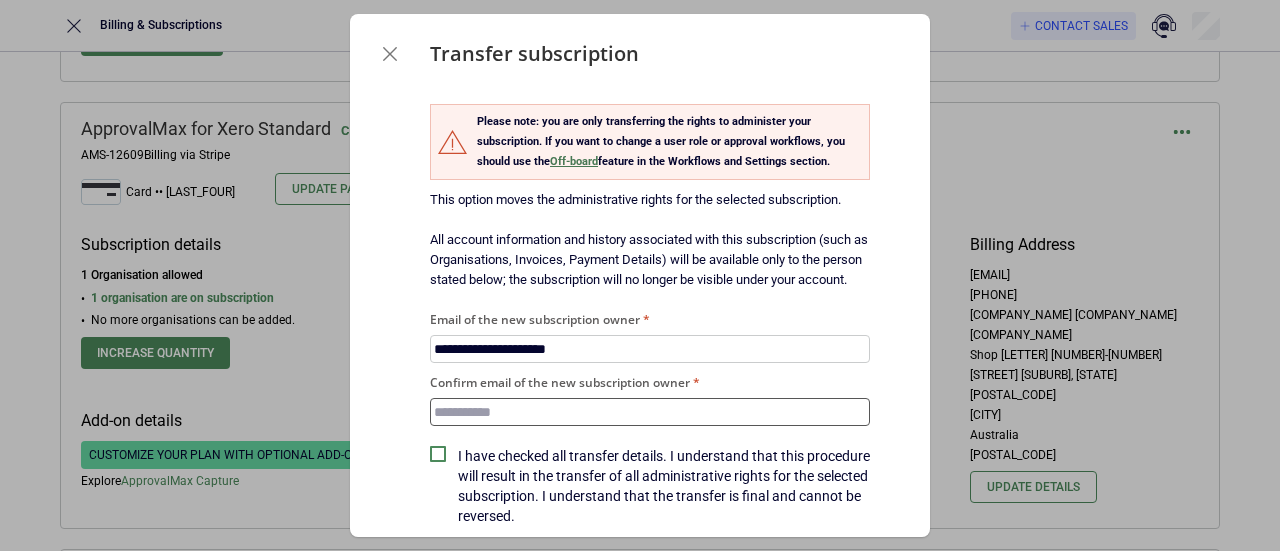 click on "Confirm email of the new subscription owner" at bounding box center [650, 412] 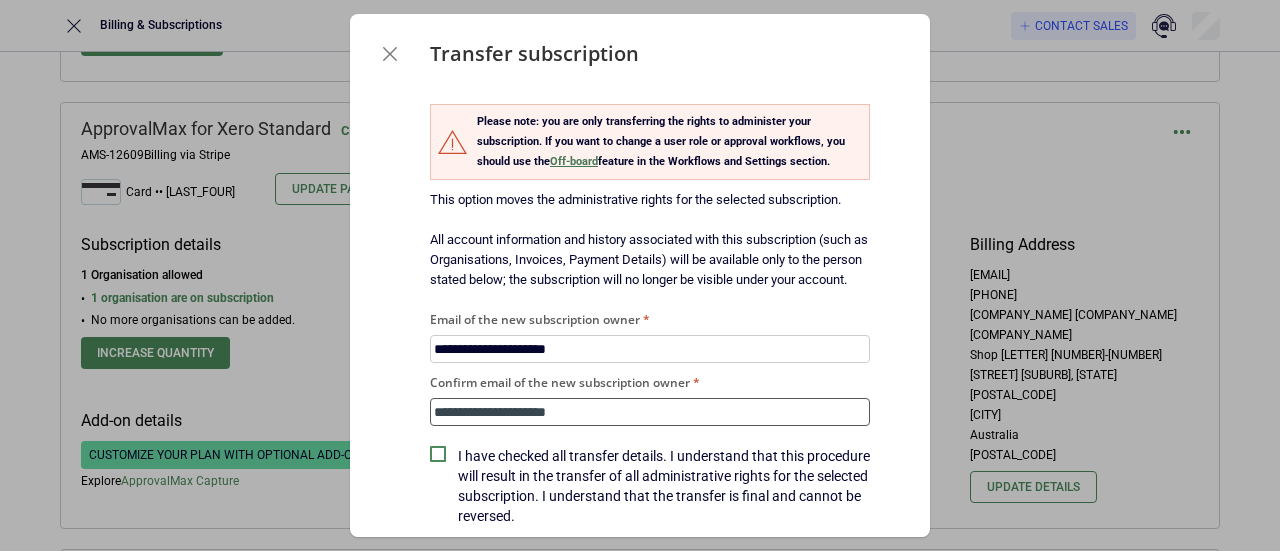 type on "**********" 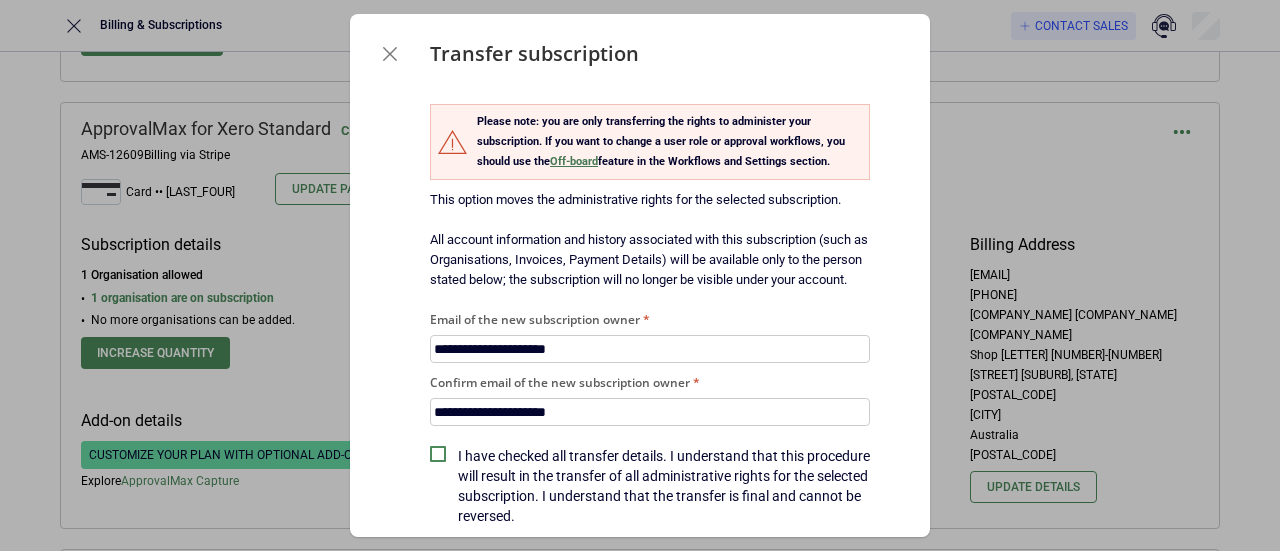 click on "I have checked all transfer details. I understand that this procedure will result in the transfer of all administrative rights for the selected subscription. I understand that the transfer is final and cannot be reversed." at bounding box center (664, 486) 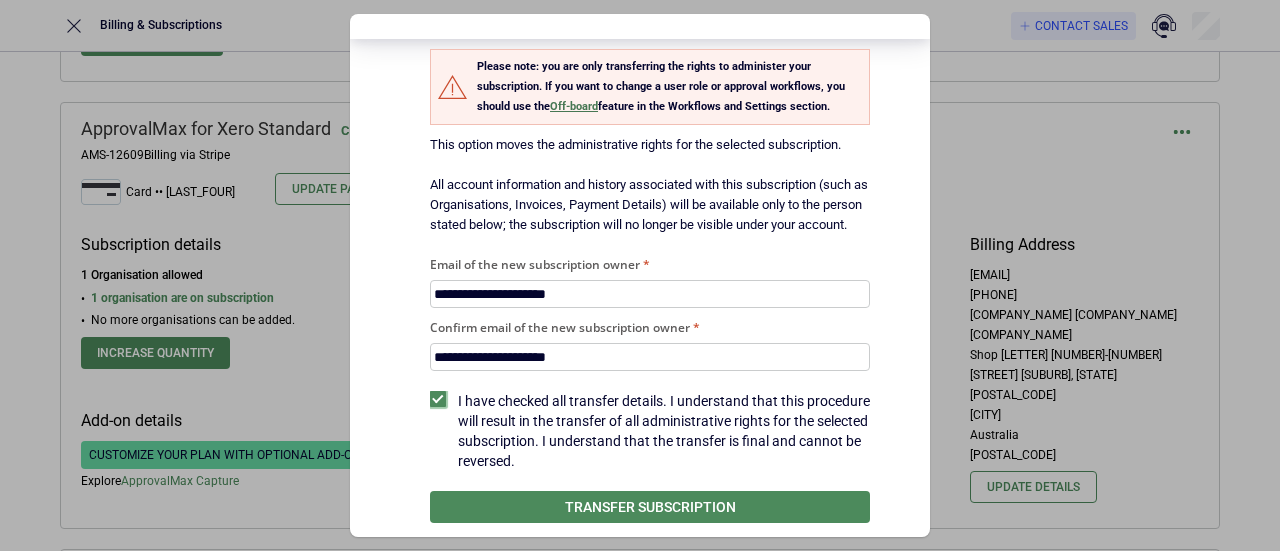 scroll, scrollTop: 98, scrollLeft: 0, axis: vertical 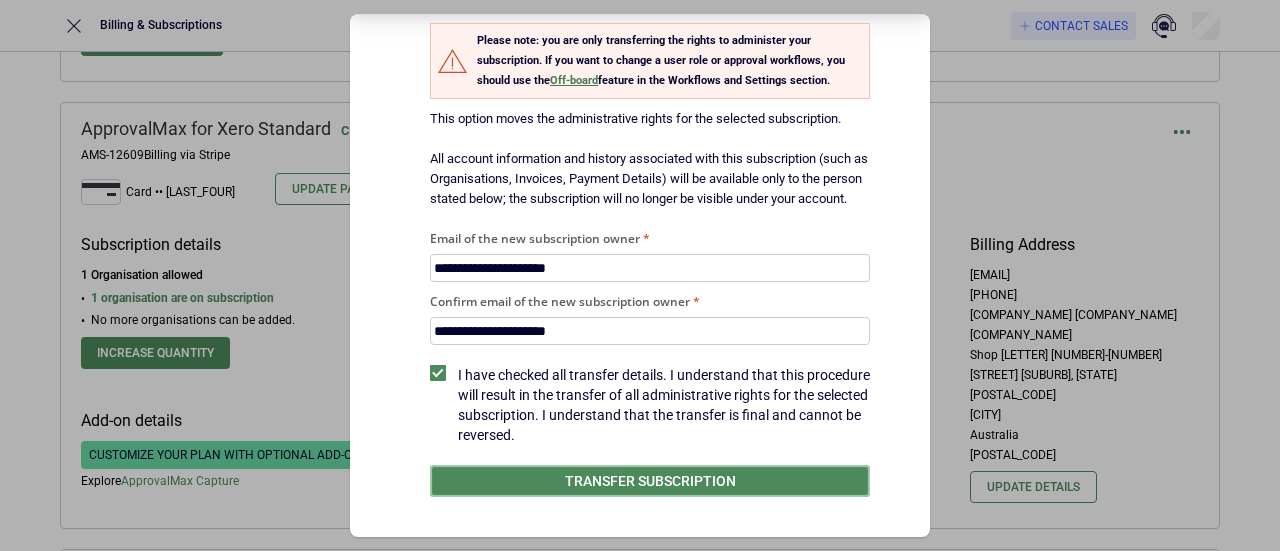 click on "Transfer subscription" at bounding box center [650, 481] 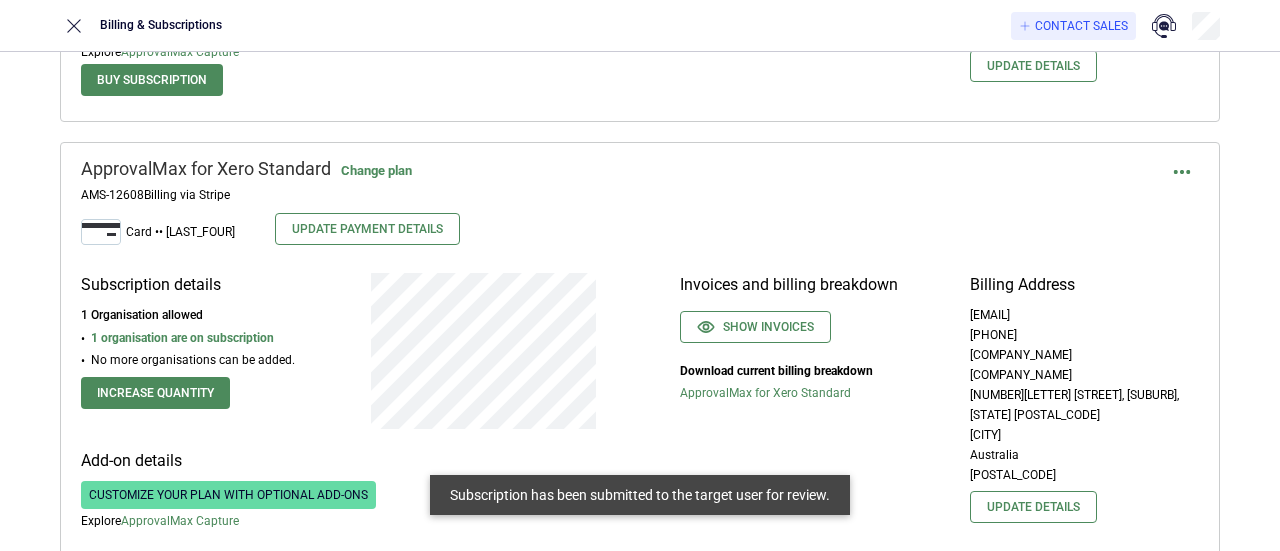 scroll, scrollTop: 6000, scrollLeft: 0, axis: vertical 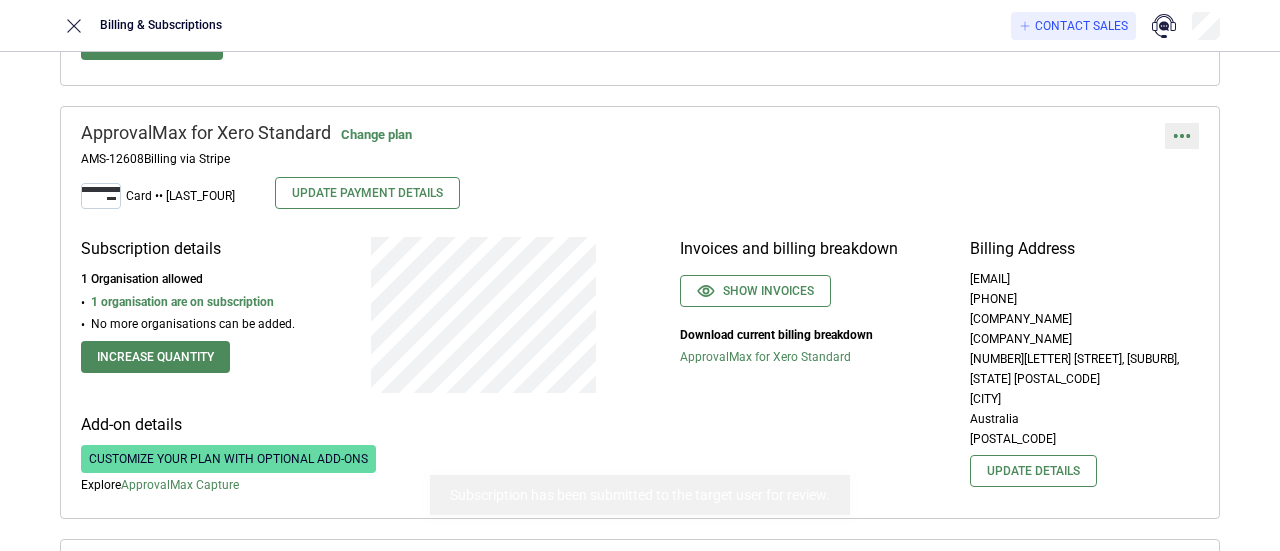 click at bounding box center (1182, 136) 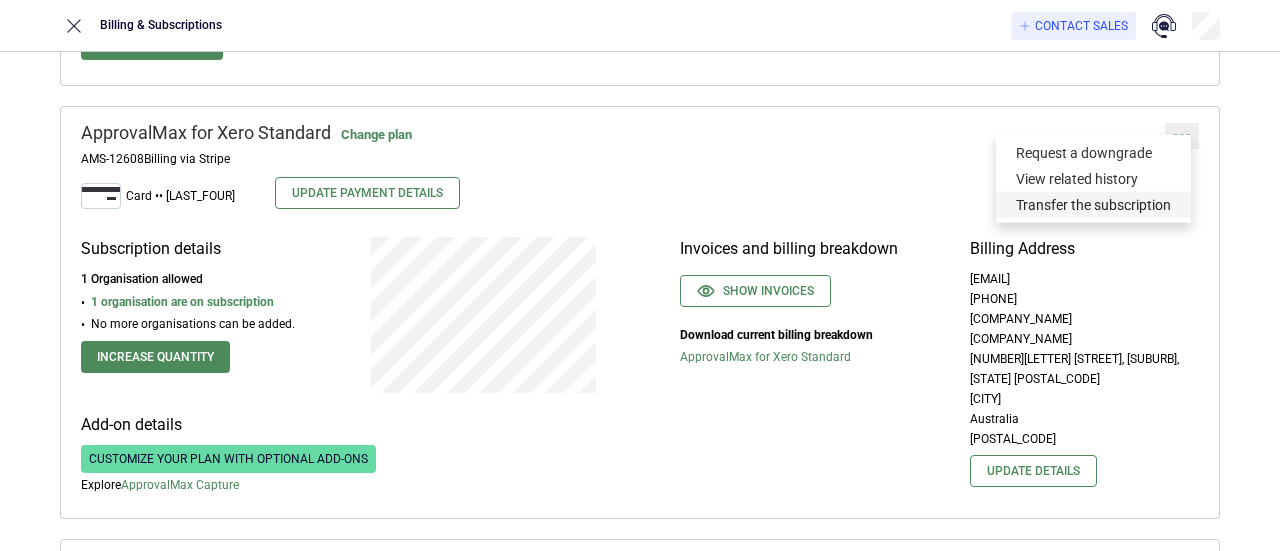 click on "Transfer the subscription" at bounding box center [1093, 205] 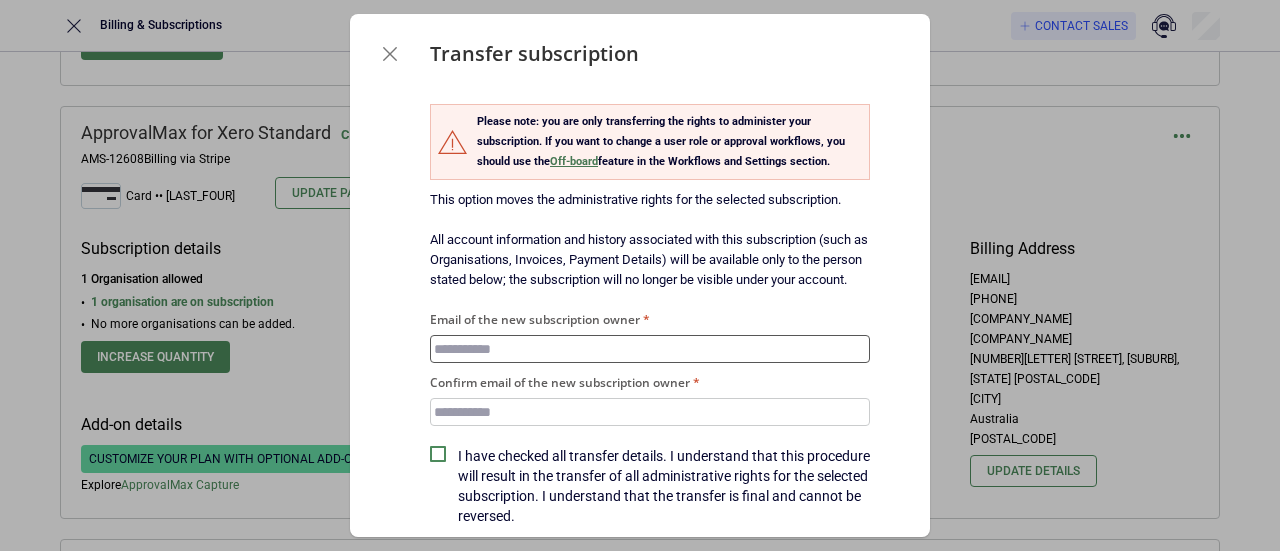 paste on "**********" 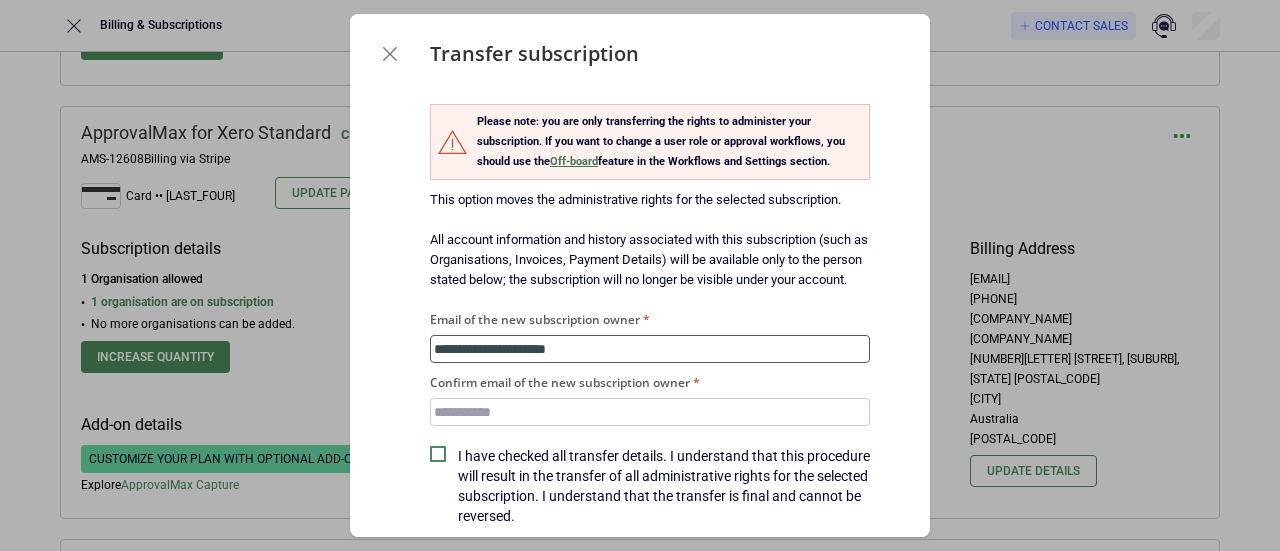 type on "**********" 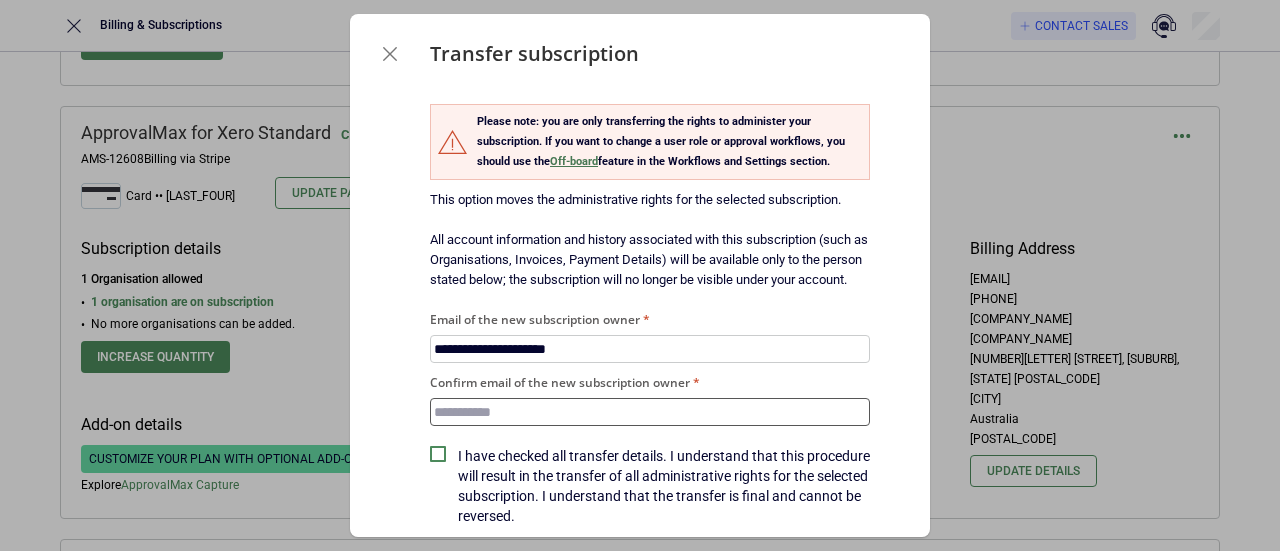 click on "Confirm email of the new subscription owner" at bounding box center [650, 412] 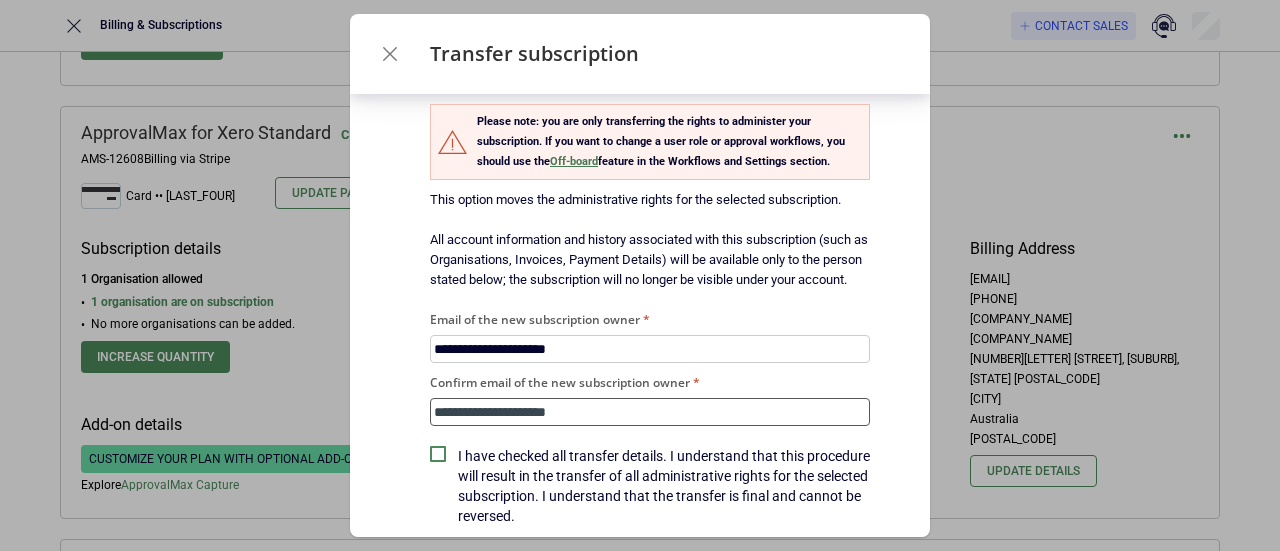 scroll, scrollTop: 98, scrollLeft: 0, axis: vertical 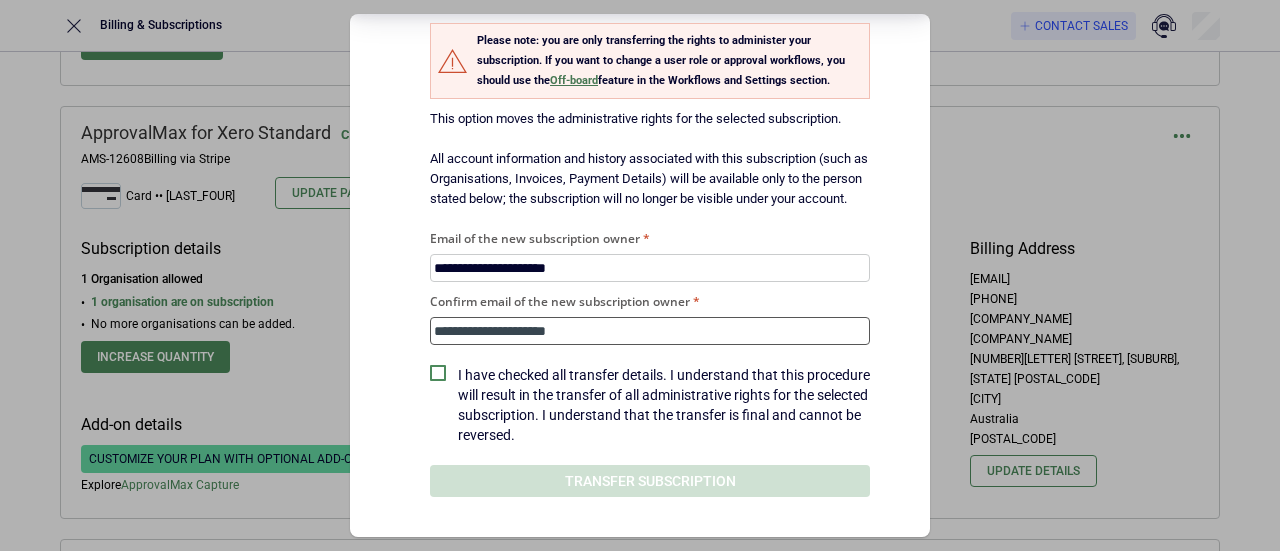 type on "**********" 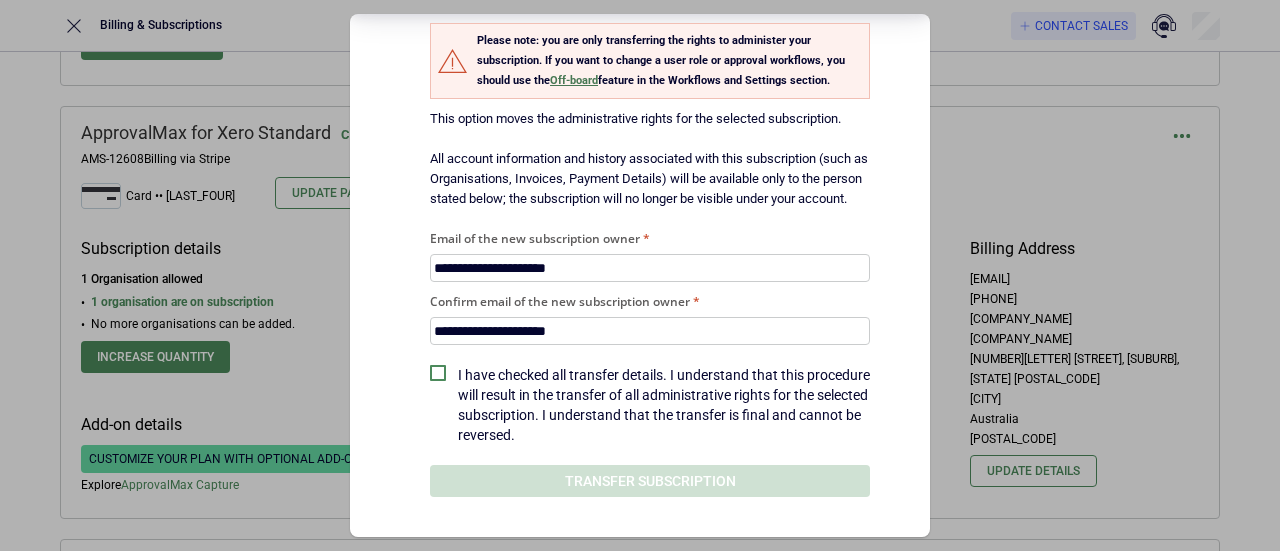 click on "I have checked all transfer details. I understand that this procedure will result in the transfer of all administrative rights for the selected subscription. I understand that the transfer is final and cannot be reversed." at bounding box center (664, 405) 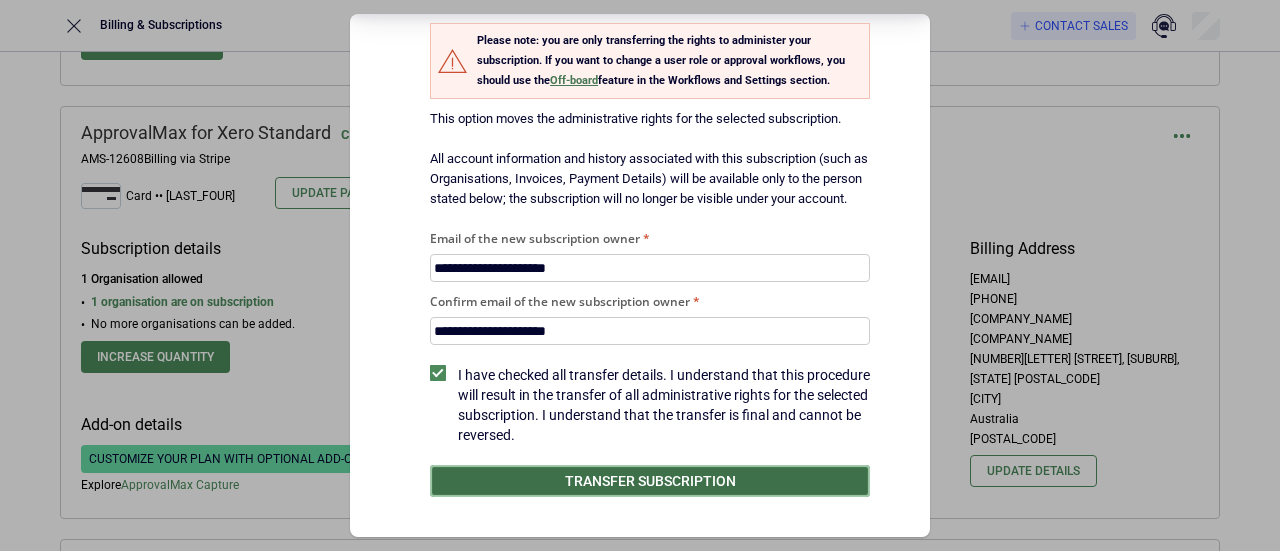 click on "Transfer subscription" at bounding box center (650, 481) 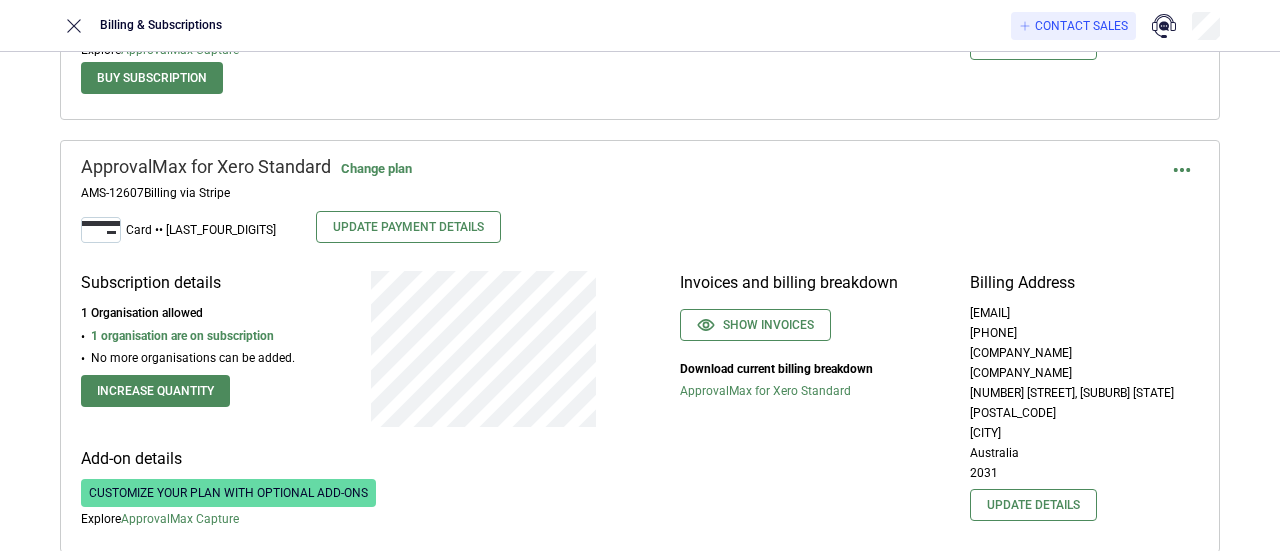 scroll, scrollTop: 6500, scrollLeft: 0, axis: vertical 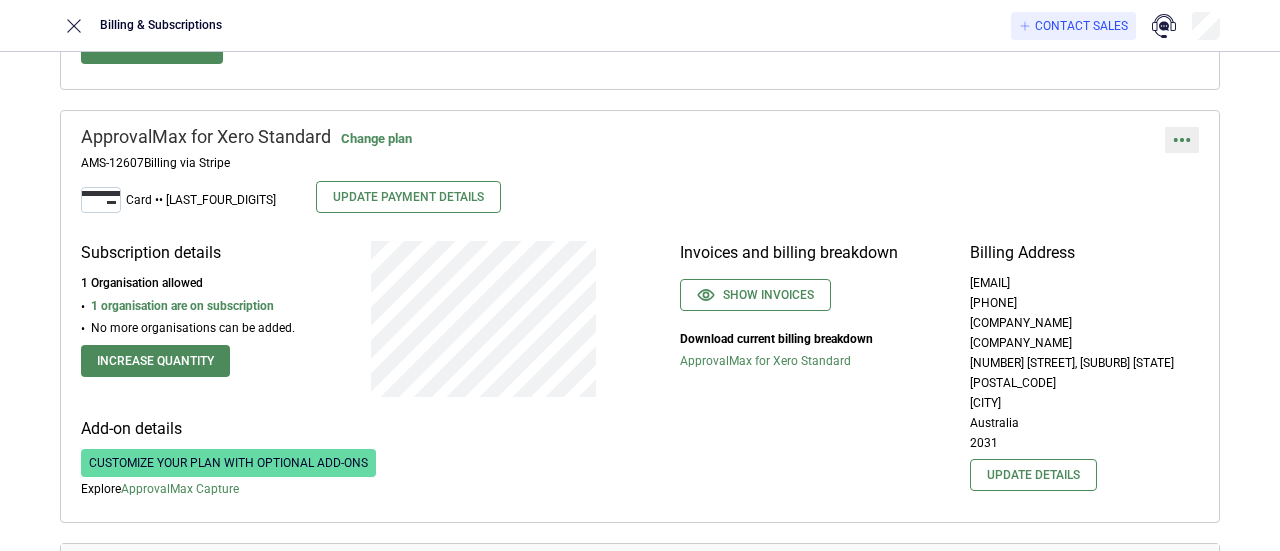 click at bounding box center [1182, 140] 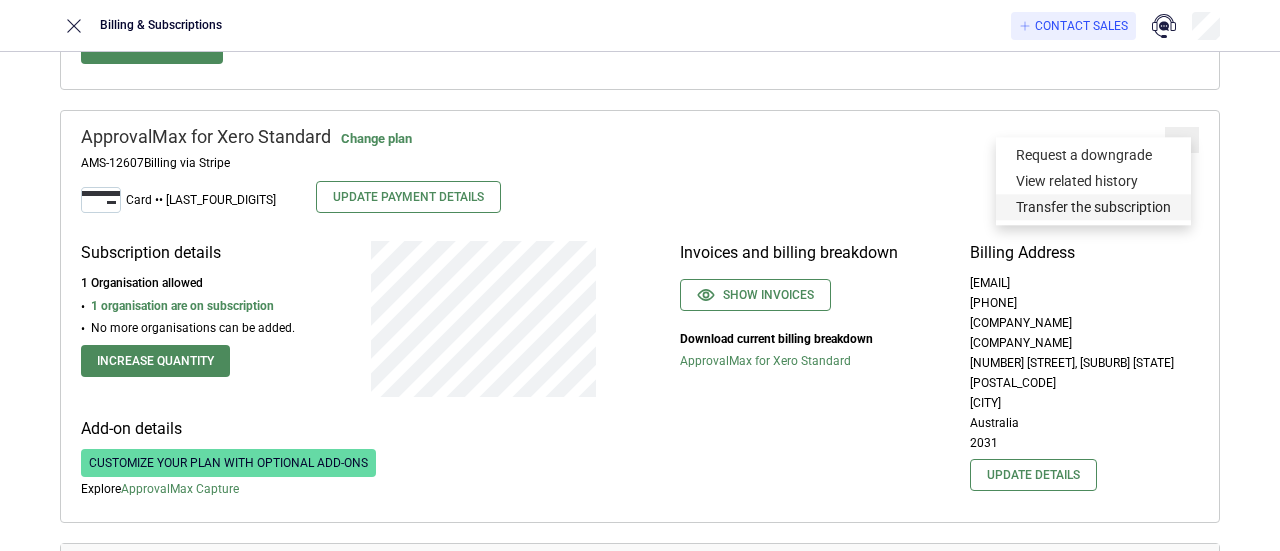 click on "Transfer the subscription" at bounding box center (1093, 207) 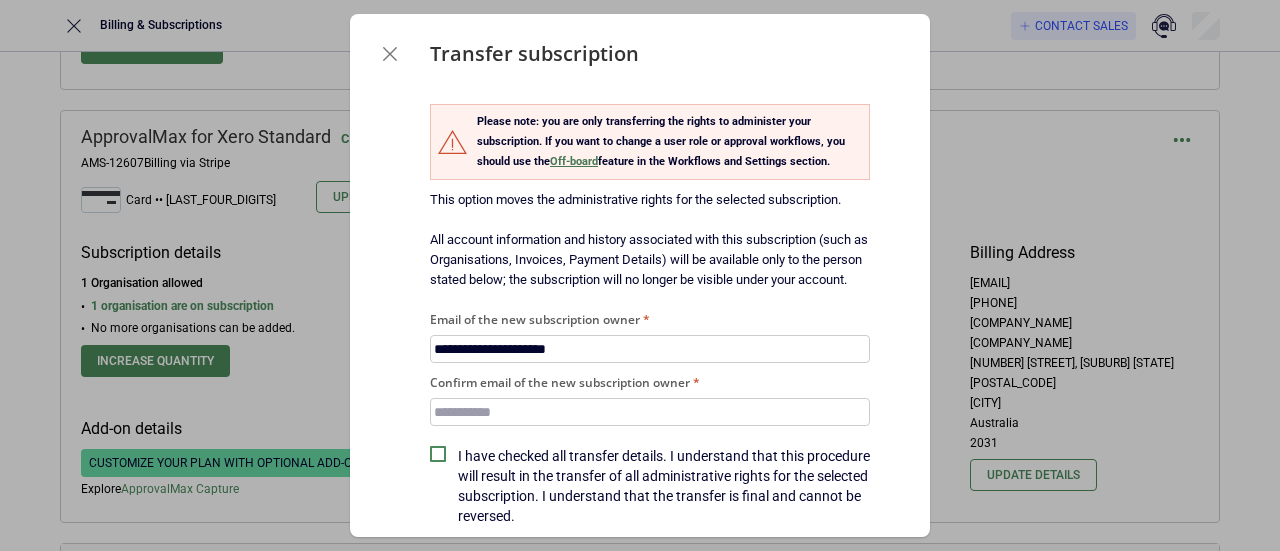 type on "**********" 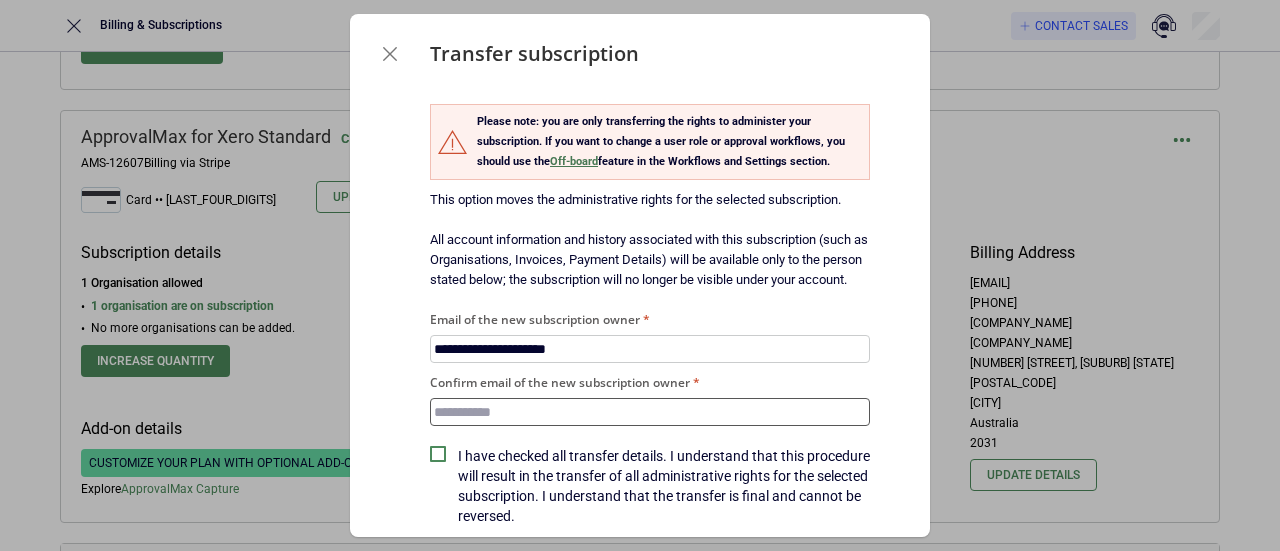 click on "Confirm email of the new subscription owner" at bounding box center [650, 412] 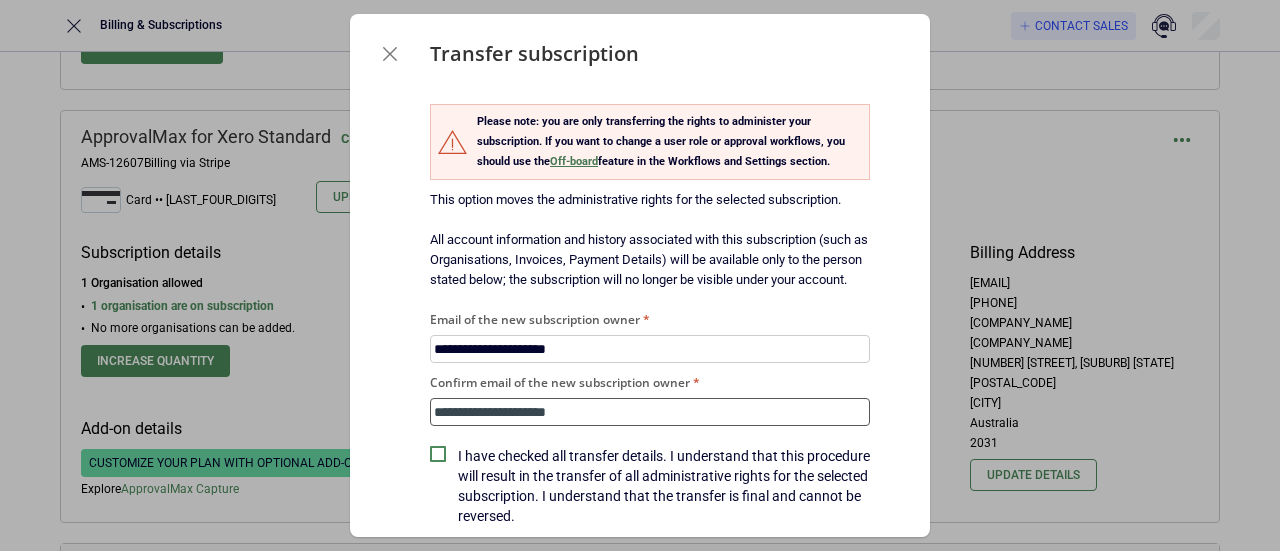type on "**********" 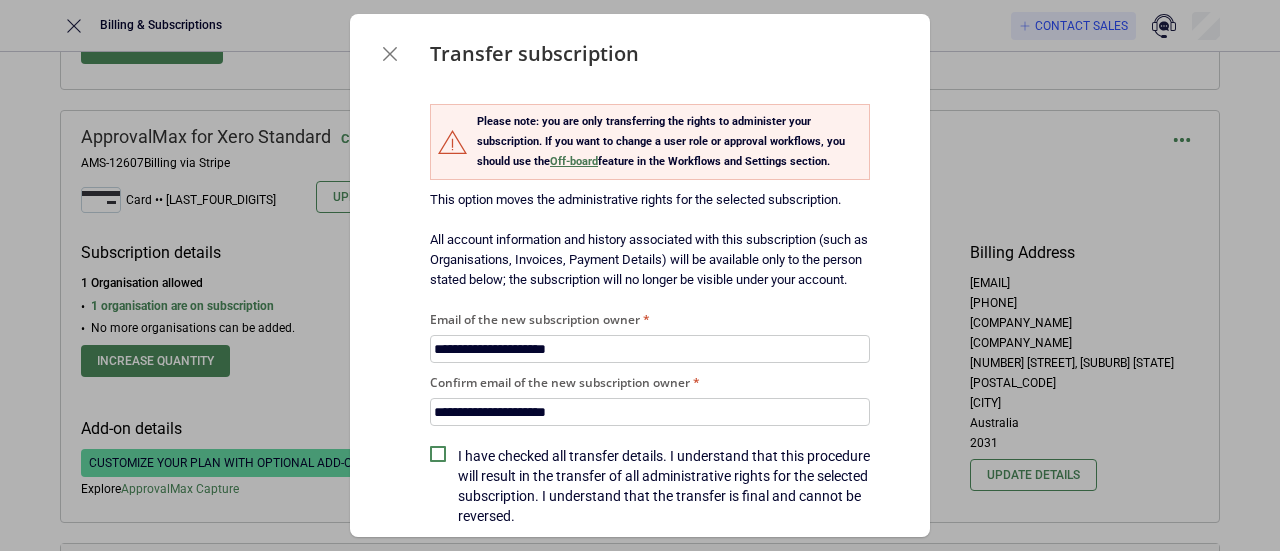 click on "I have checked all transfer details. I understand that this procedure will result in the transfer of all administrative rights for the selected subscription. I understand that the transfer is final and cannot be reversed." at bounding box center [664, 486] 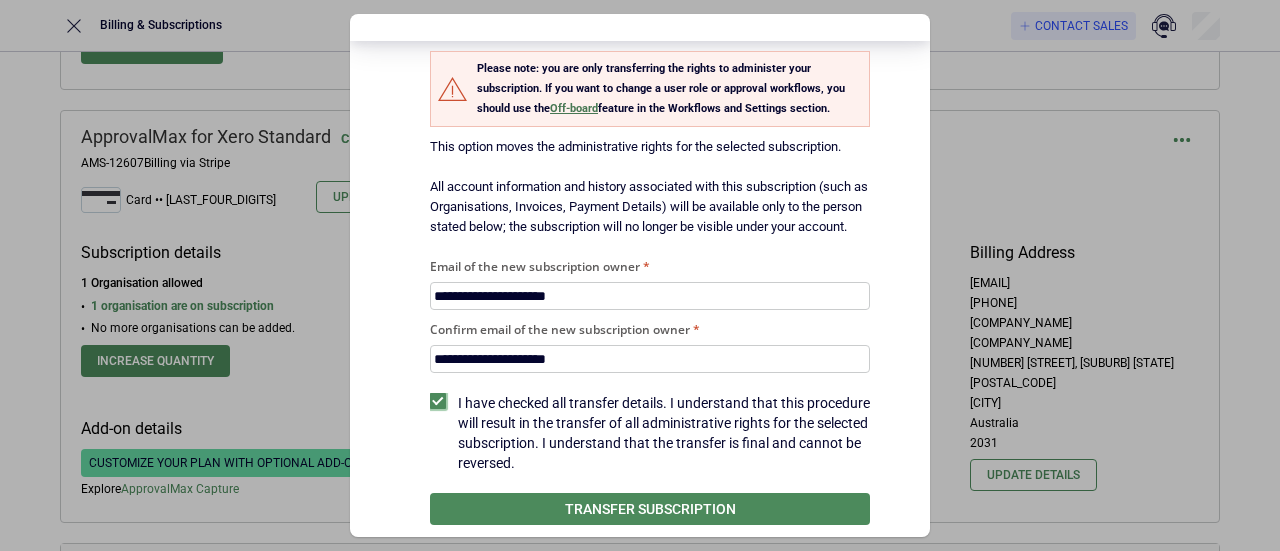 scroll, scrollTop: 98, scrollLeft: 0, axis: vertical 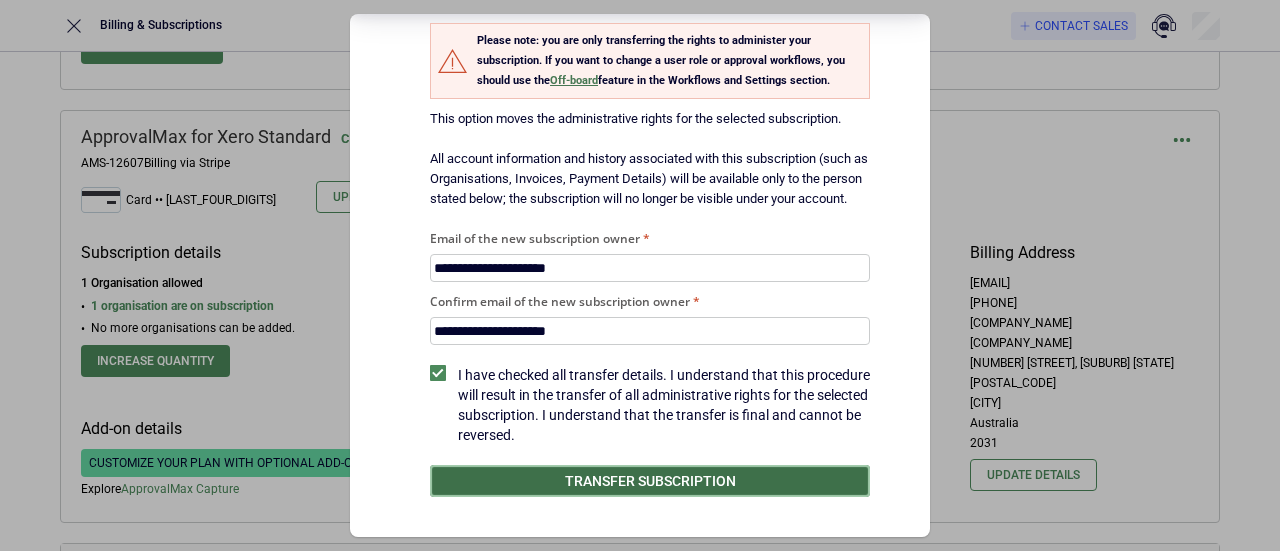 click on "Transfer subscription" at bounding box center (650, 481) 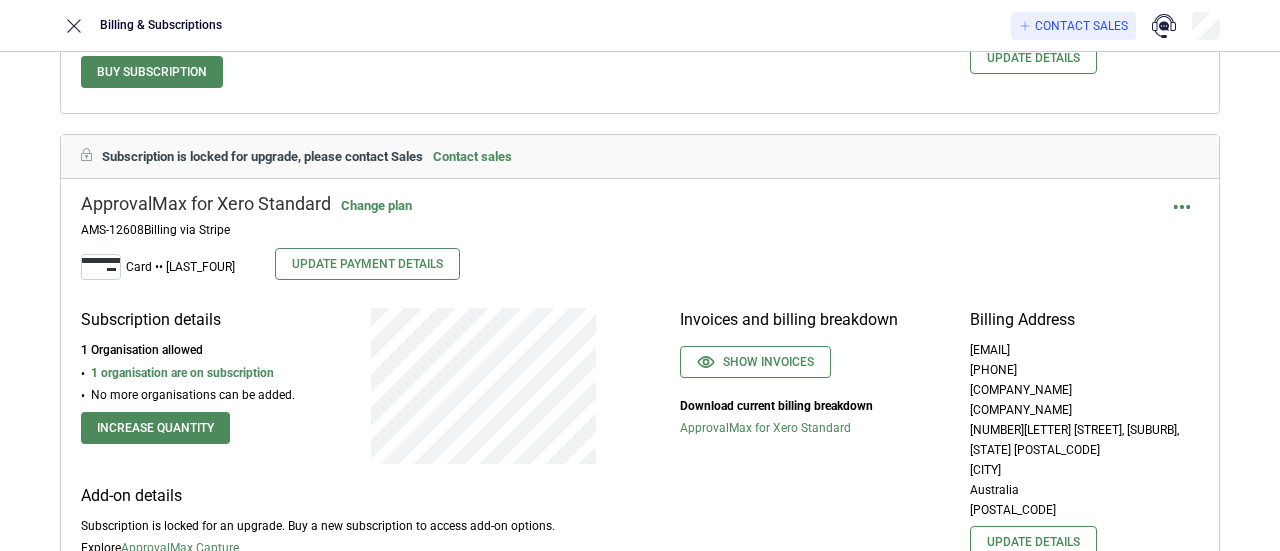 scroll, scrollTop: 6072, scrollLeft: 0, axis: vertical 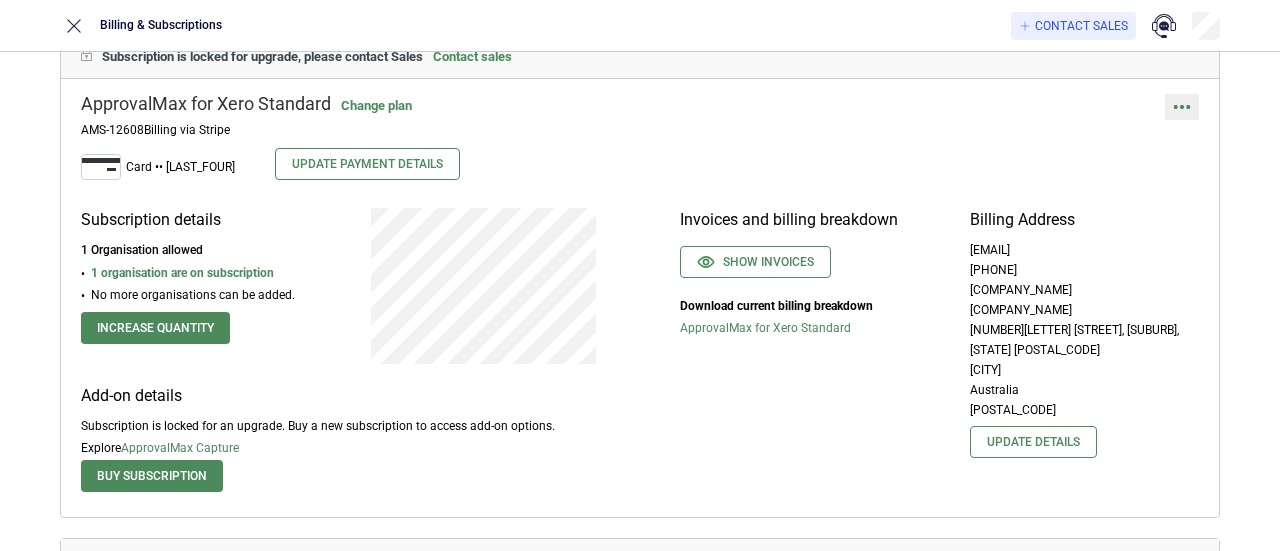 click at bounding box center (1182, 107) 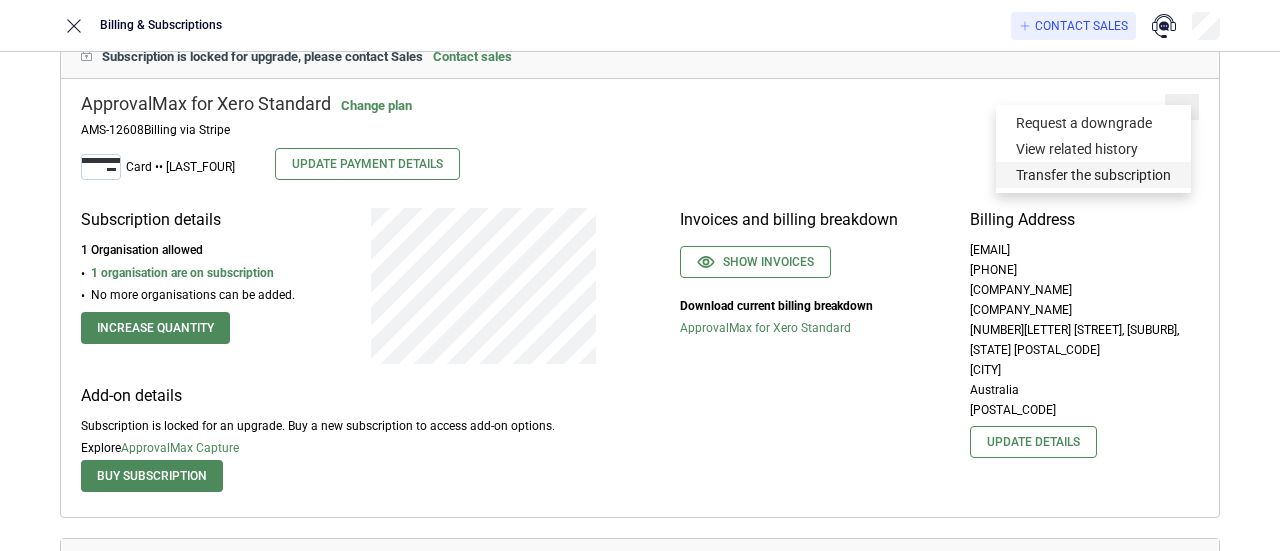 click on "Transfer the subscription" at bounding box center (1093, 175) 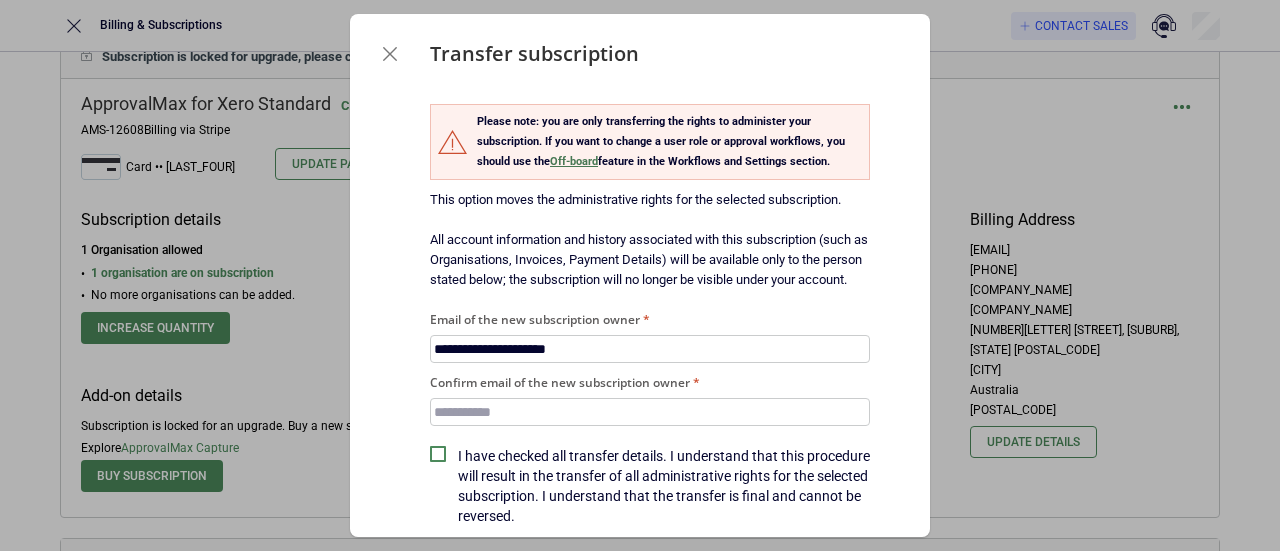 type on "**********" 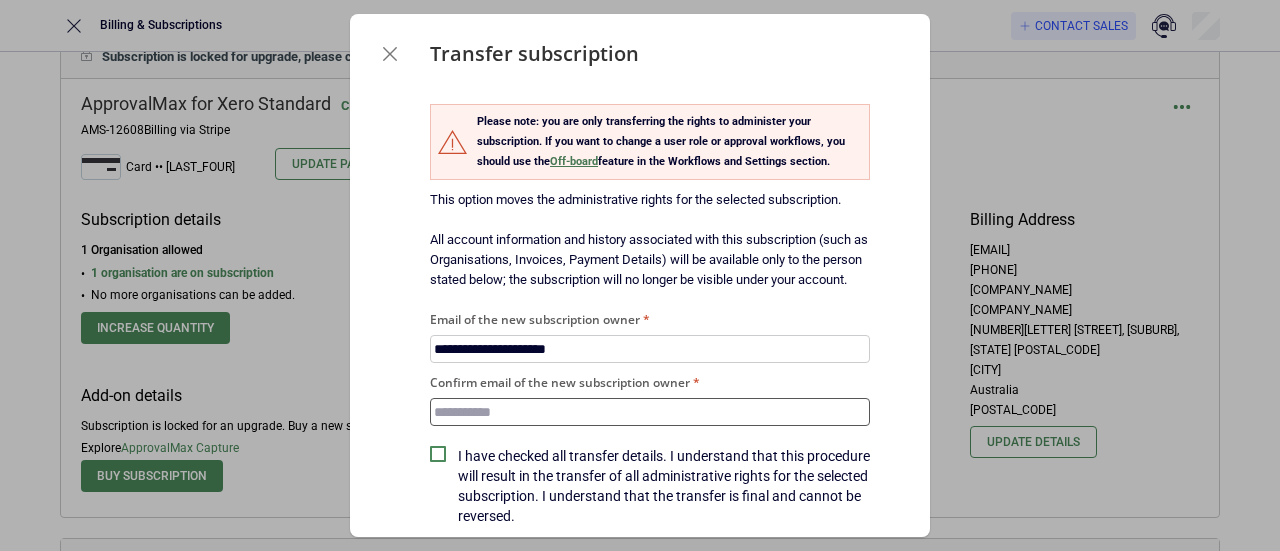 click on "Confirm email of the new subscription owner" at bounding box center [650, 412] 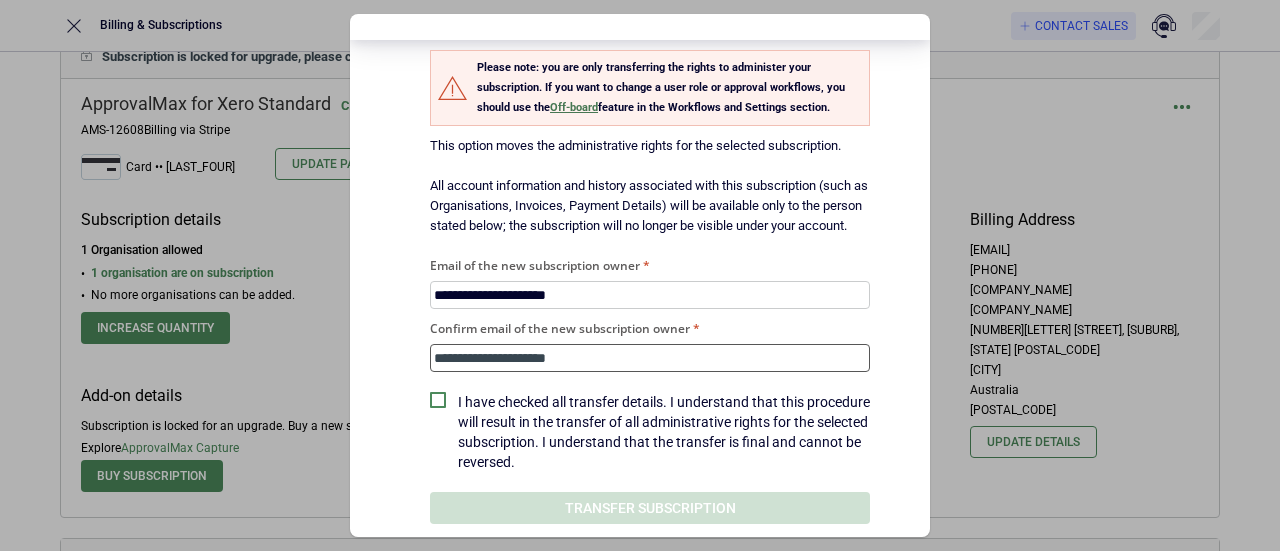 scroll, scrollTop: 98, scrollLeft: 0, axis: vertical 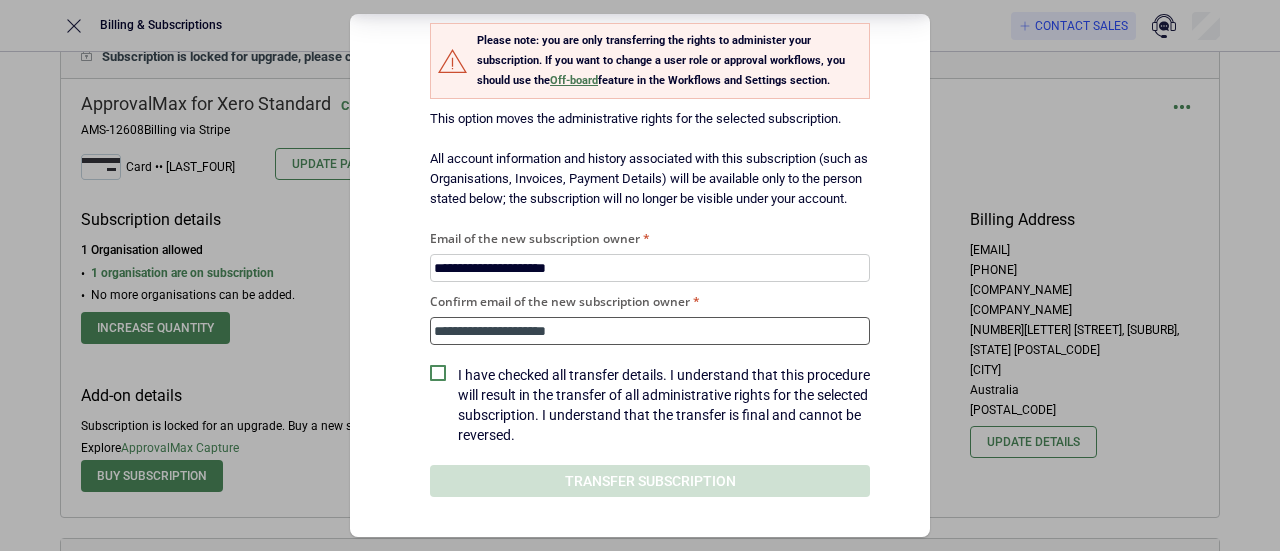 type on "**********" 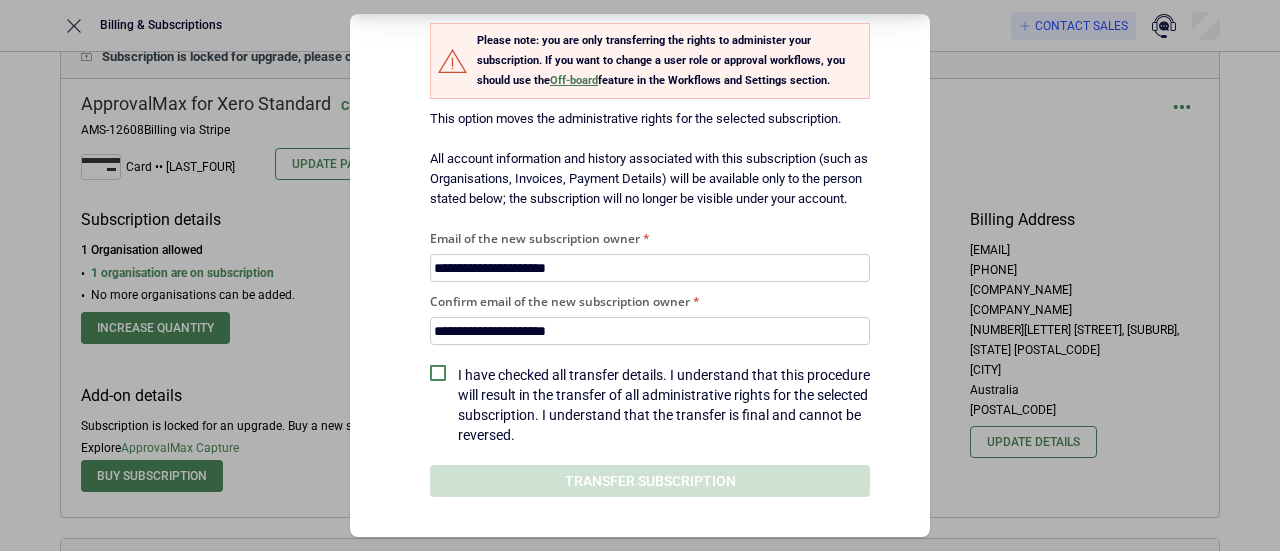 click on "I have checked all transfer details. I understand that this procedure will result in the transfer of all administrative rights for the selected subscription. I understand that the transfer is final and cannot be reversed." at bounding box center [664, 405] 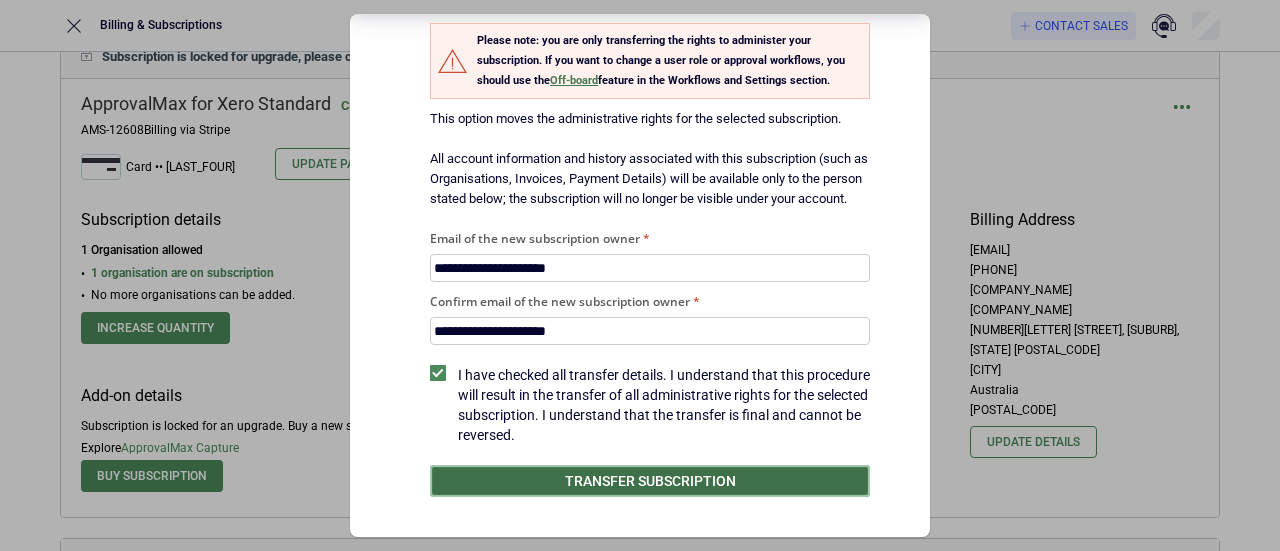click on "Transfer subscription" at bounding box center (650, 481) 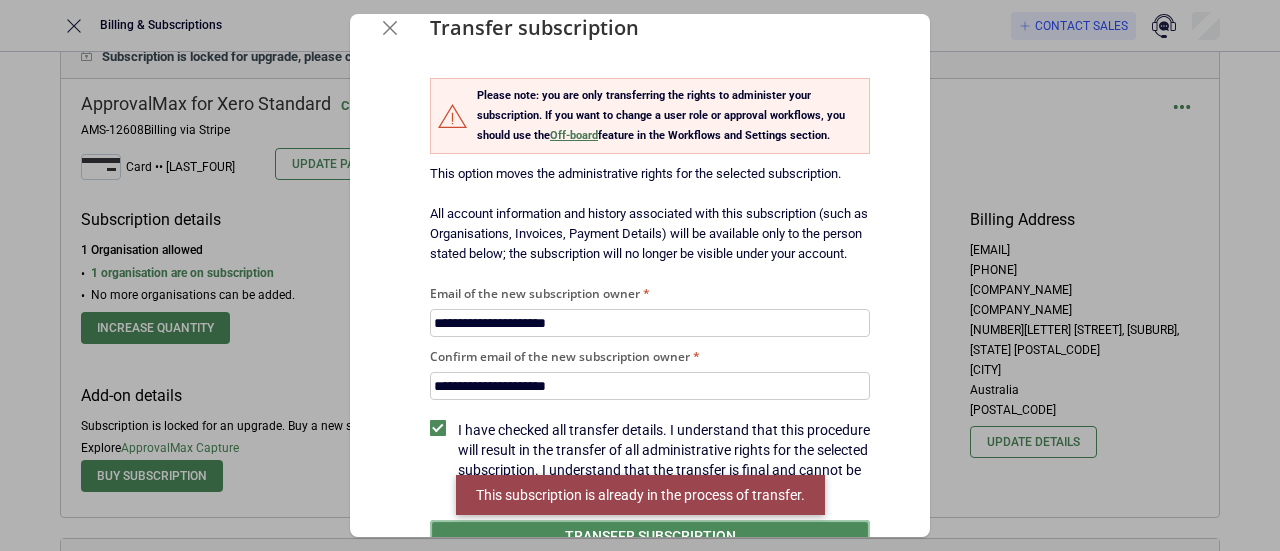 scroll, scrollTop: 0, scrollLeft: 0, axis: both 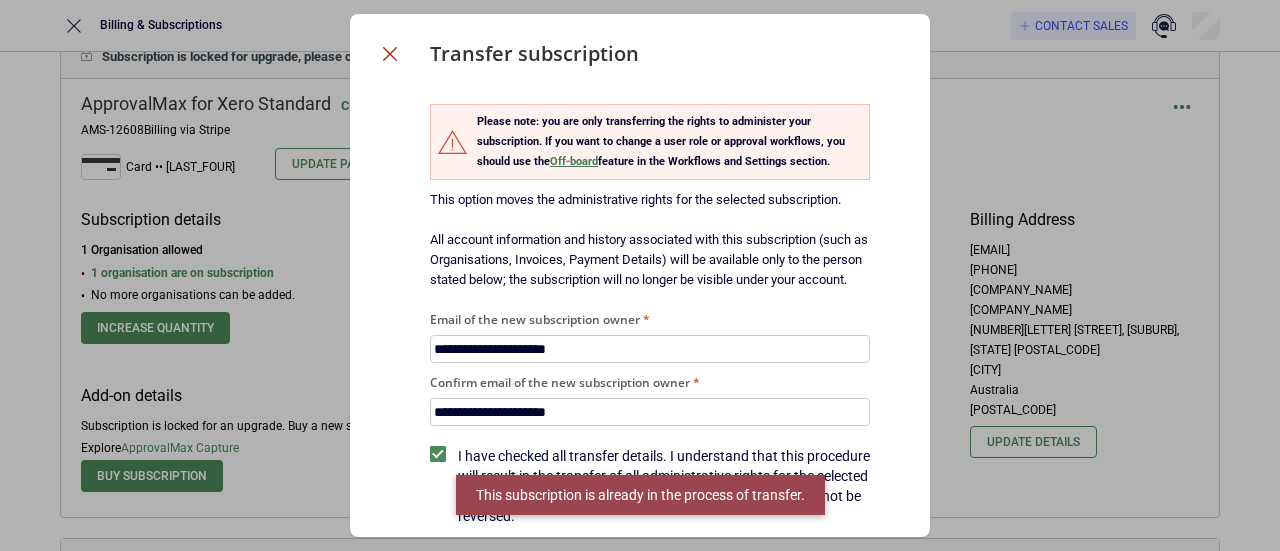 click 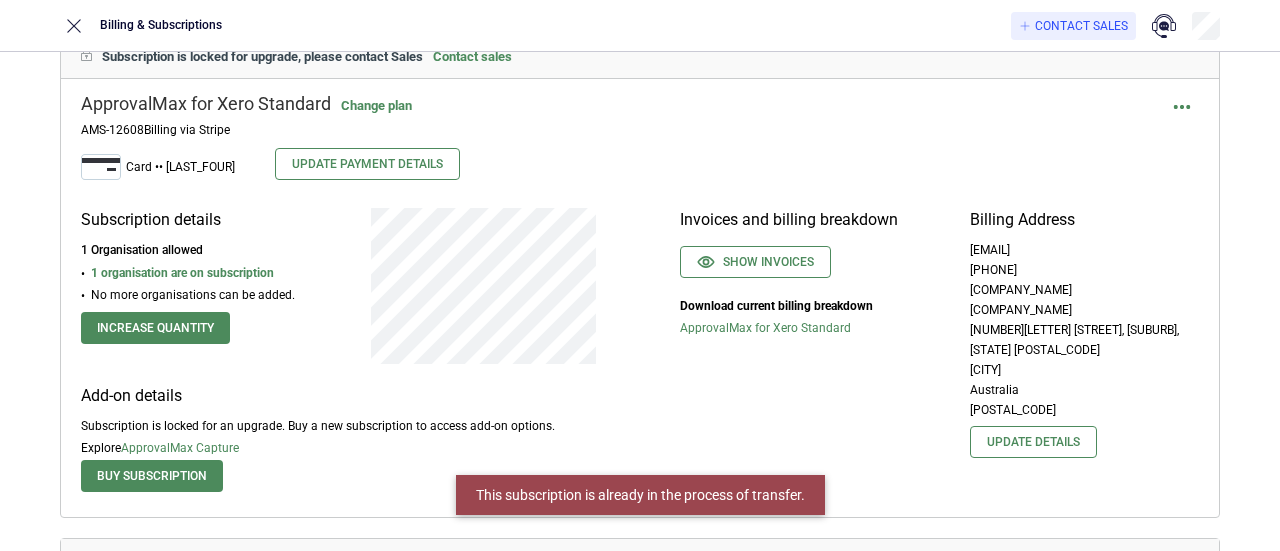 click on "Organisations Subscriptions Account details History Transfers 26 Add subscription Active ApprovalMax for Xero Advanced Change plan AMS-15881  Billing via Stripe Card •• 8022 Update Payment Details Subscription details 1 Organisation allowed 1 organisation are on subscription No more organisations can be added. Increase quantity Add-on details Customize your plan with optional add-ons Explore  ApprovalMax Capture Invoices and billing breakdown Show invoices Download current billing breakdown ApprovalMax for Xero Advanced Billing Address amanda.augustin@oakberry.com.au +61423371033 Albert Thai Oakberry Australia Pty Ltd Level 25, 100 Miller Street sydney New South Wales Australia 2060 Update details ApprovalMax for Xero Standard Change plan AMS-13382  Billing via Stripe Card •• 9021 Update Payment Details Subscription details 1 Organisation allowed 1 organisation are on subscription No more organisations can be added. Increase quantity Add-on details Customize your plan with optional add-ons Explore  ." at bounding box center [640, 1238] 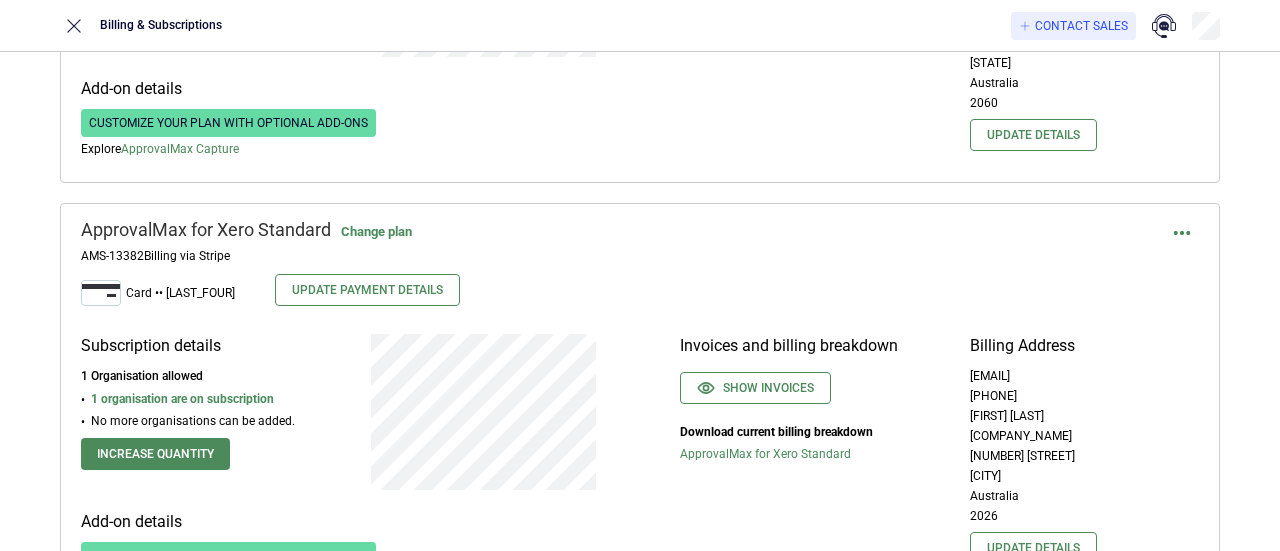 scroll, scrollTop: 472, scrollLeft: 0, axis: vertical 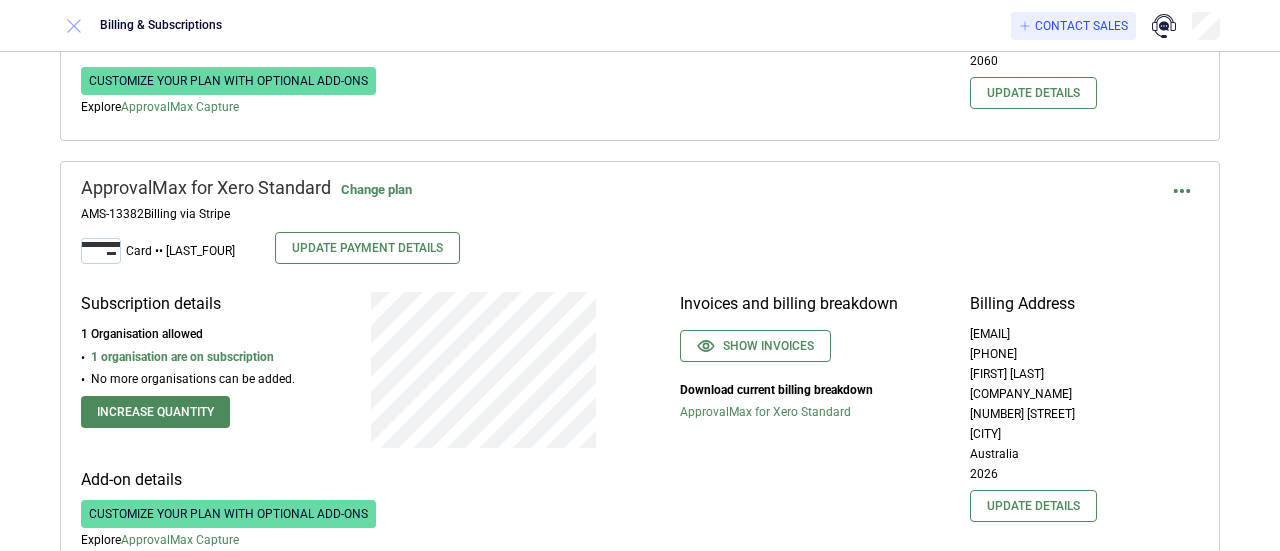 click 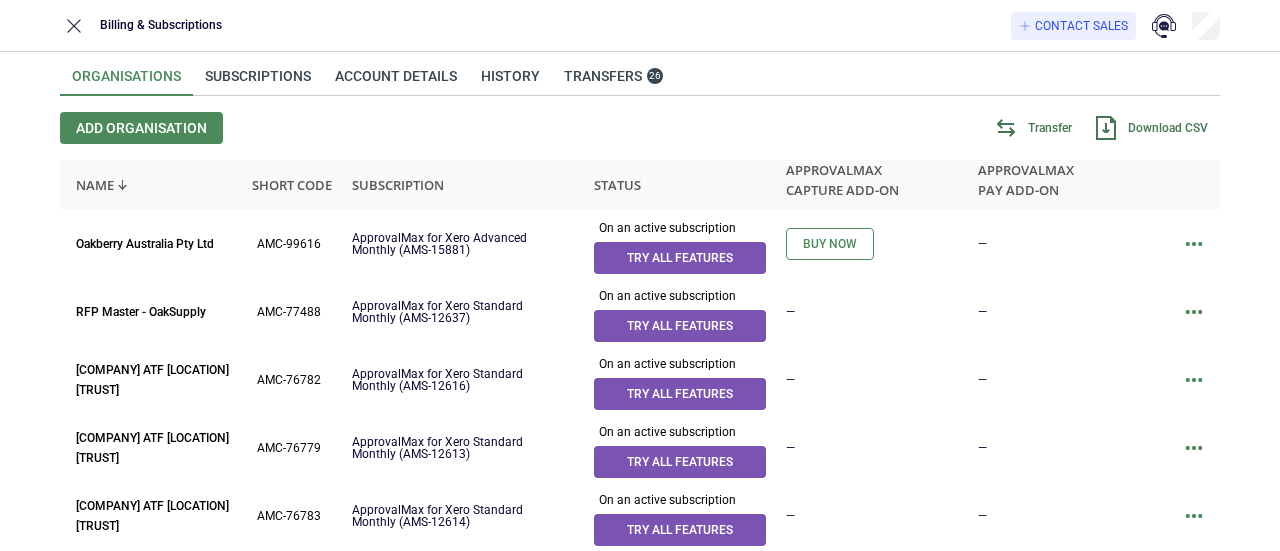 scroll, scrollTop: 0, scrollLeft: 0, axis: both 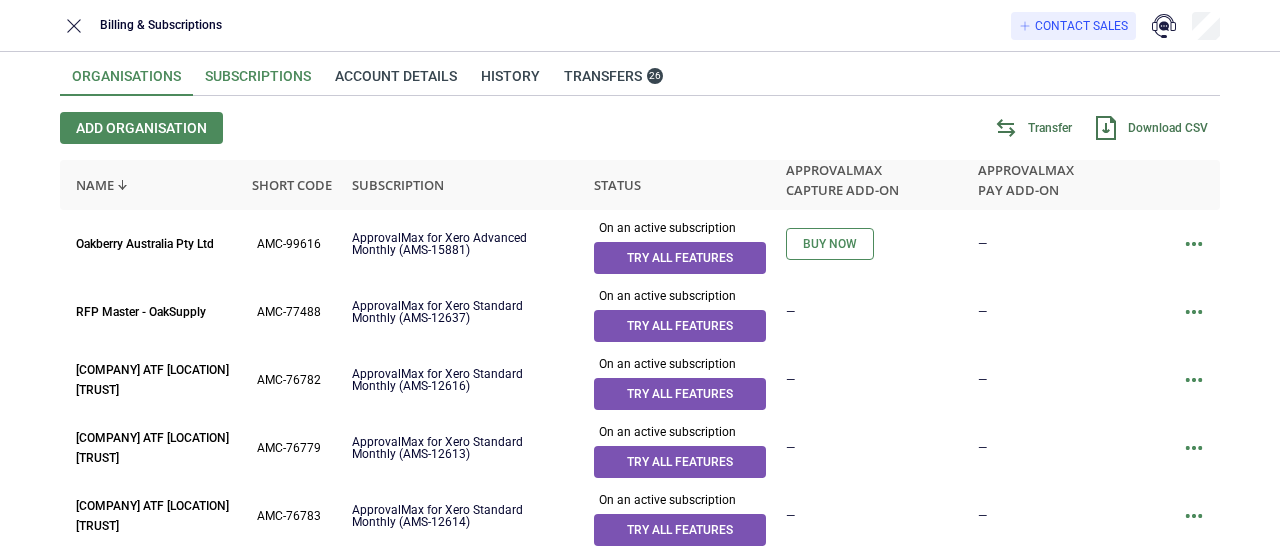 click on "Subscriptions" at bounding box center (258, 82) 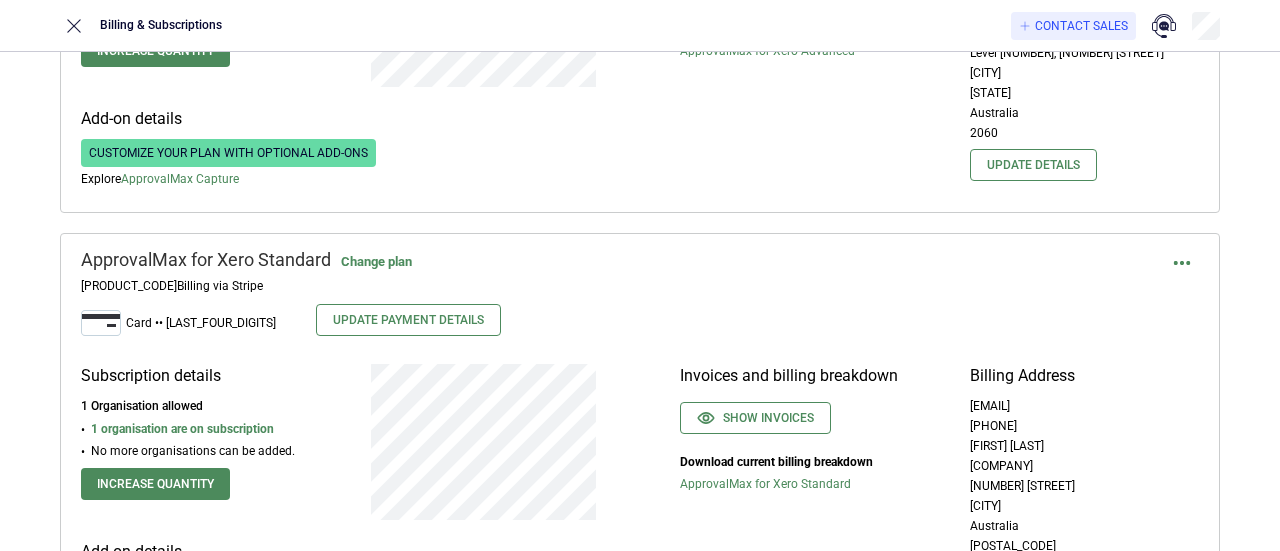 scroll, scrollTop: 500, scrollLeft: 0, axis: vertical 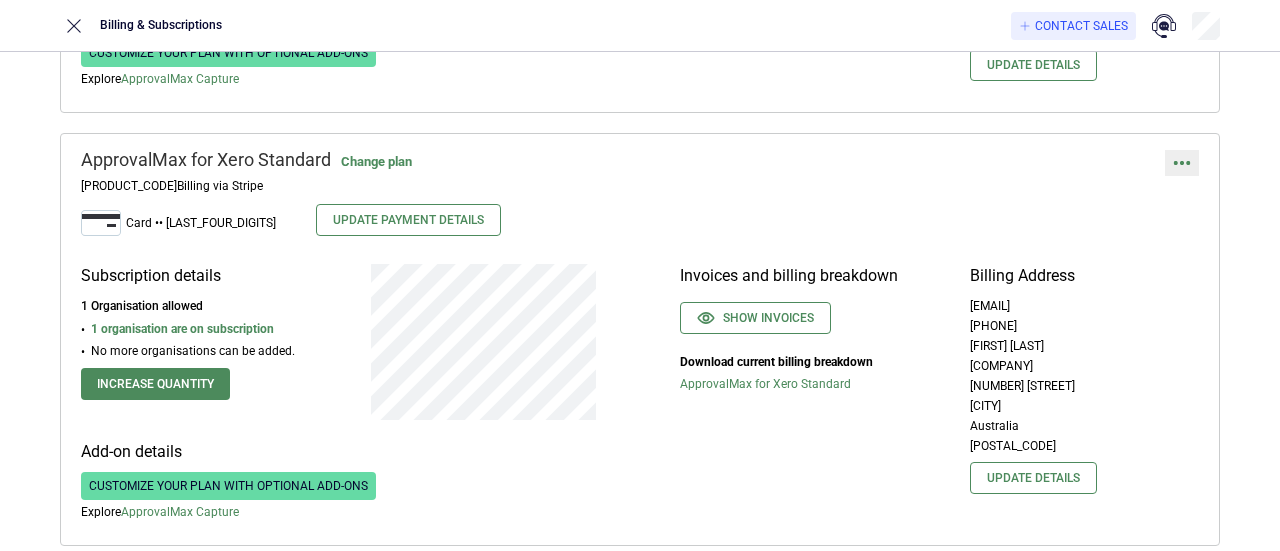 click at bounding box center [1182, 163] 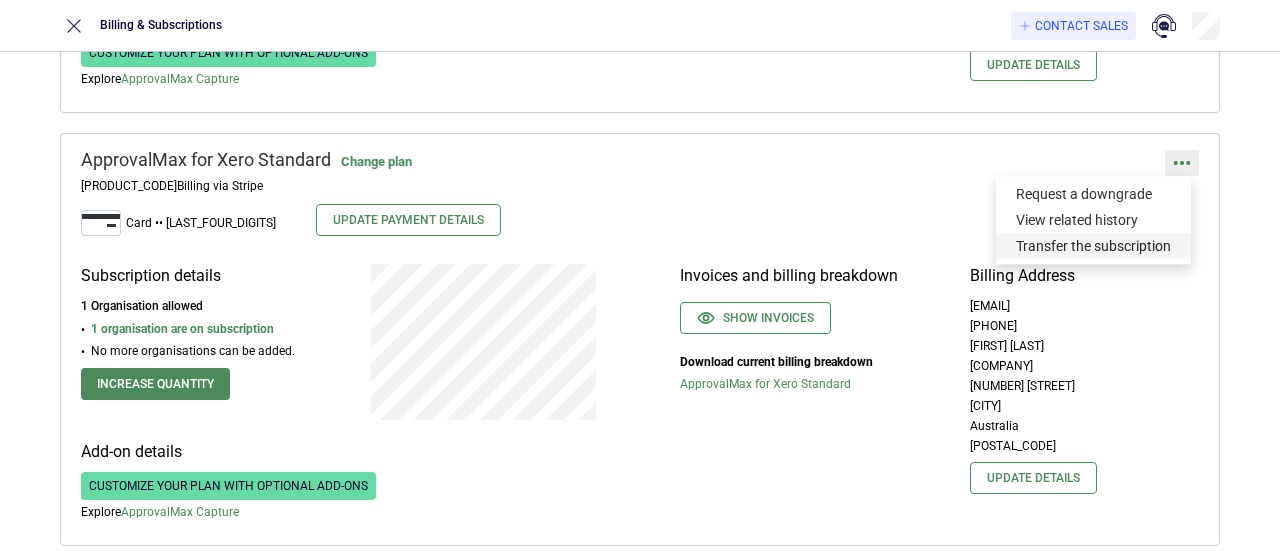 click on "Transfer the subscription" at bounding box center [1093, 246] 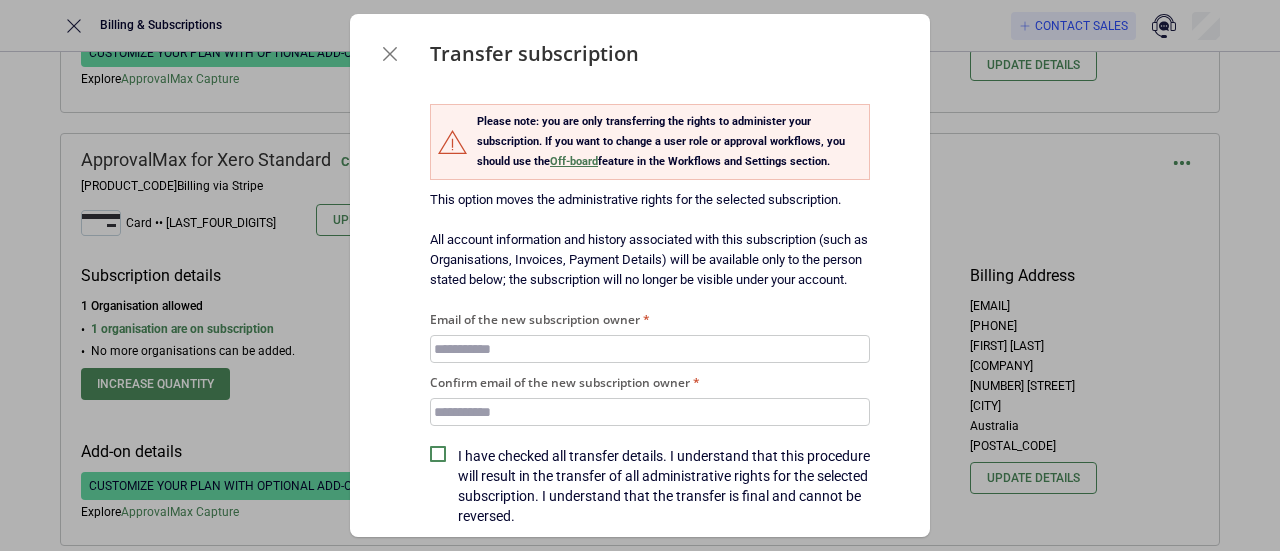 click on "Email of the new subscription owner" at bounding box center [650, 349] 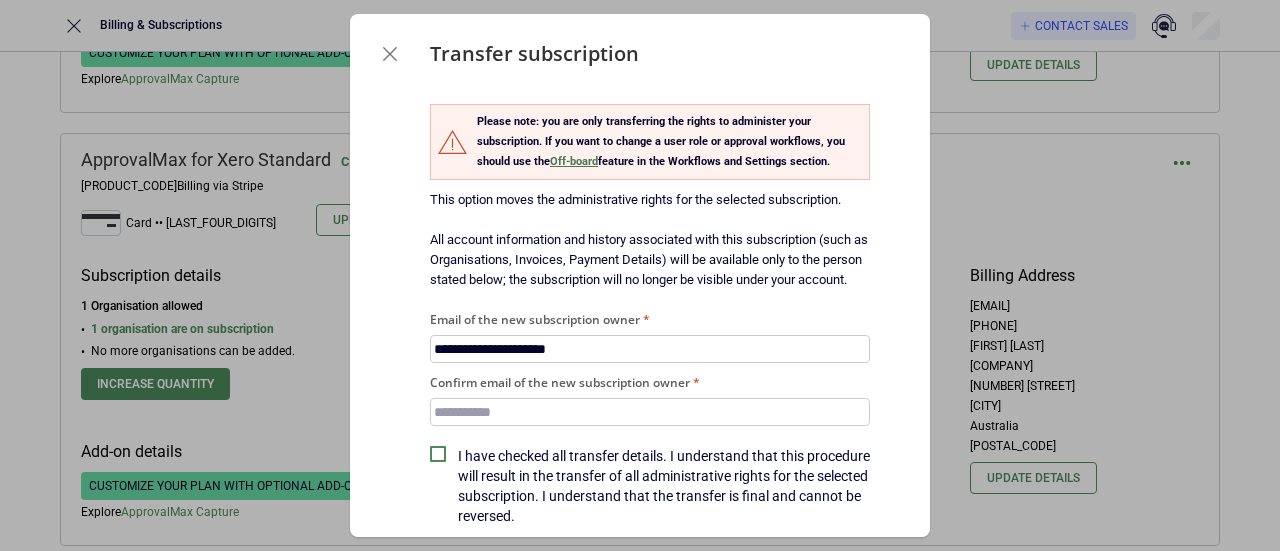 type on "**********" 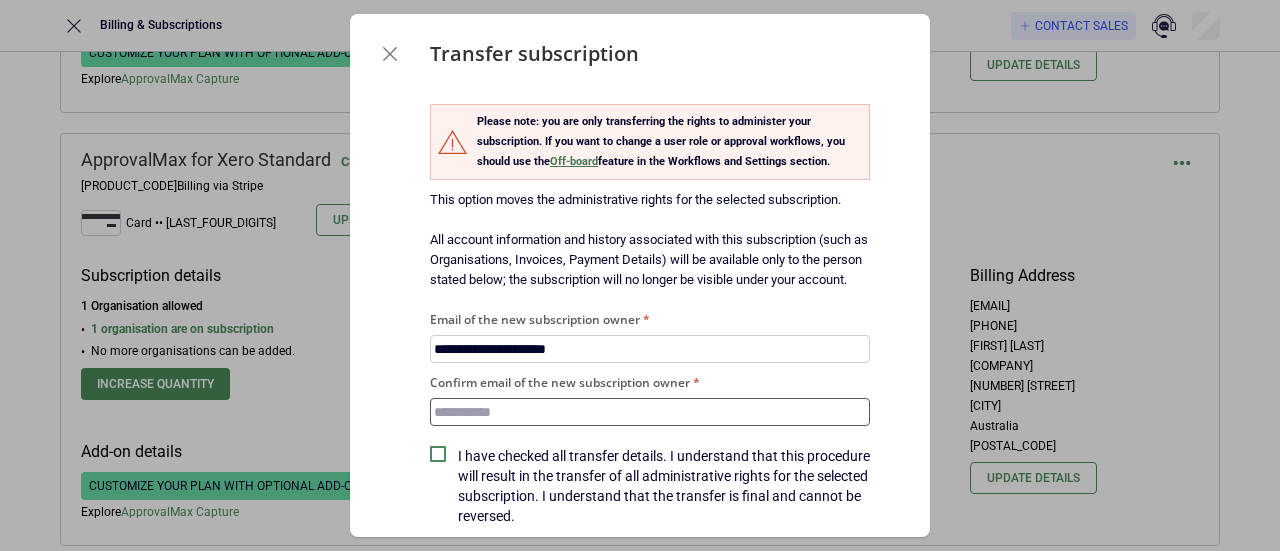click on "Confirm email of the new subscription owner" at bounding box center [650, 412] 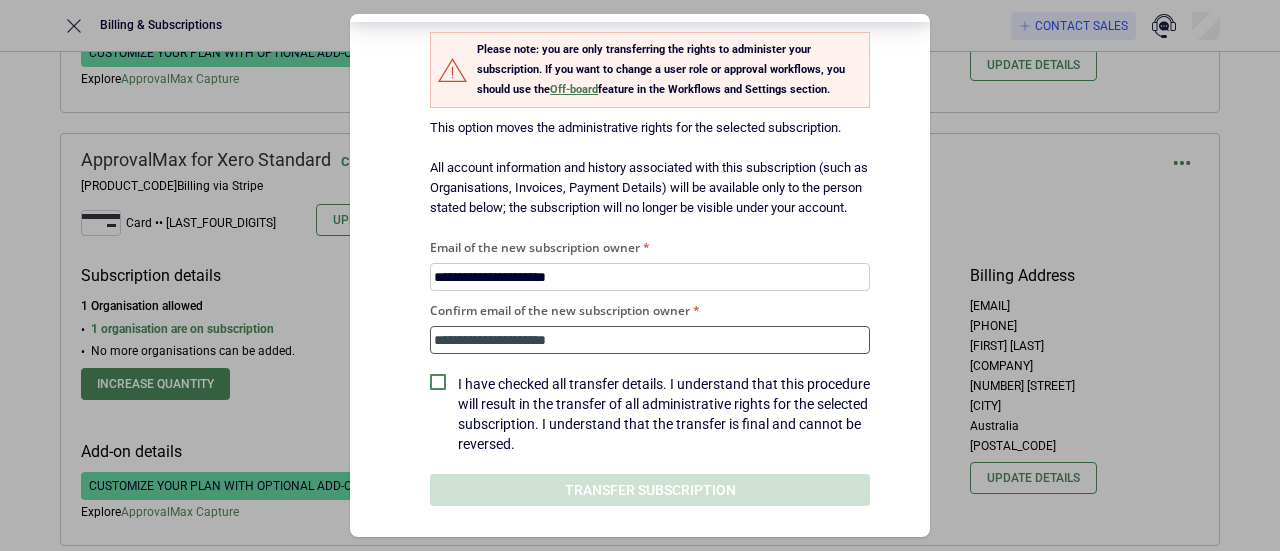 scroll, scrollTop: 98, scrollLeft: 0, axis: vertical 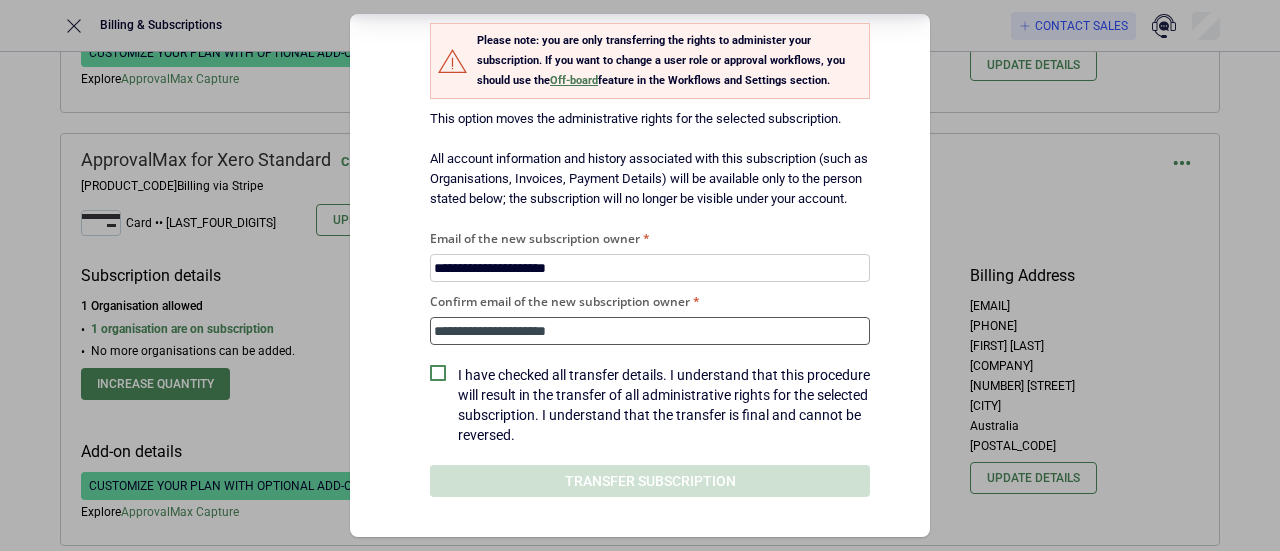 type on "**********" 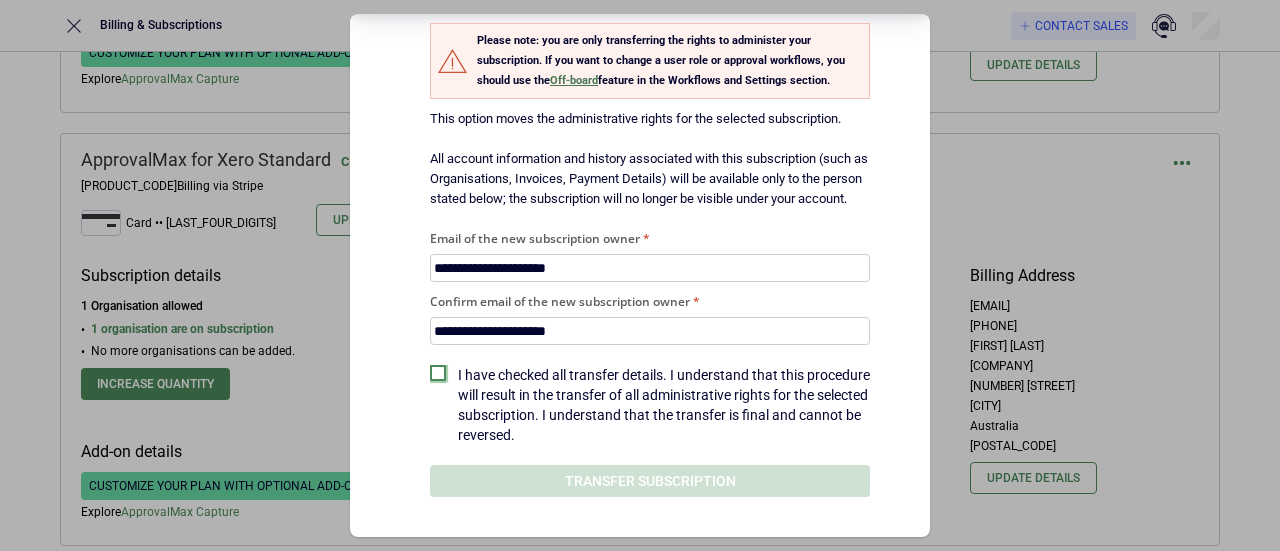 click at bounding box center [438, 373] 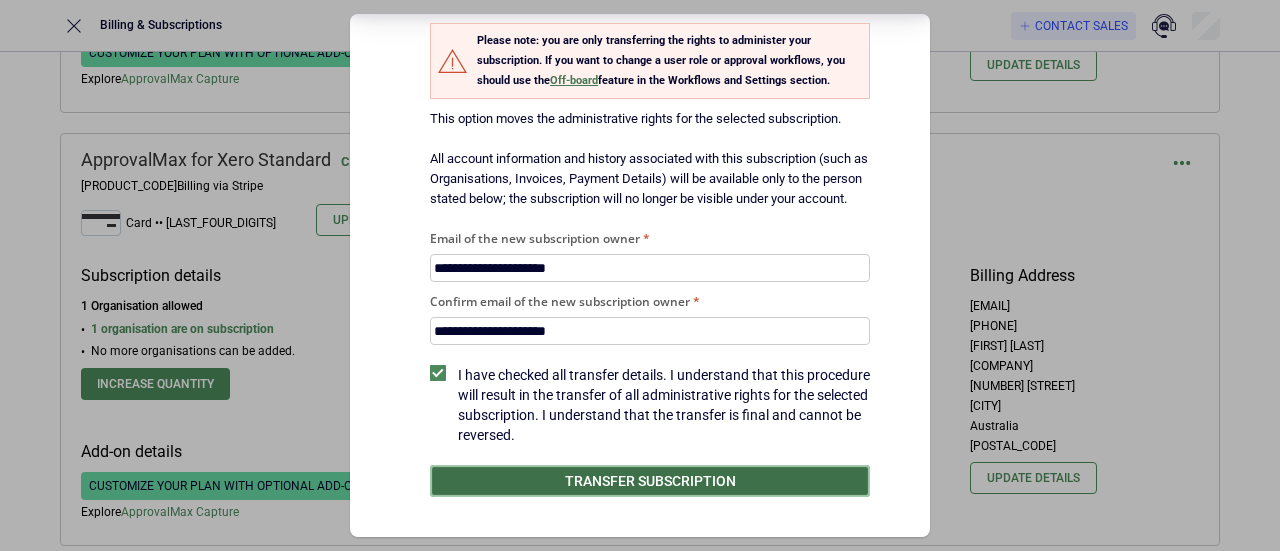 click on "Transfer subscription" at bounding box center (650, 481) 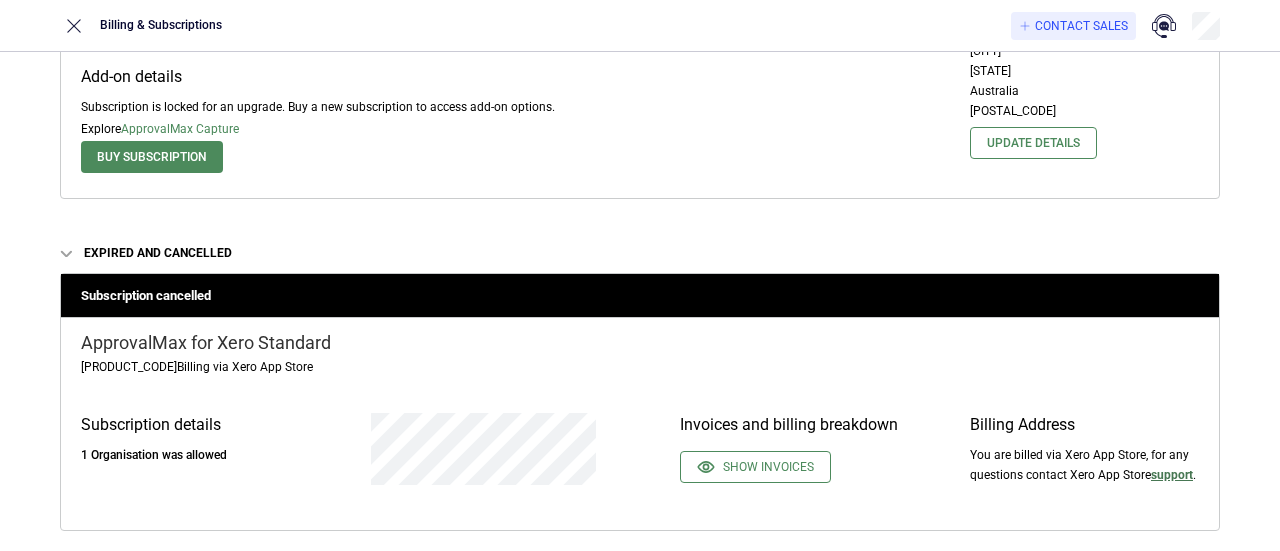 scroll, scrollTop: 14044, scrollLeft: 0, axis: vertical 